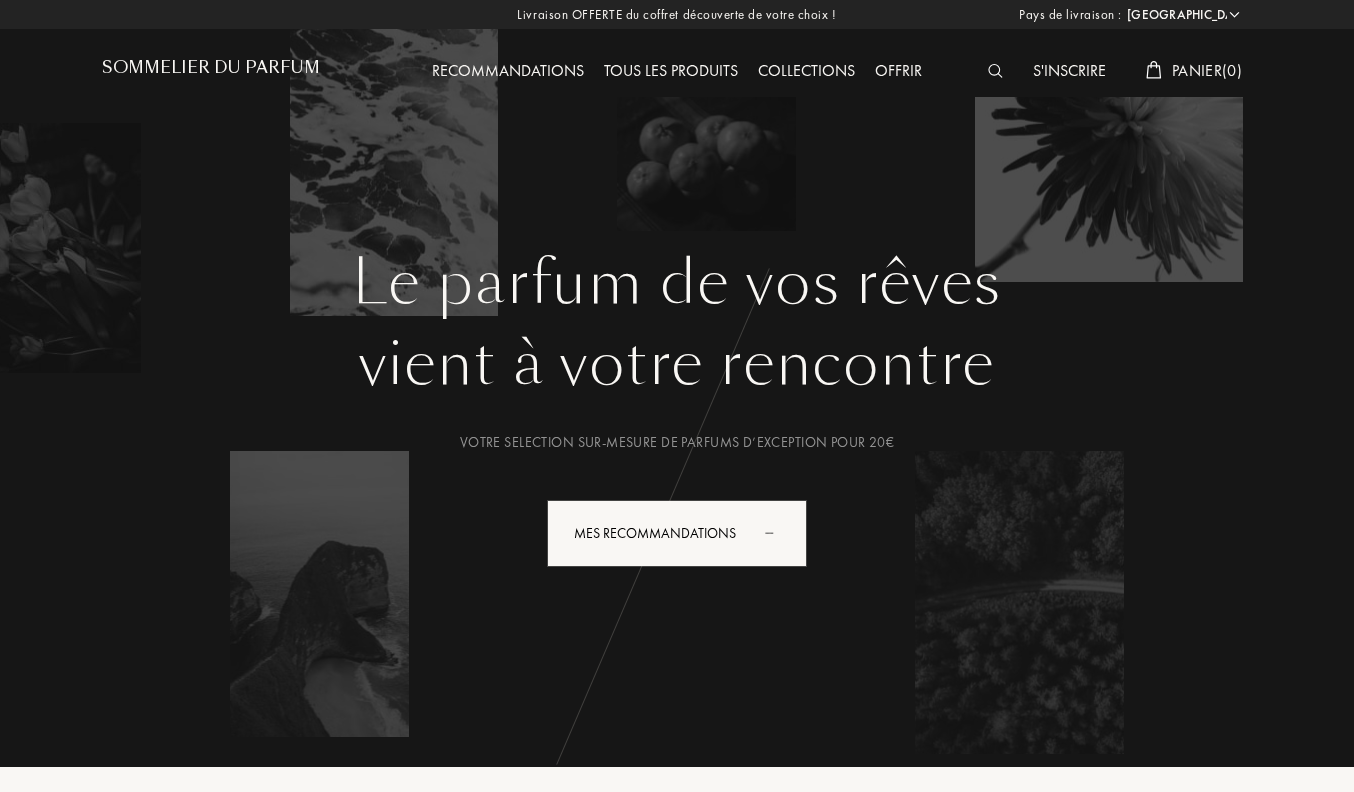 select on "FR" 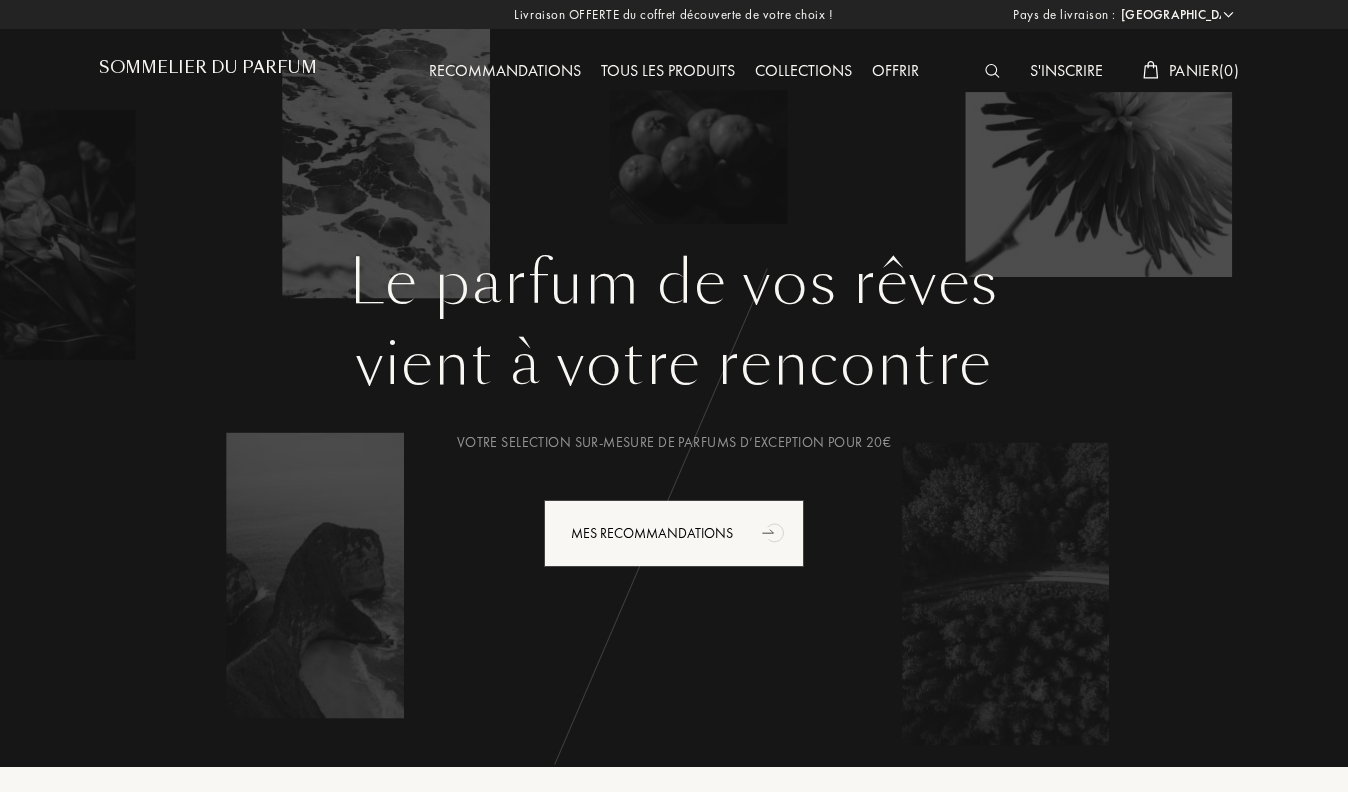 scroll, scrollTop: 0, scrollLeft: 0, axis: both 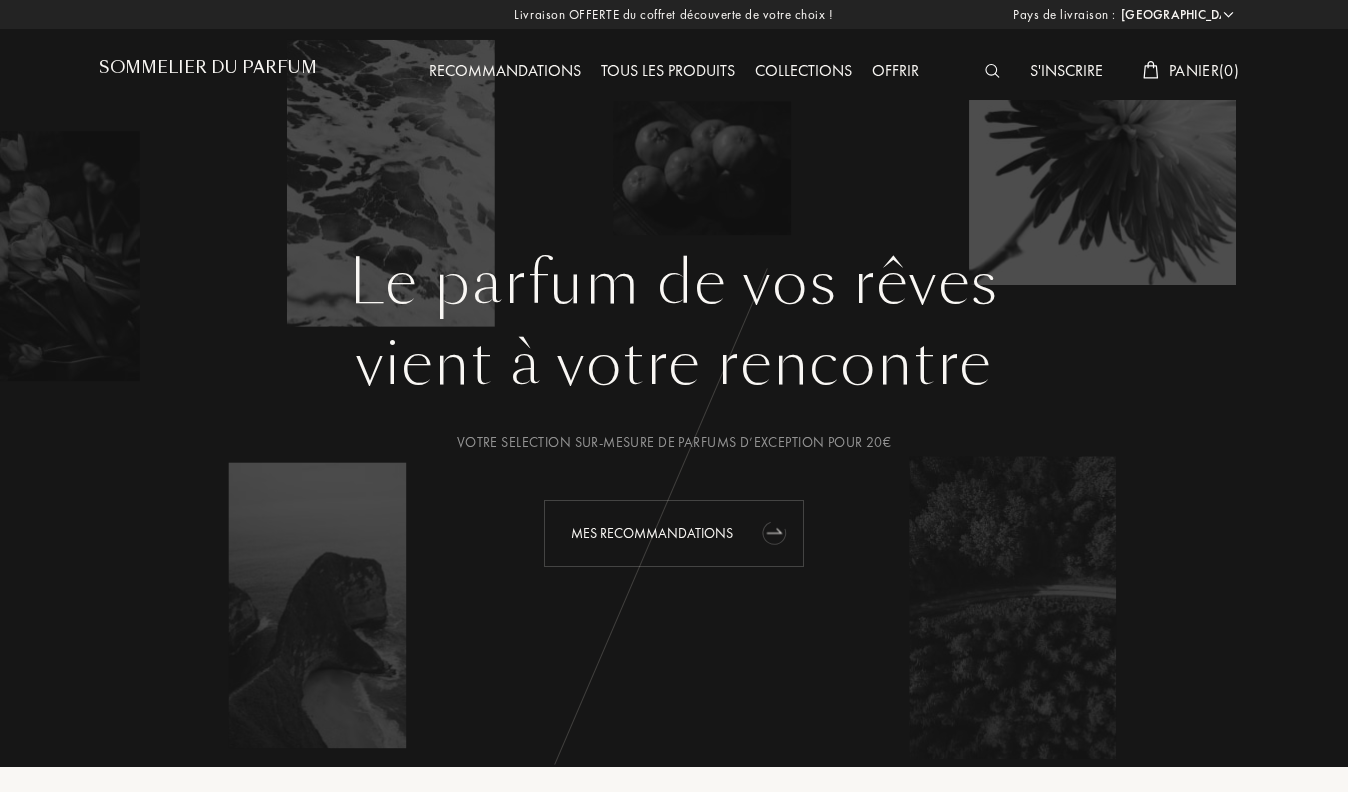 click on "Mes Recommandations" at bounding box center (674, 533) 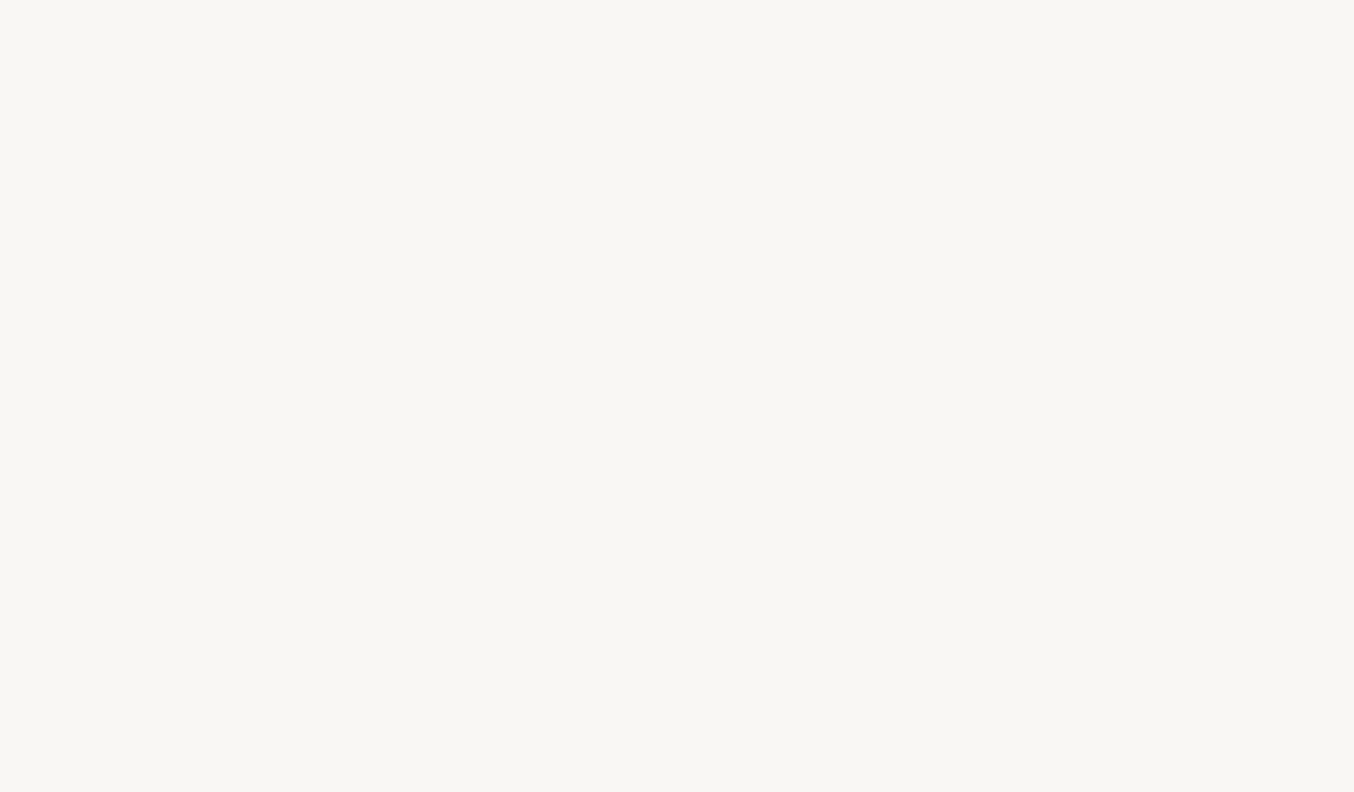 select on "FR" 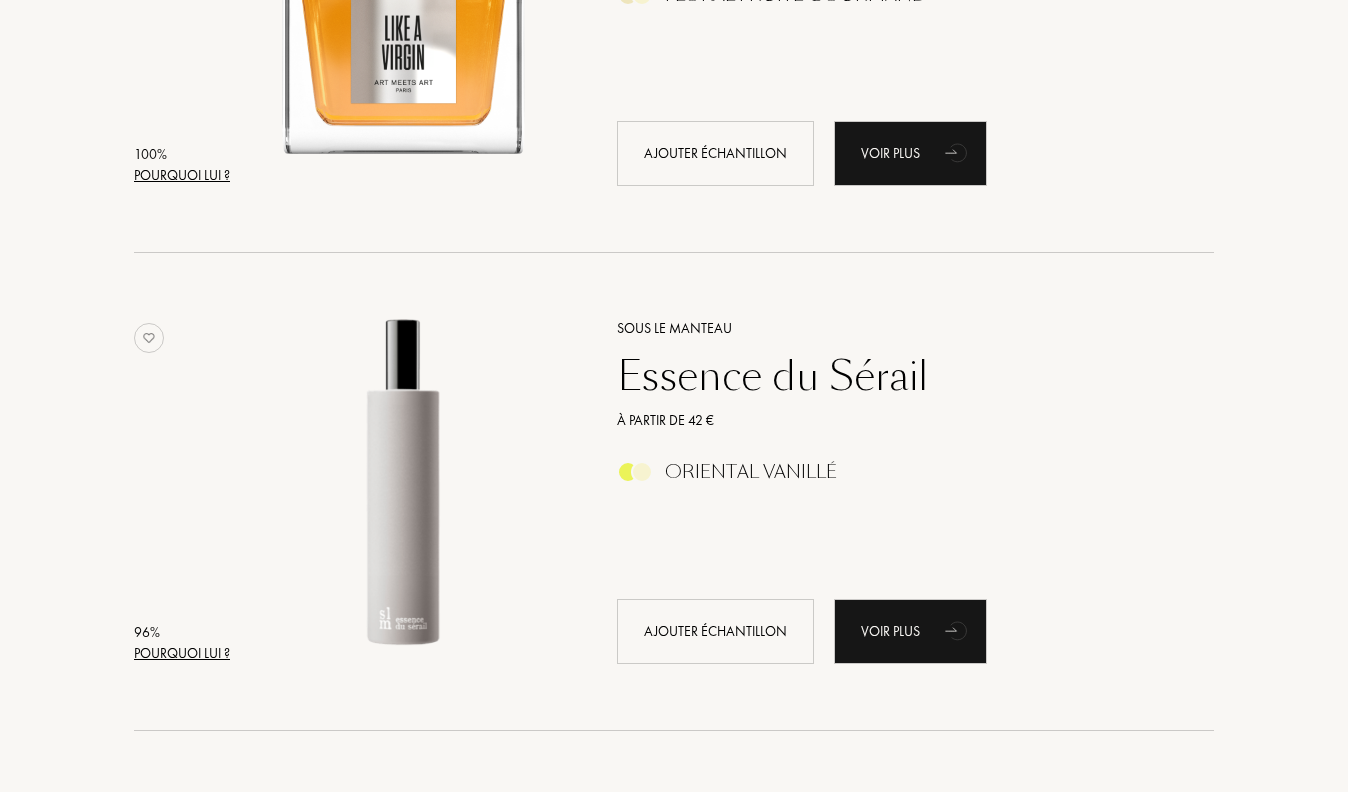 scroll, scrollTop: 0, scrollLeft: 0, axis: both 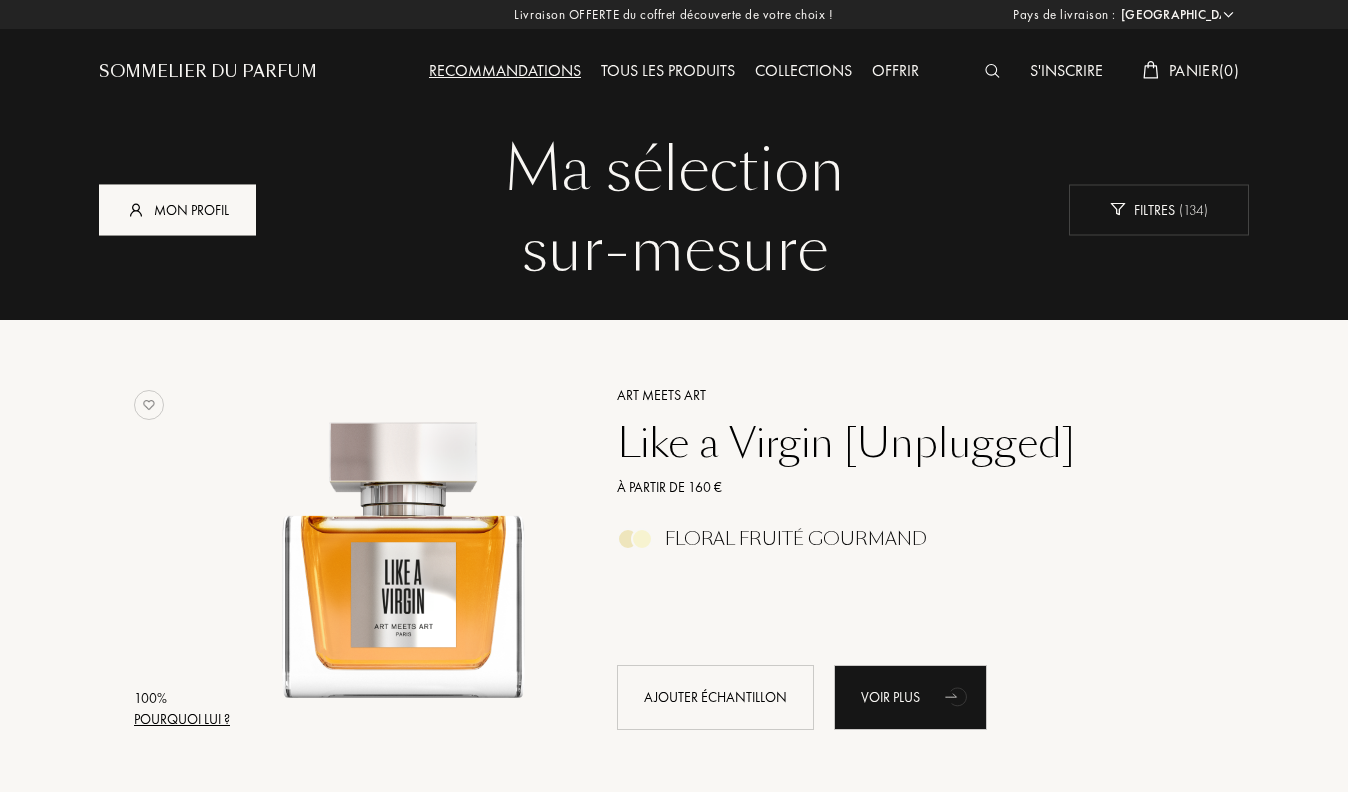 click on "Mon profil" at bounding box center (177, 209) 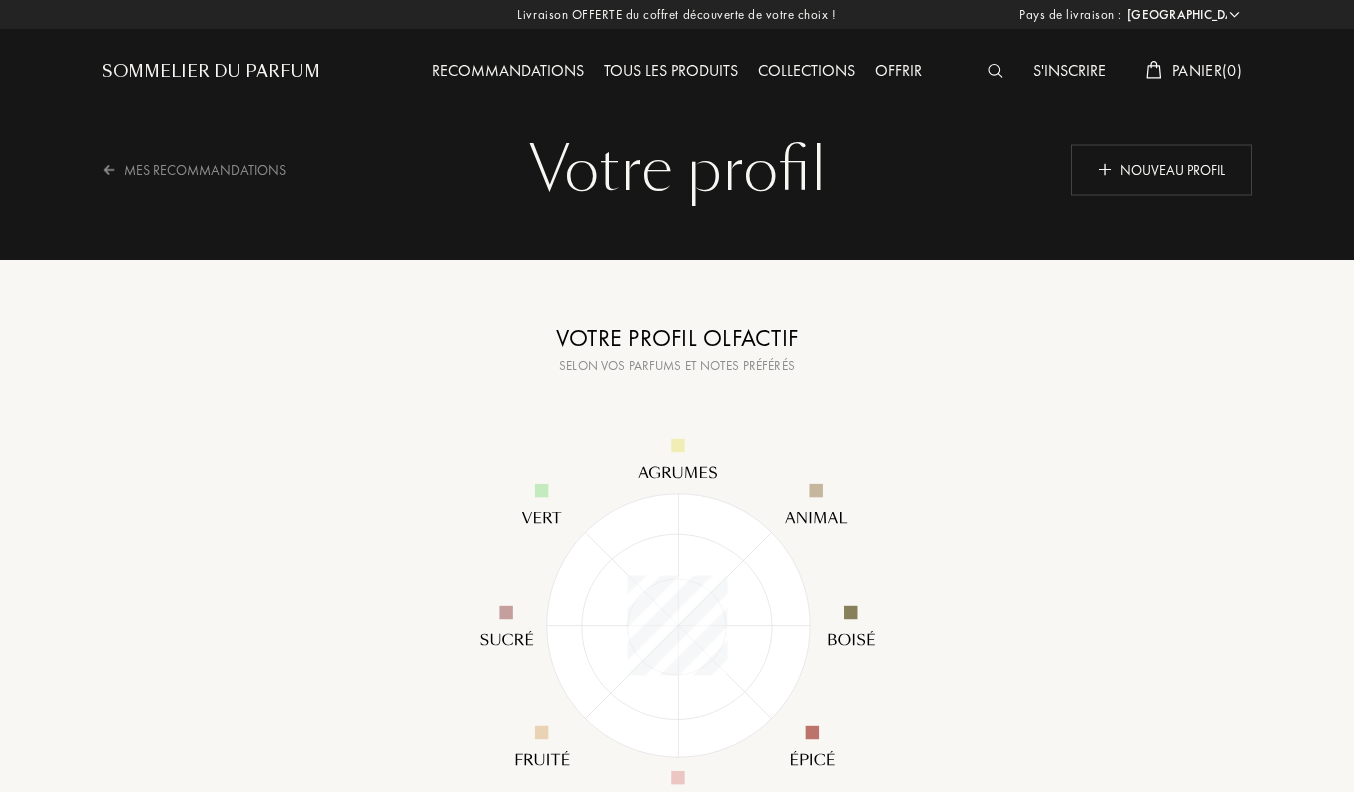 select on "FR" 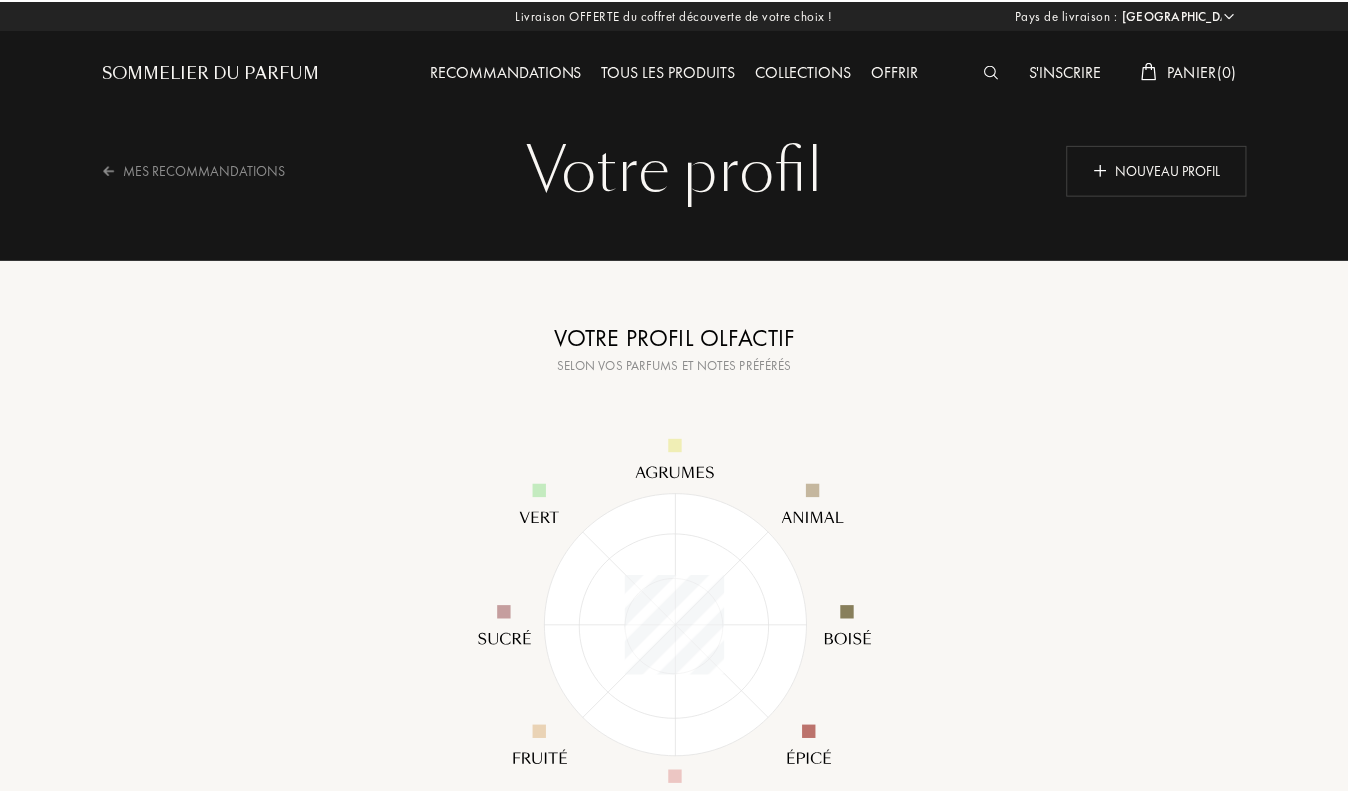 scroll, scrollTop: 0, scrollLeft: 0, axis: both 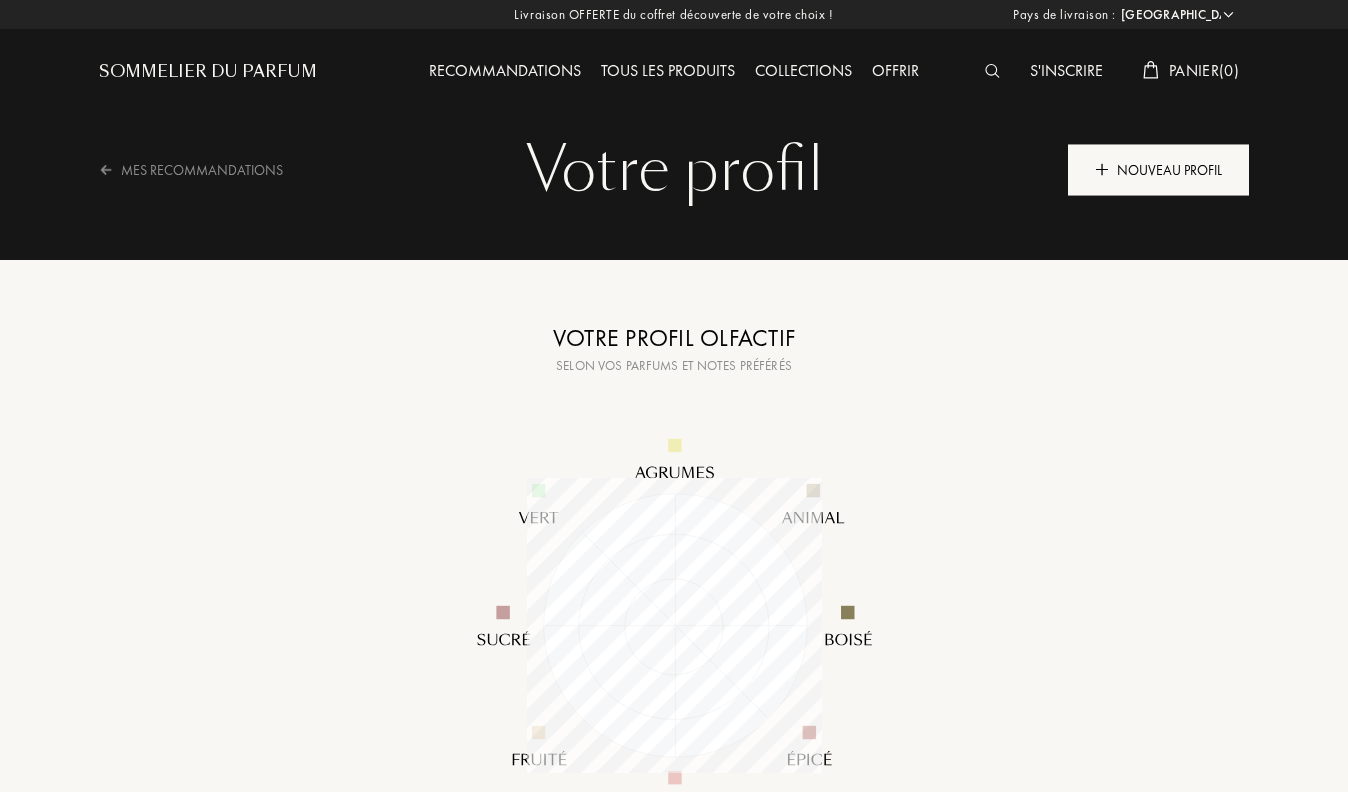 click on "Nouveau profil" at bounding box center [1158, 169] 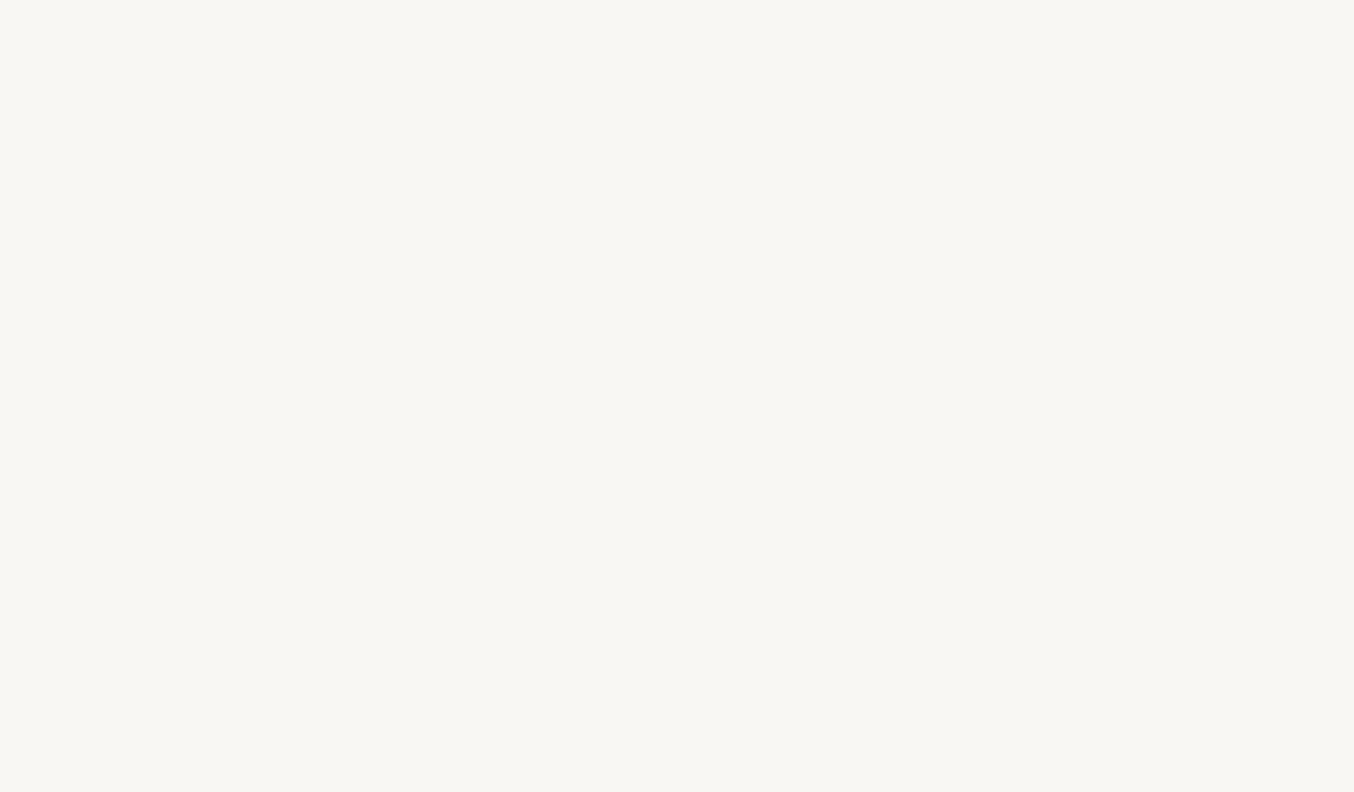 scroll, scrollTop: 0, scrollLeft: 0, axis: both 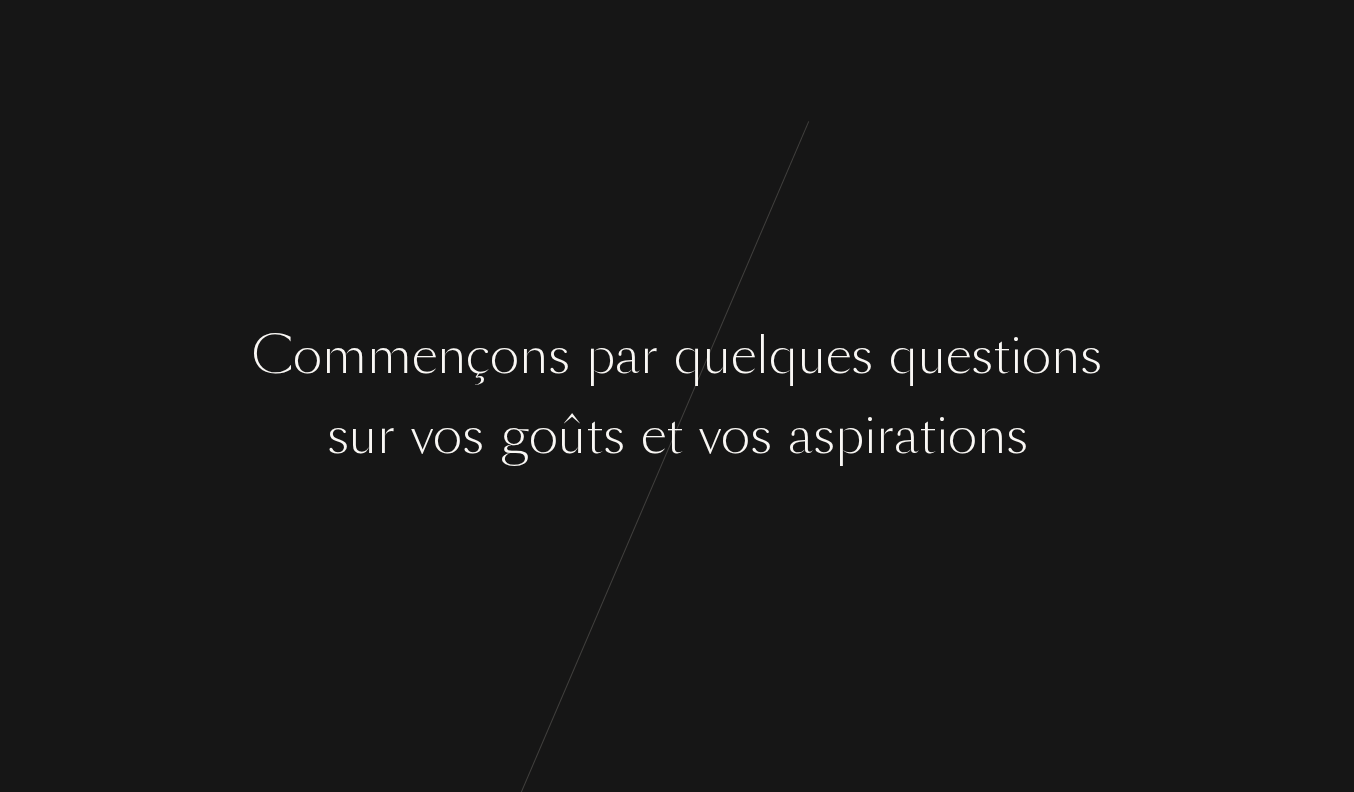 click on "C o m m e n ç o n s p a r q u e l q u e s q u e s t i o n s s u r v o s g o û t s e t v o s a s p i r a t i o n s" at bounding box center (677, 396) 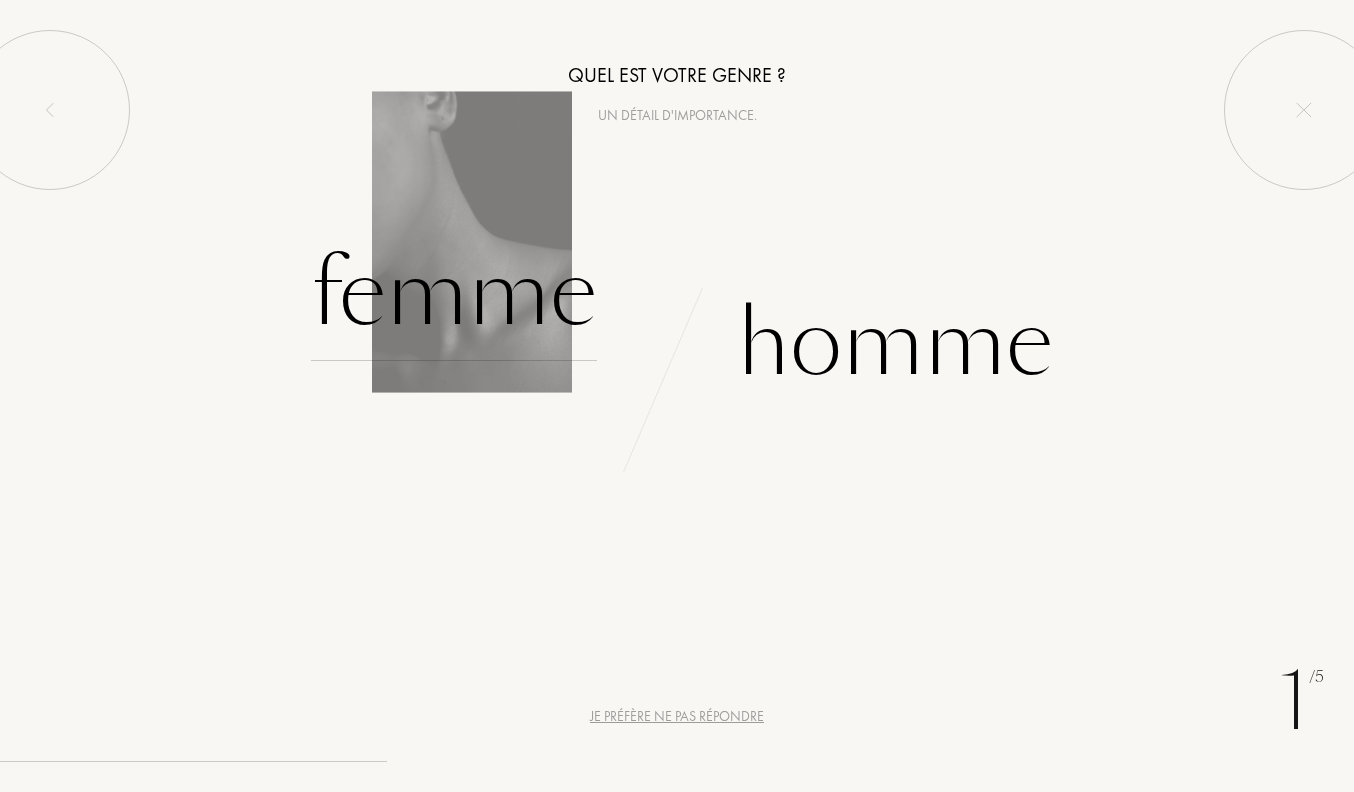 click on "Femme" at bounding box center (454, 293) 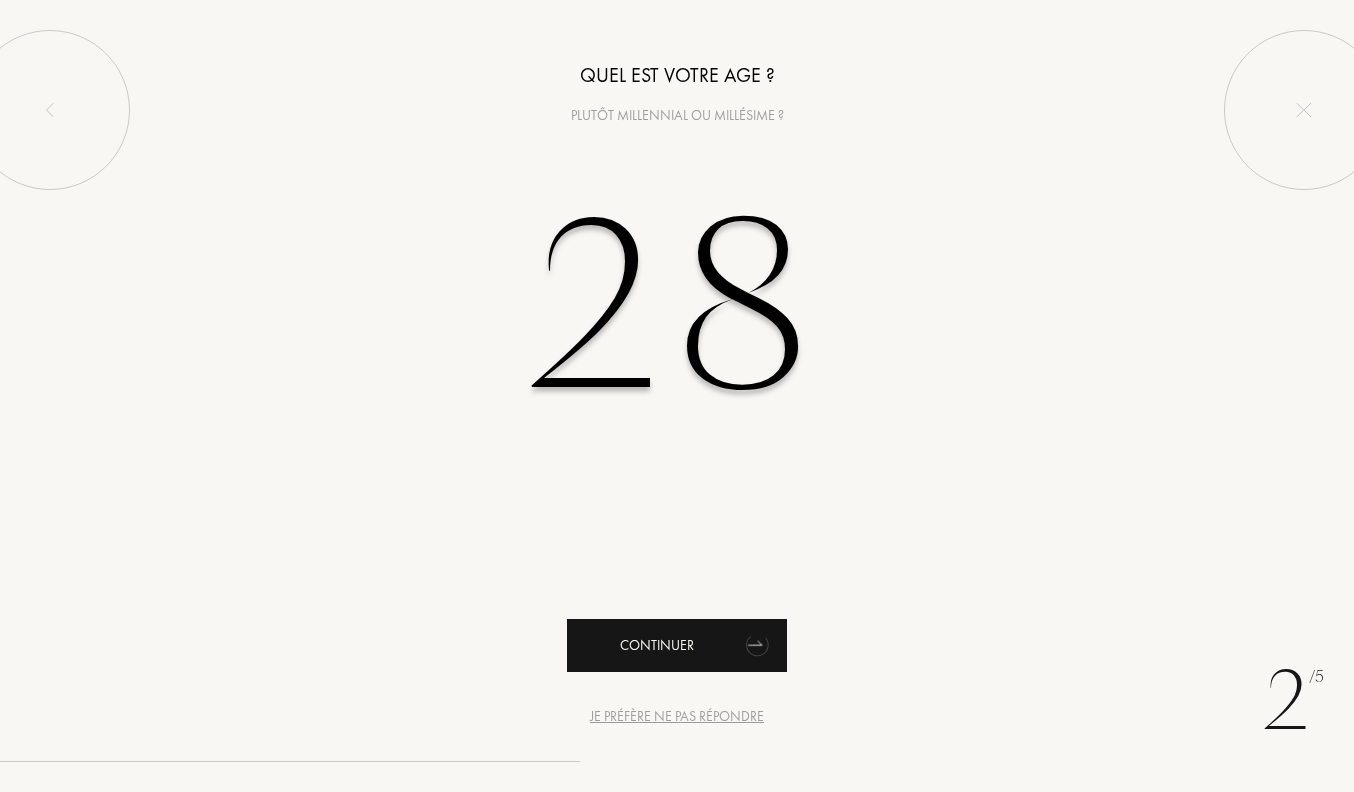 type on "28" 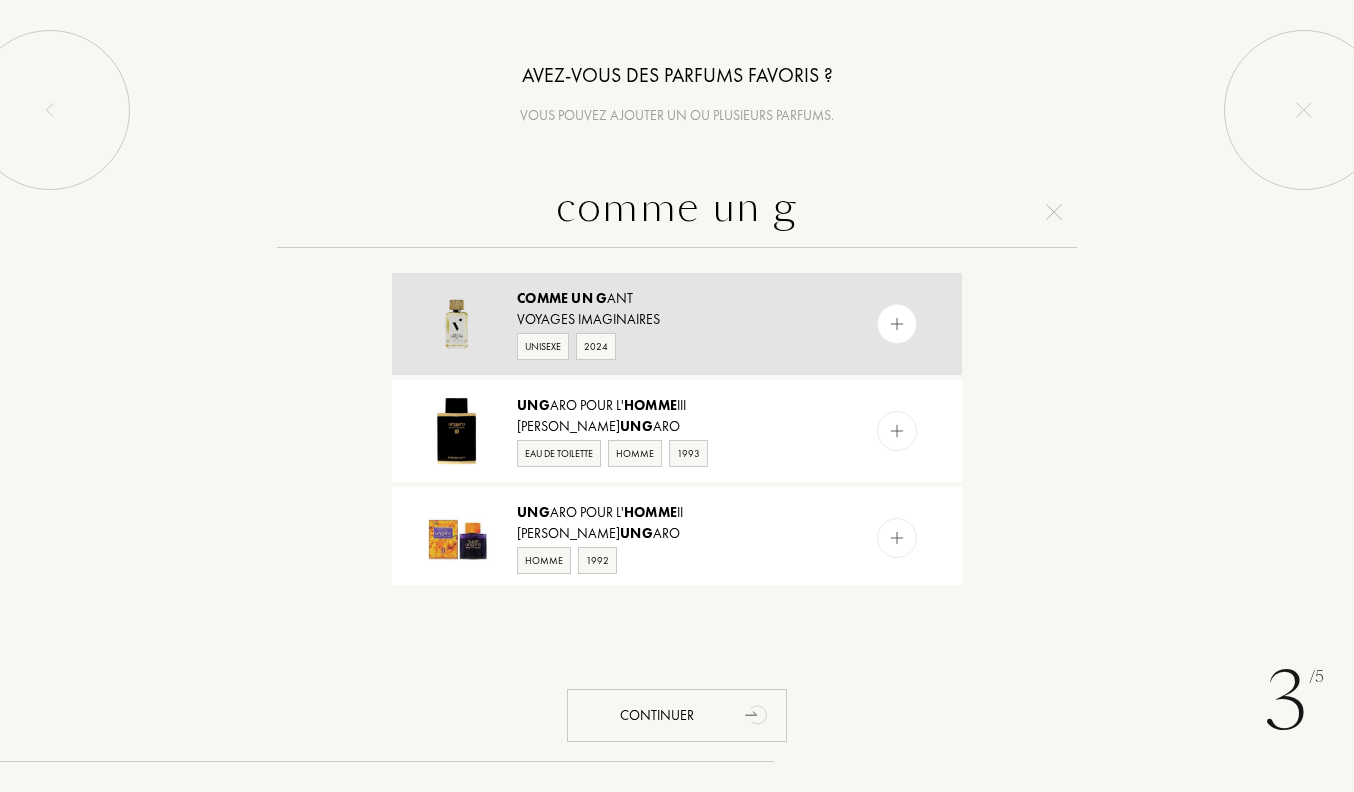 type on "comme un g" 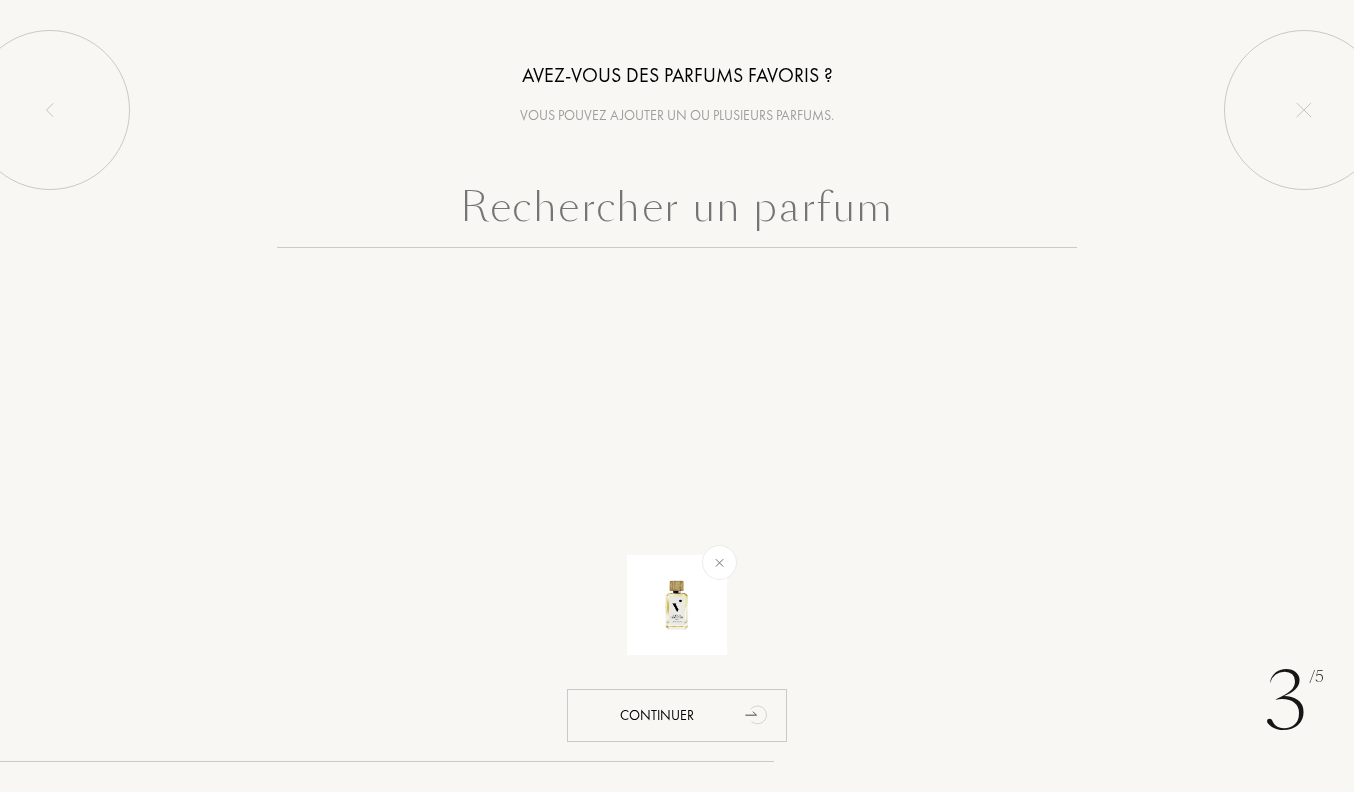 click at bounding box center [677, 212] 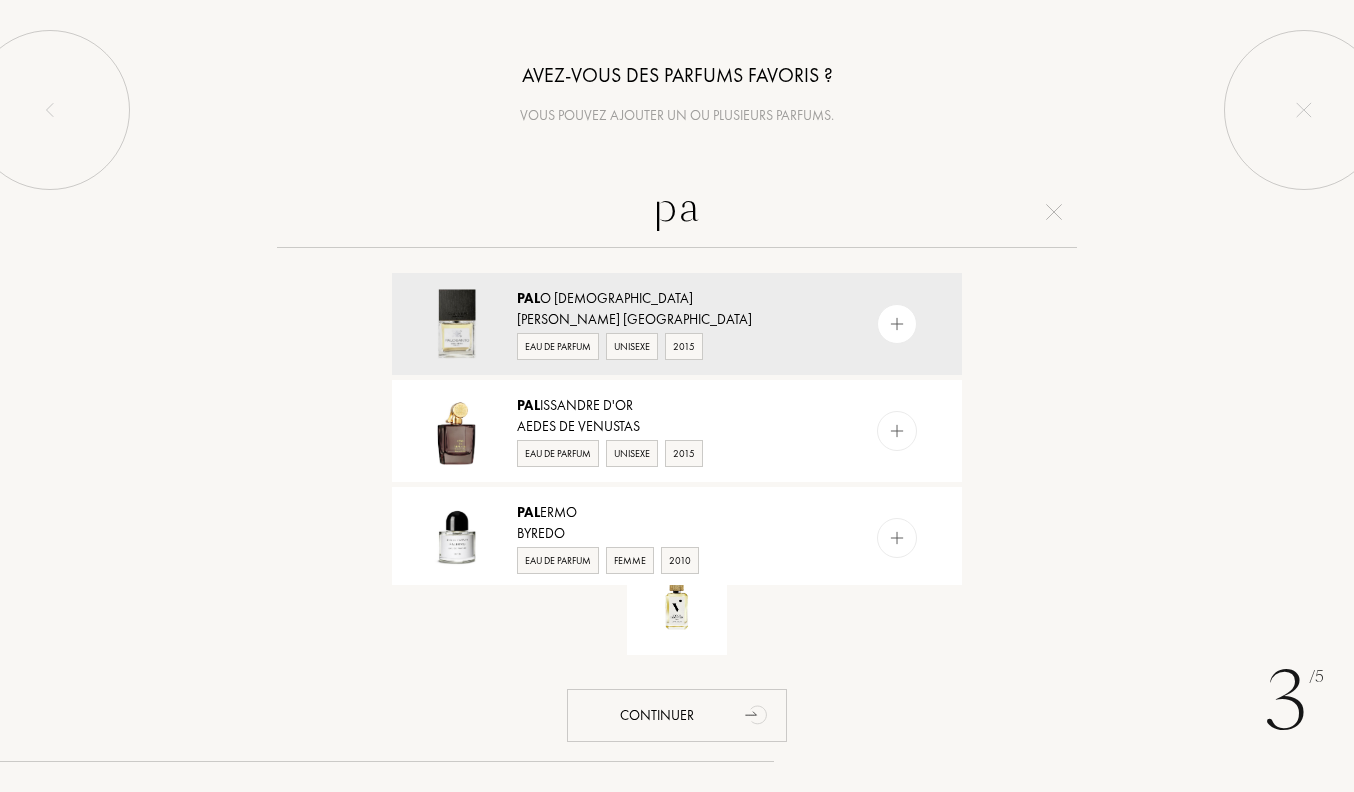 type on "p" 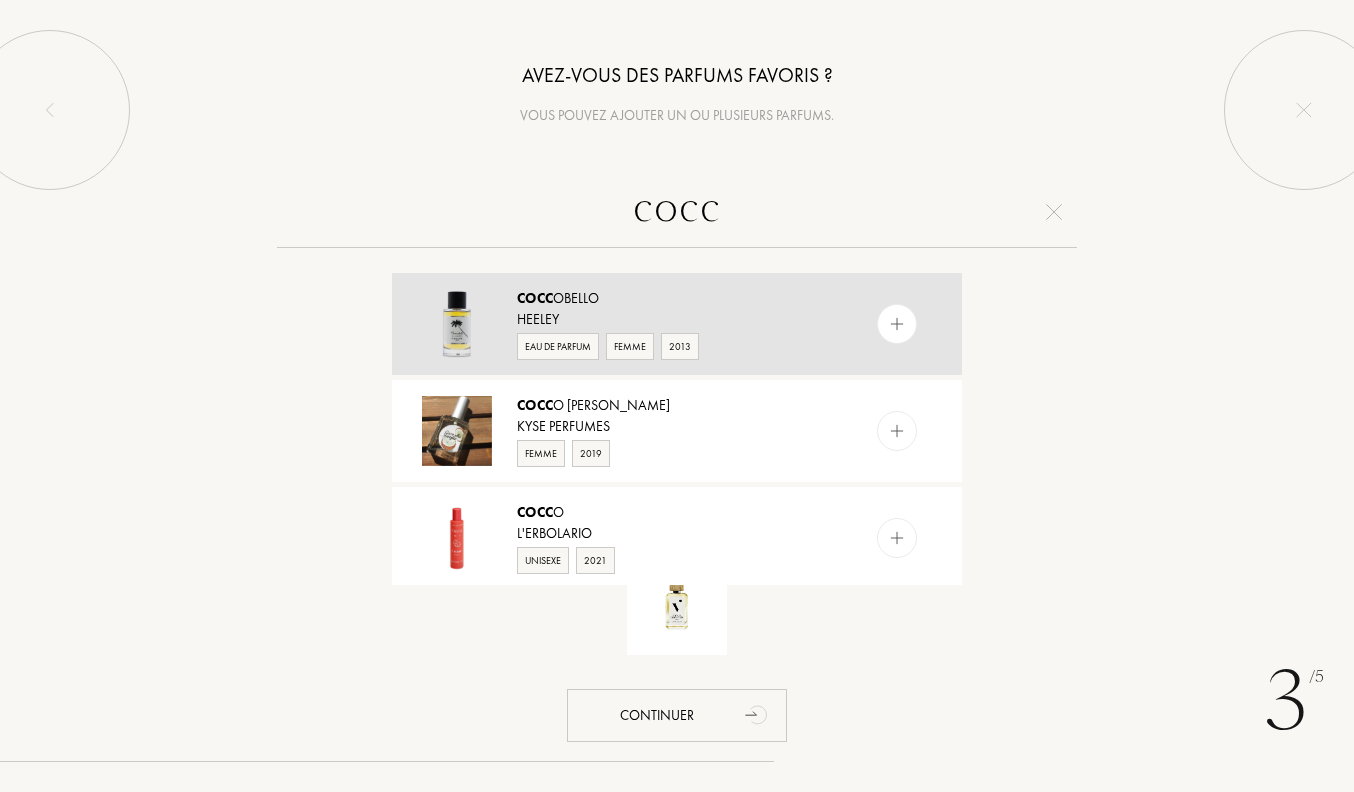 type on "cocc" 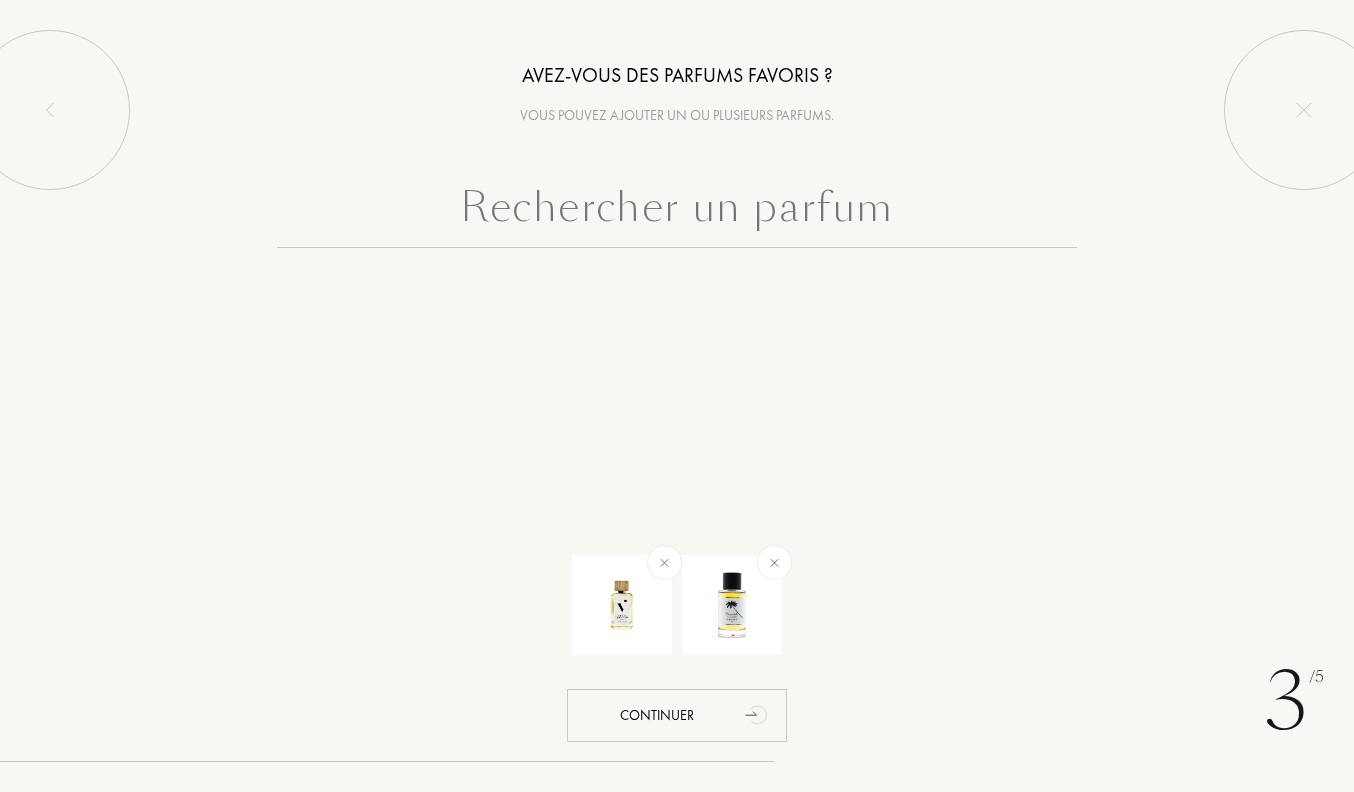 click at bounding box center (677, 212) 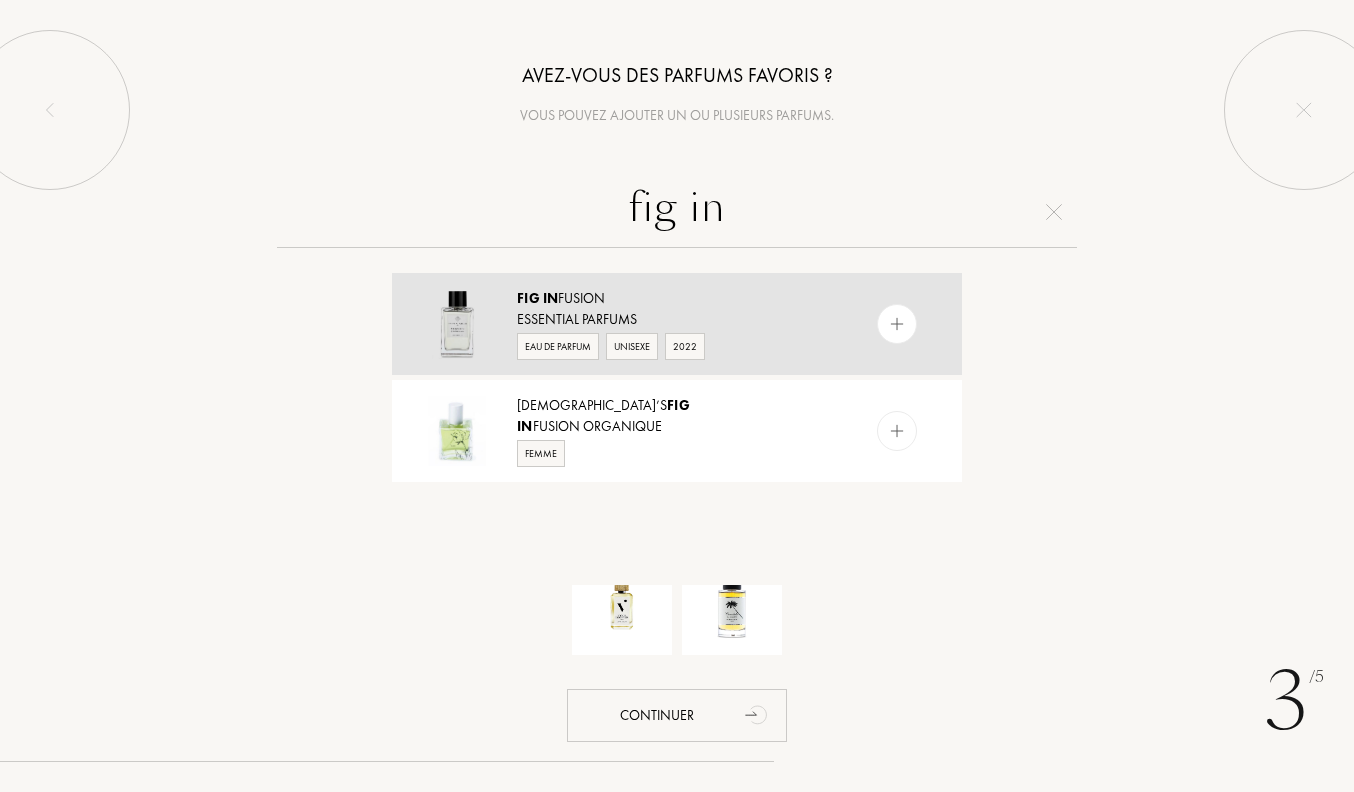 type on "fig in" 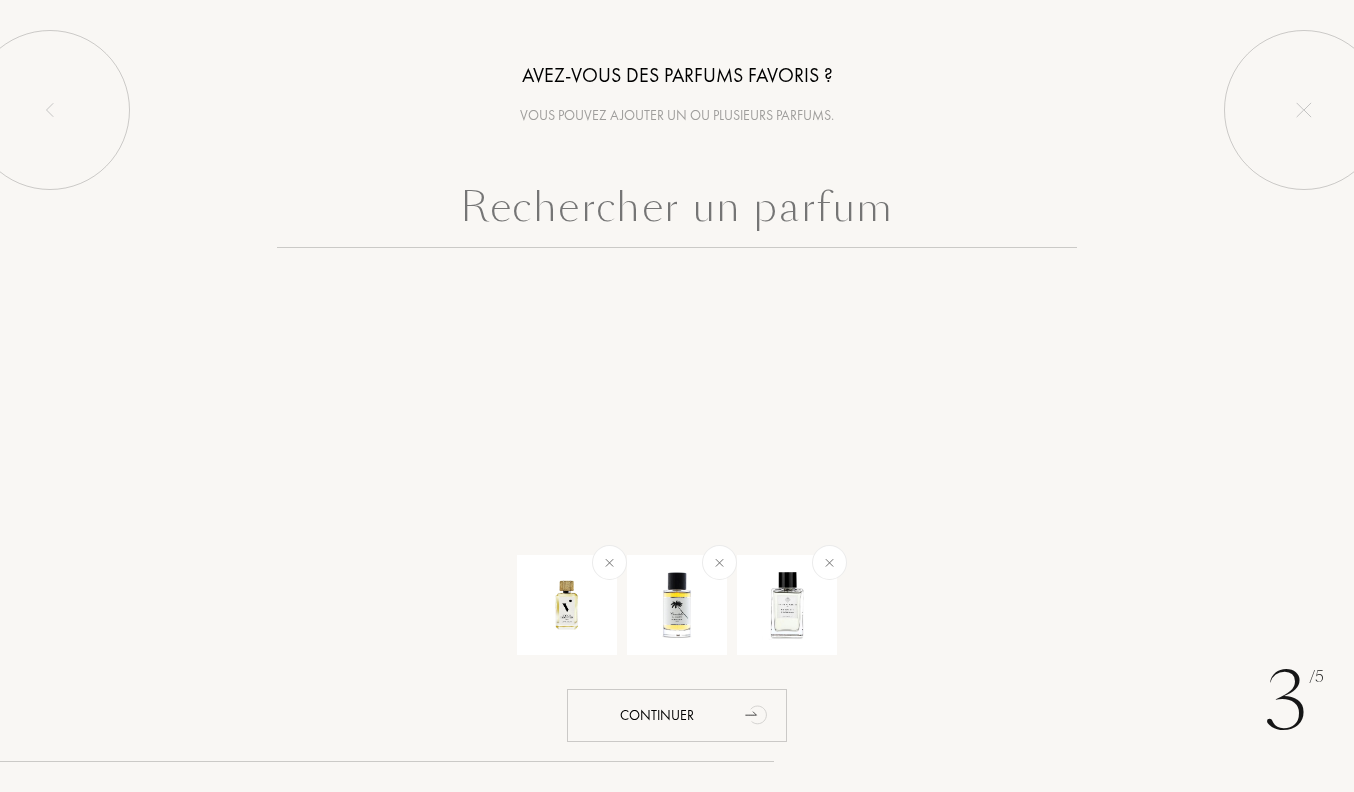 click at bounding box center (677, 212) 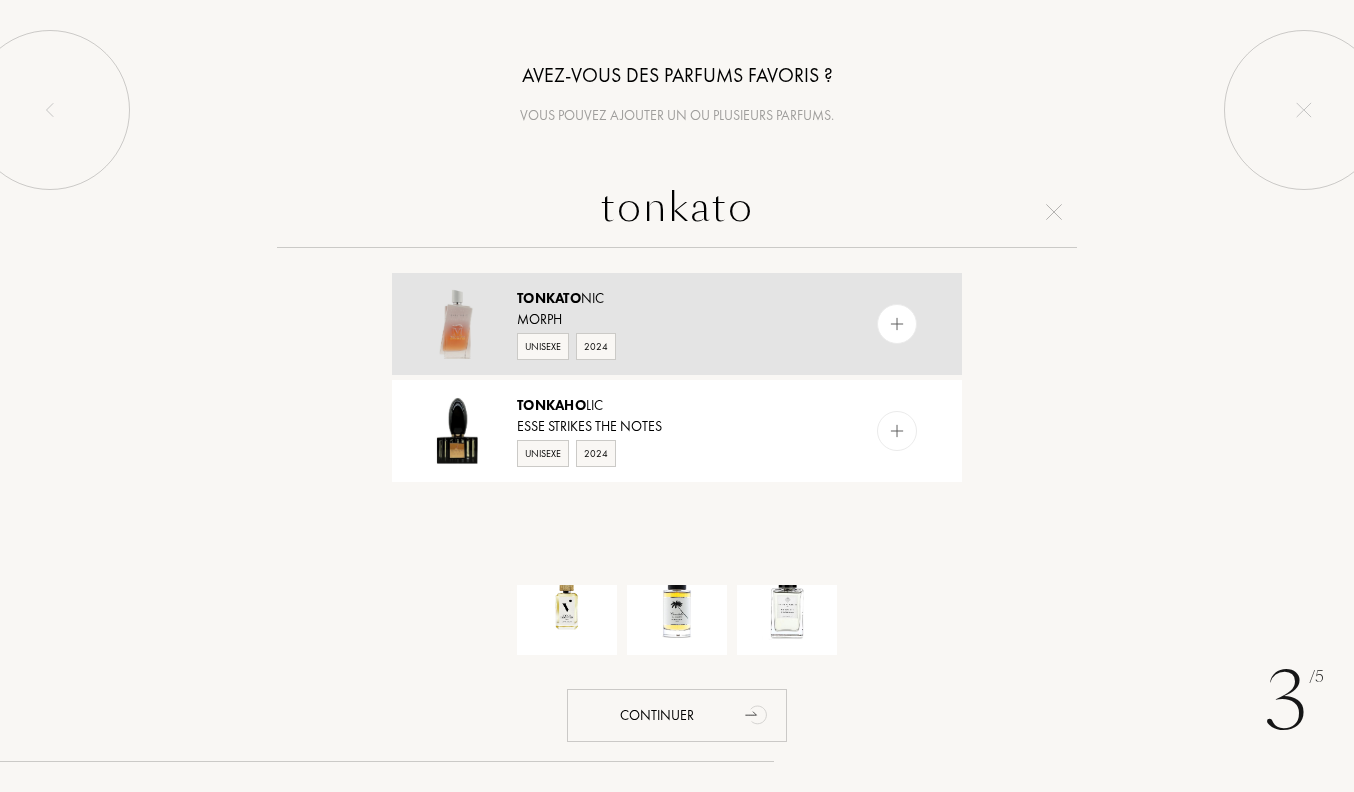 type on "tonkato" 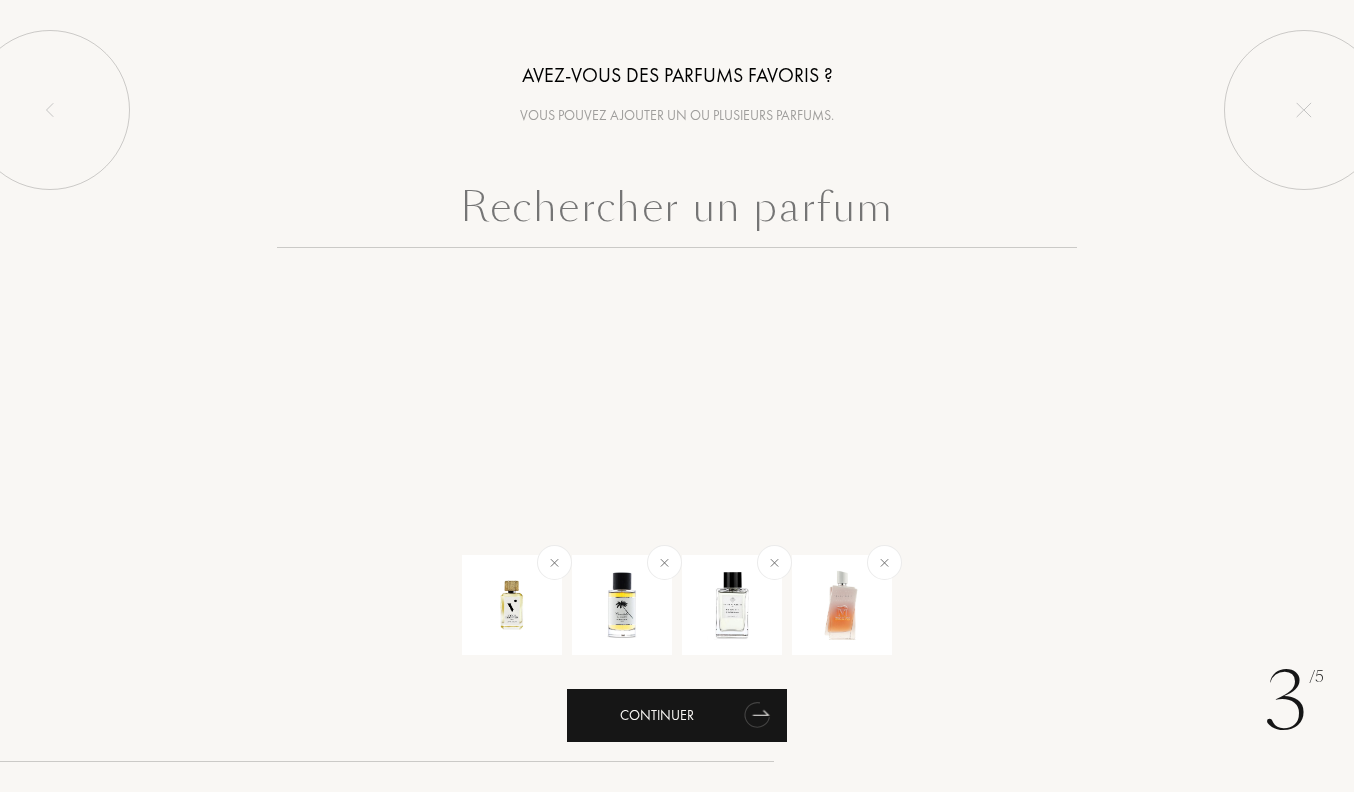 click on "Continuer" at bounding box center (677, 715) 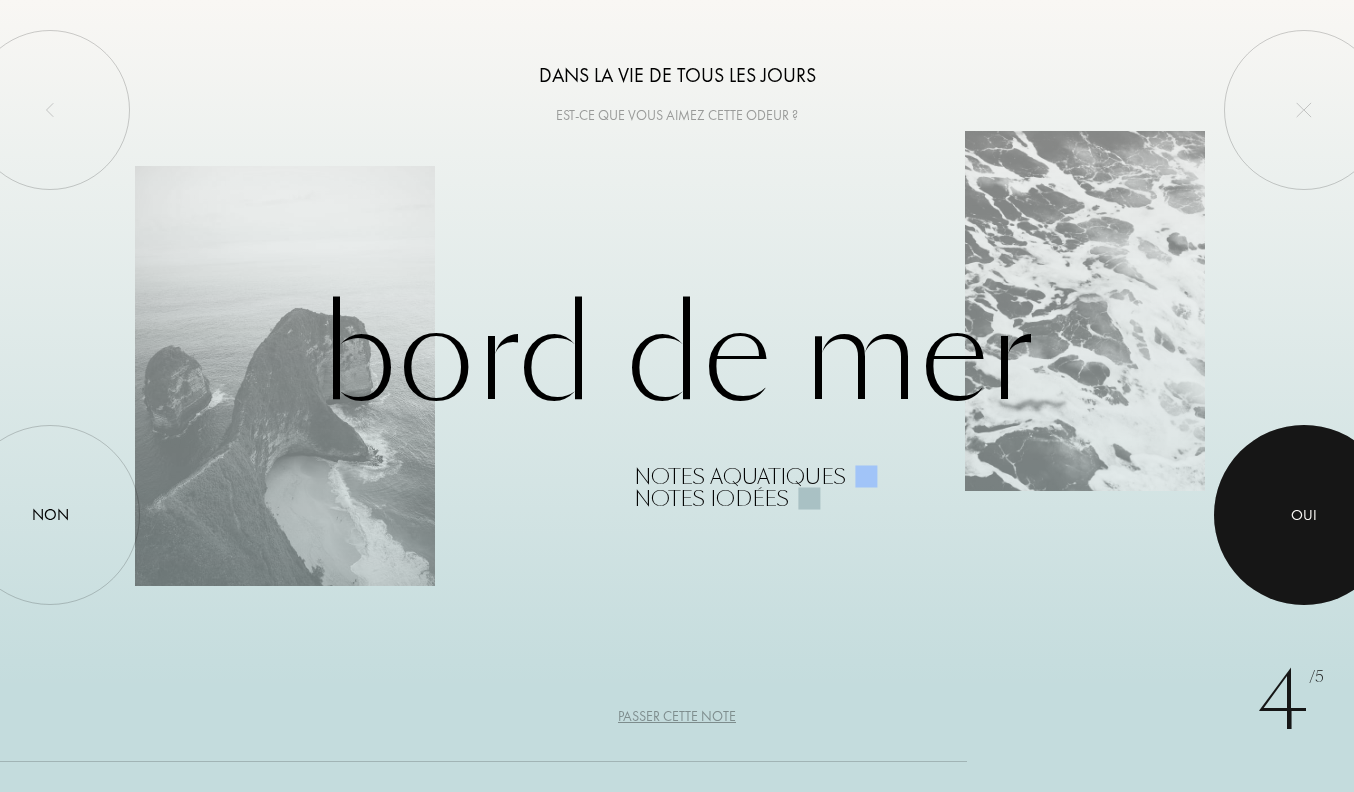click on "Oui" at bounding box center [1304, 515] 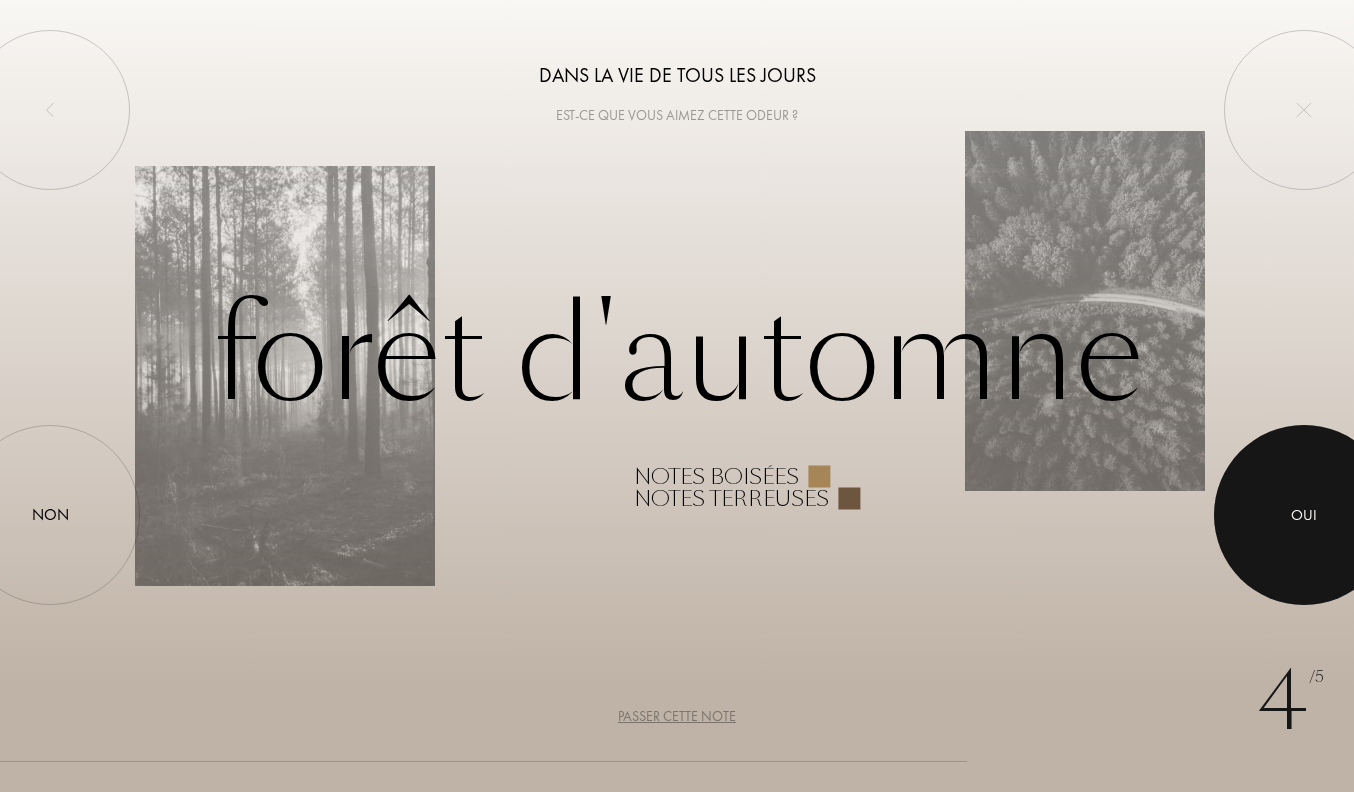 click at bounding box center [1304, 515] 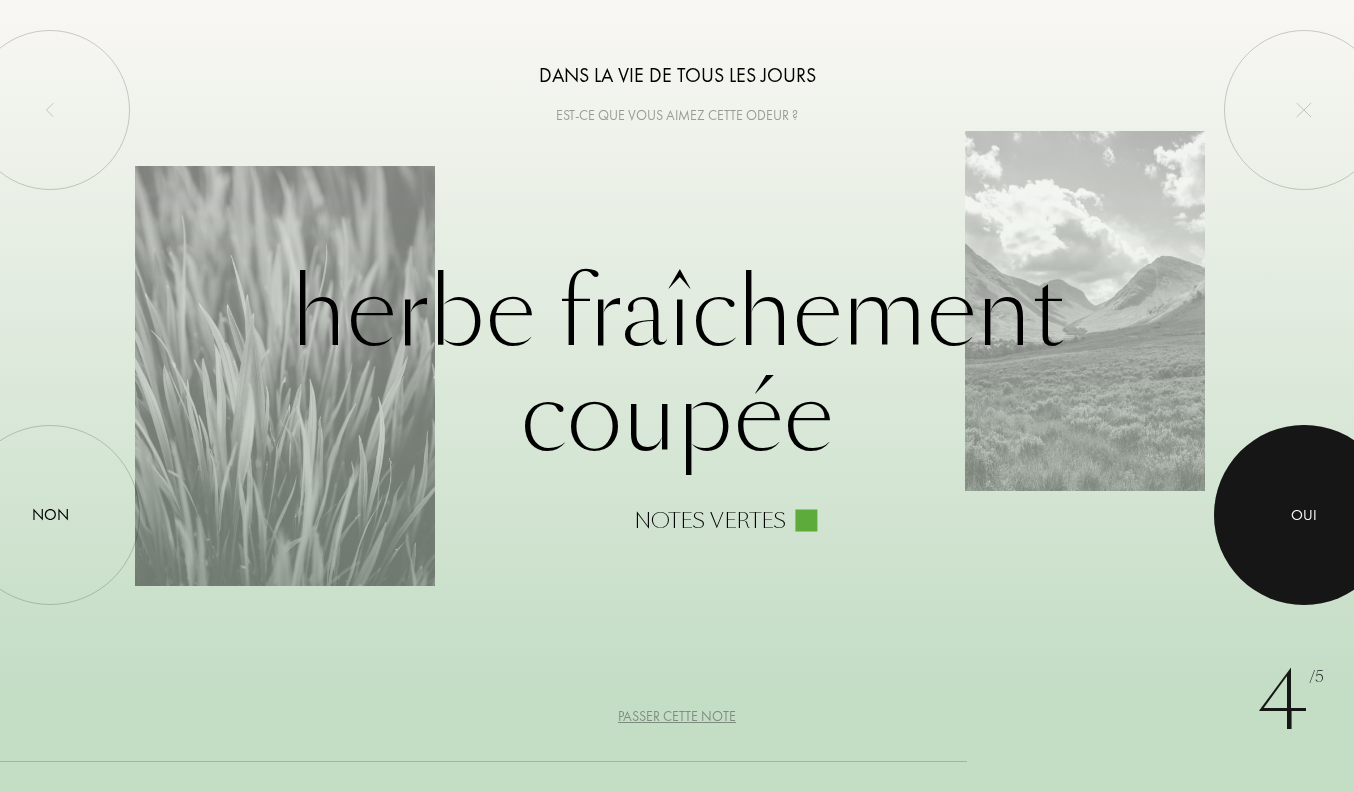 click on "Oui" at bounding box center [1304, 515] 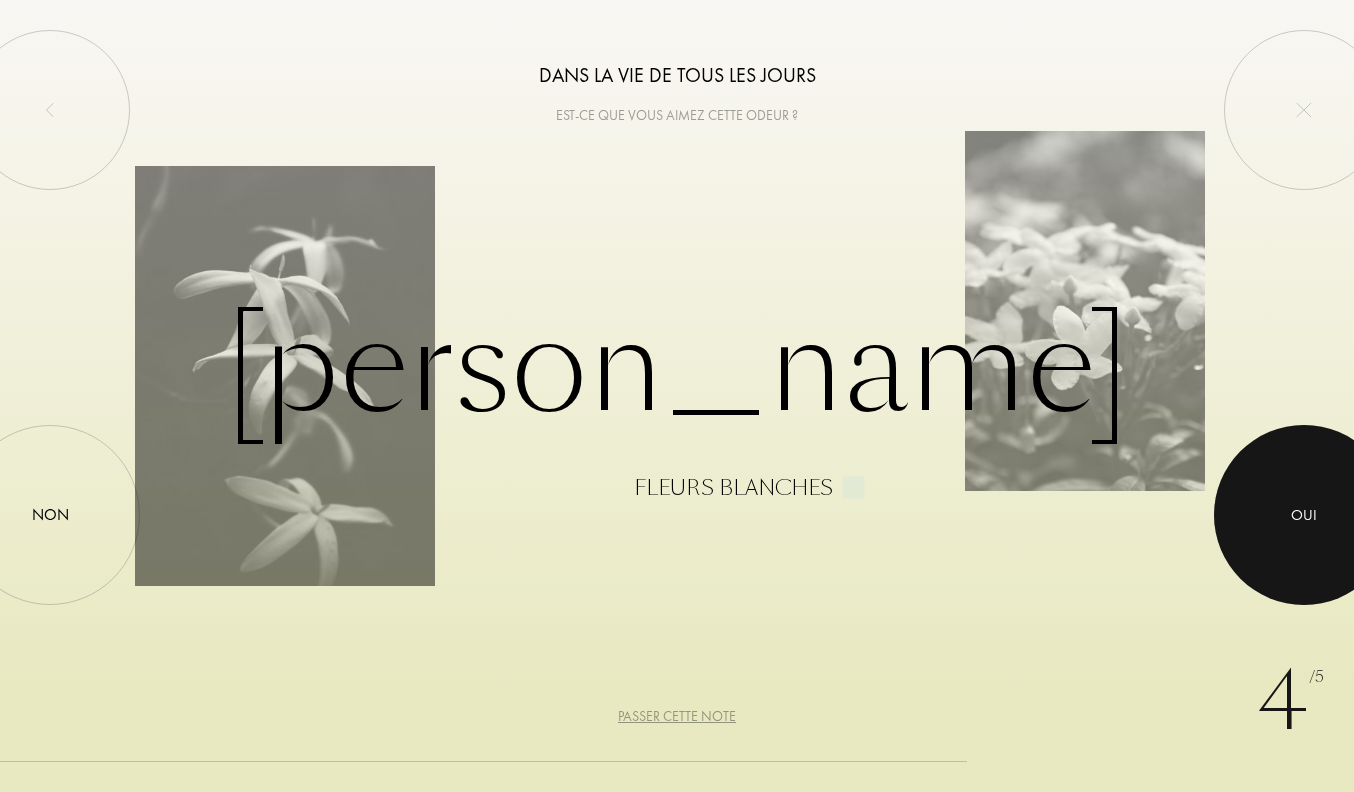 click on "Oui" at bounding box center [1304, 515] 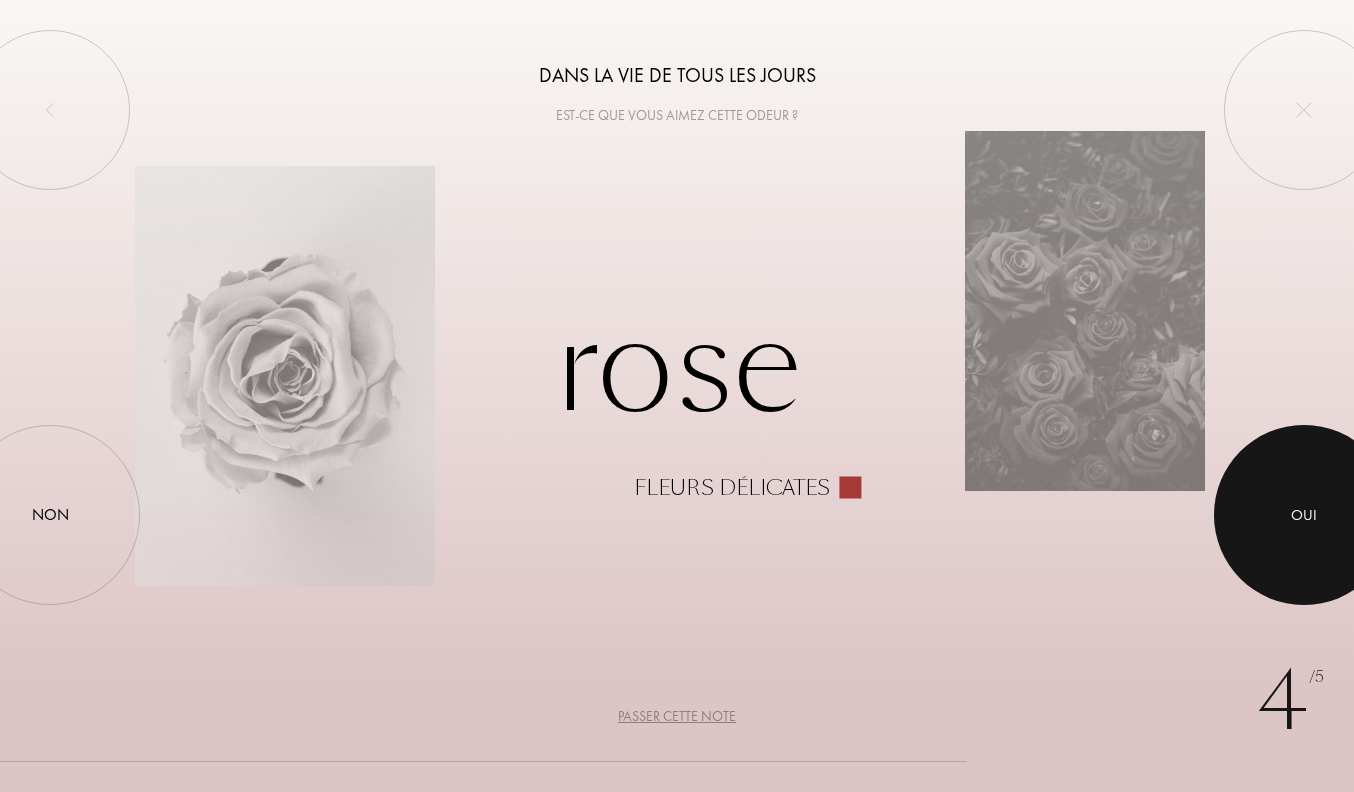 click at bounding box center (1304, 515) 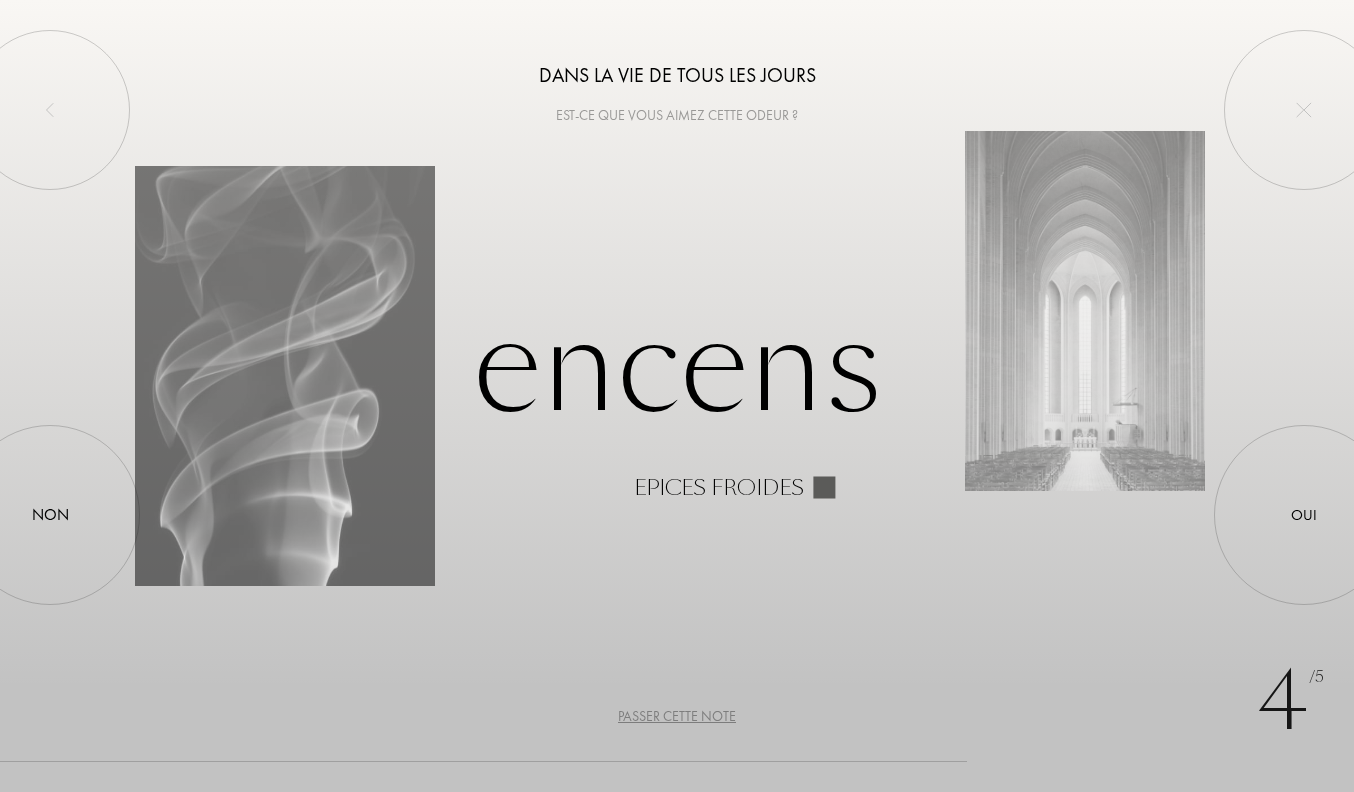 click on "Passer cette note" at bounding box center (677, 716) 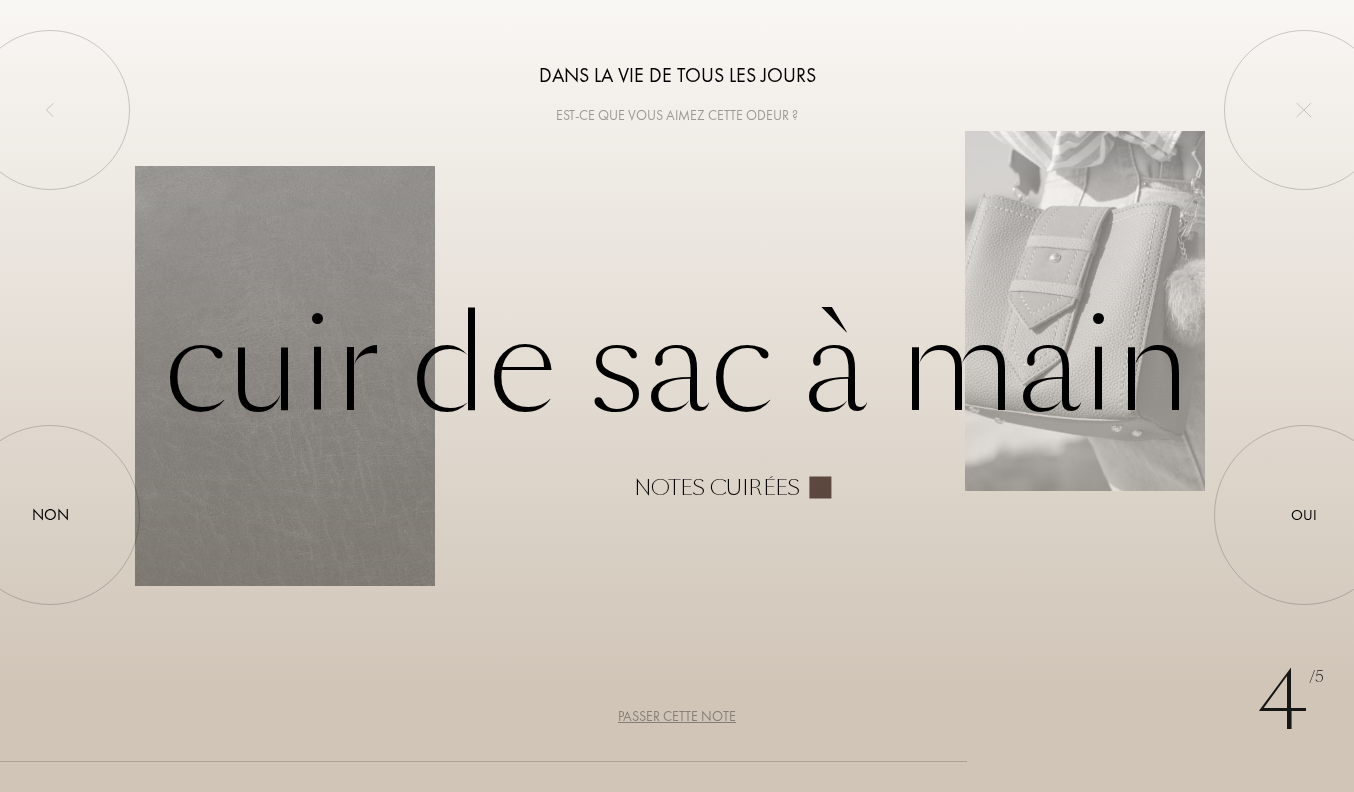 click on "Passer cette note" at bounding box center (677, 716) 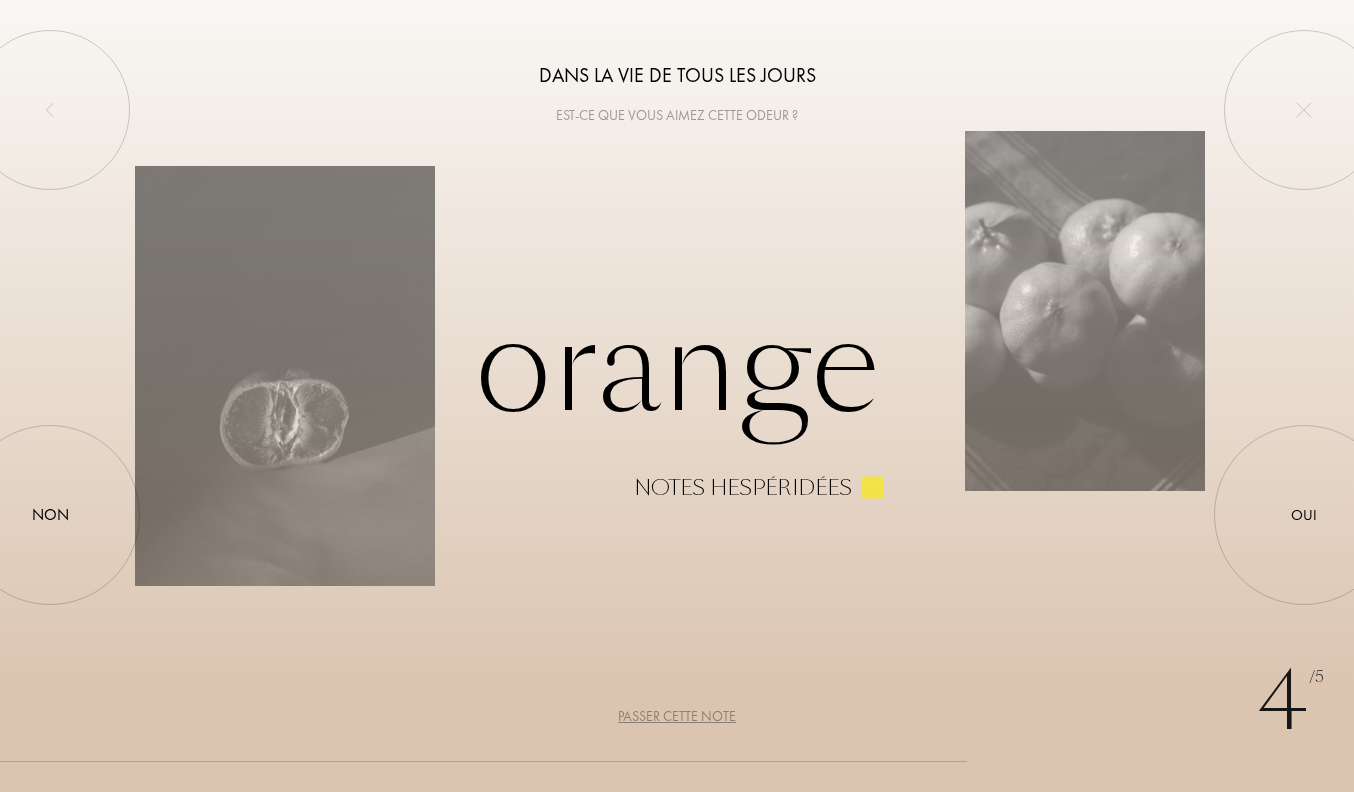 click on "Passer cette note" at bounding box center [677, 716] 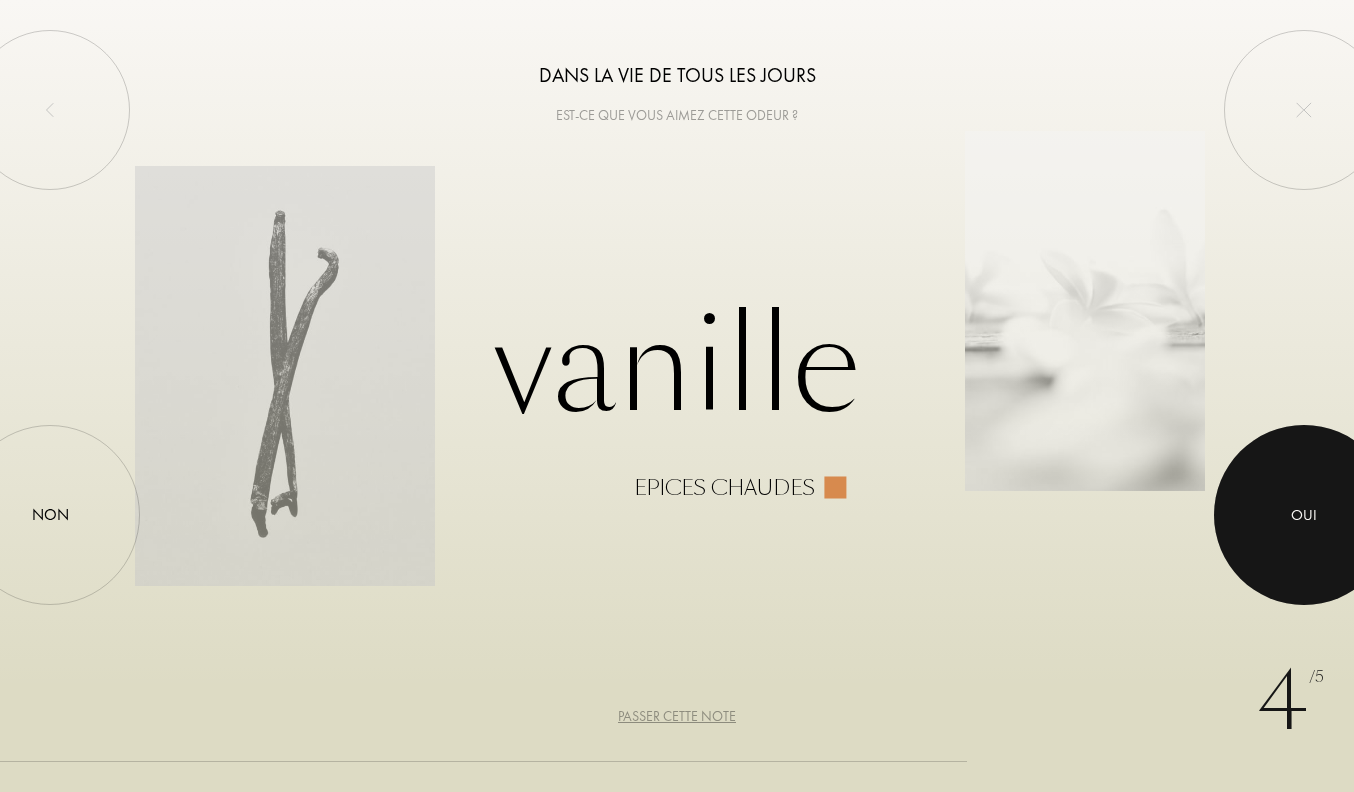click at bounding box center (1304, 515) 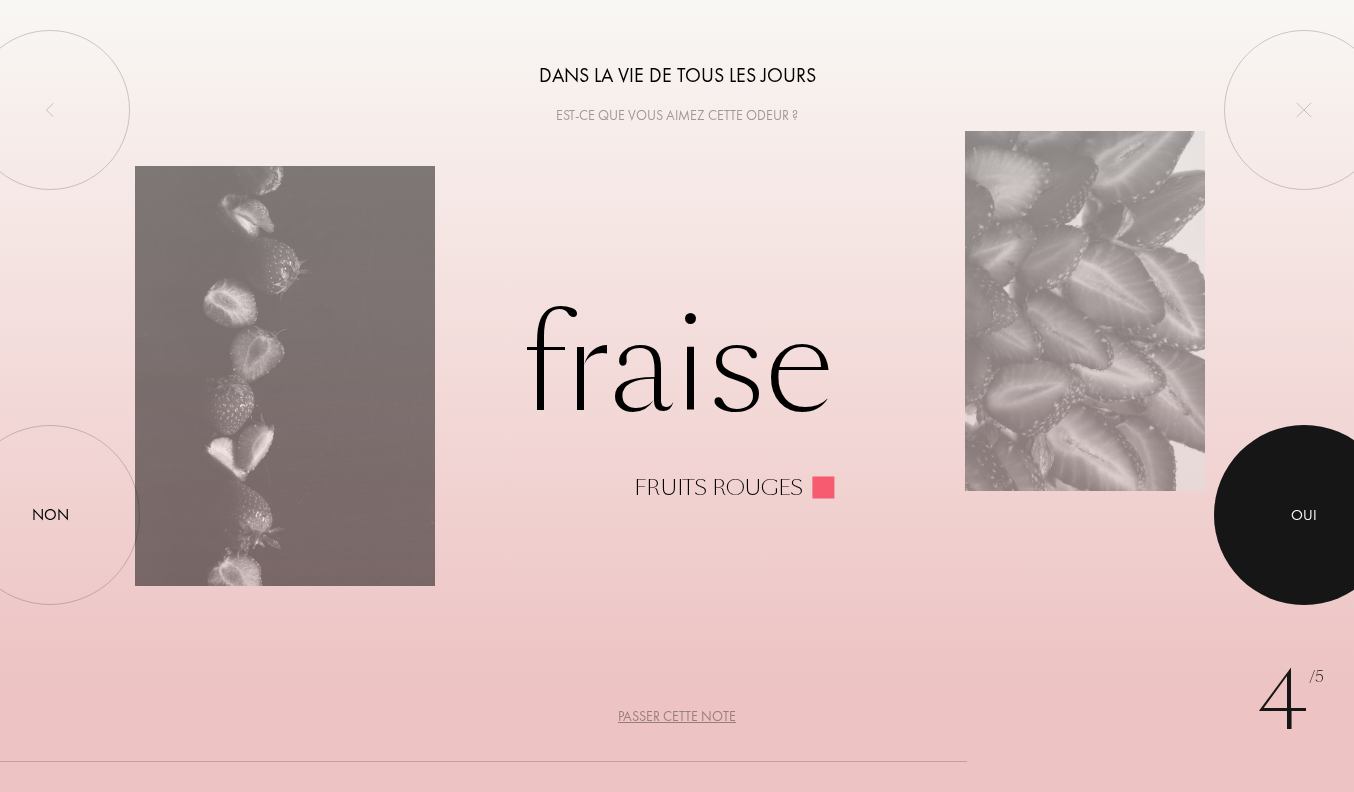 click at bounding box center (1304, 515) 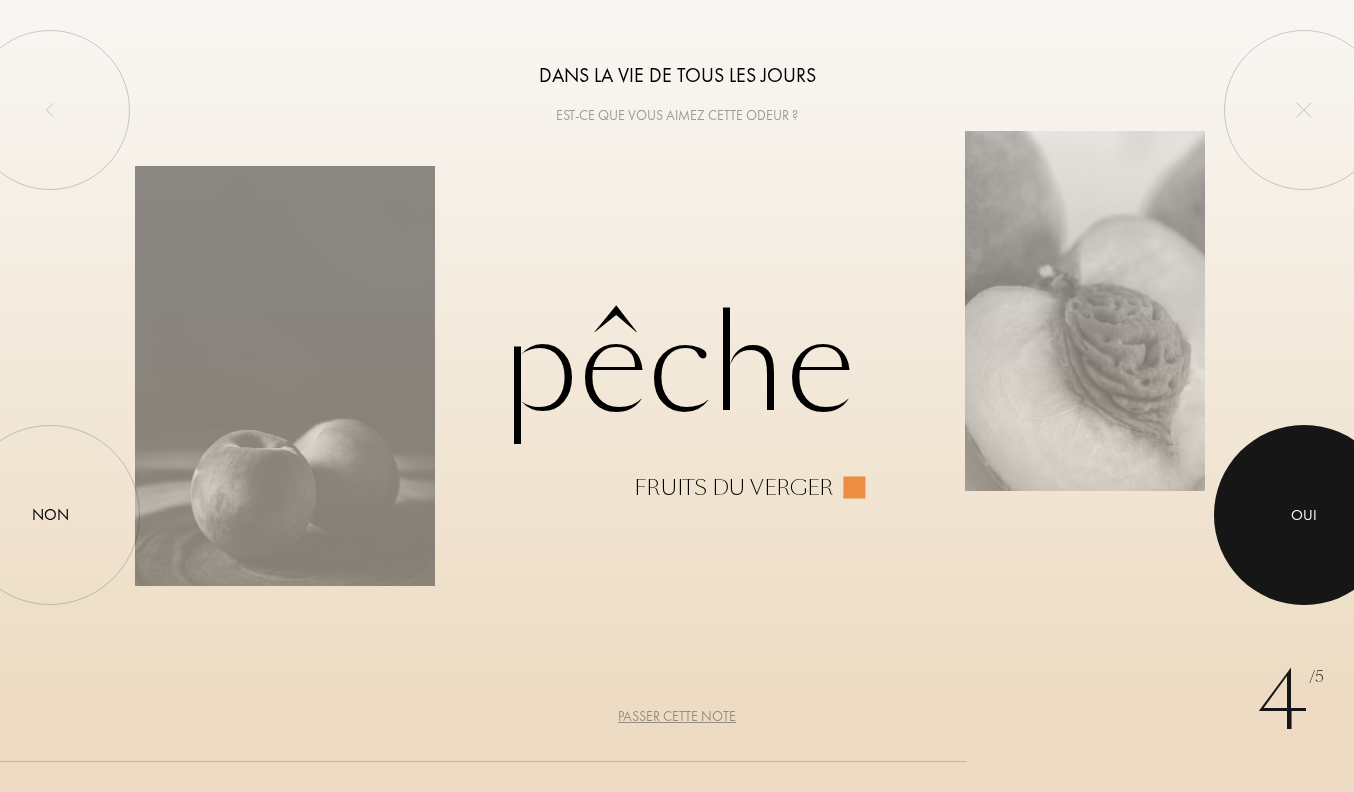 click at bounding box center (1304, 515) 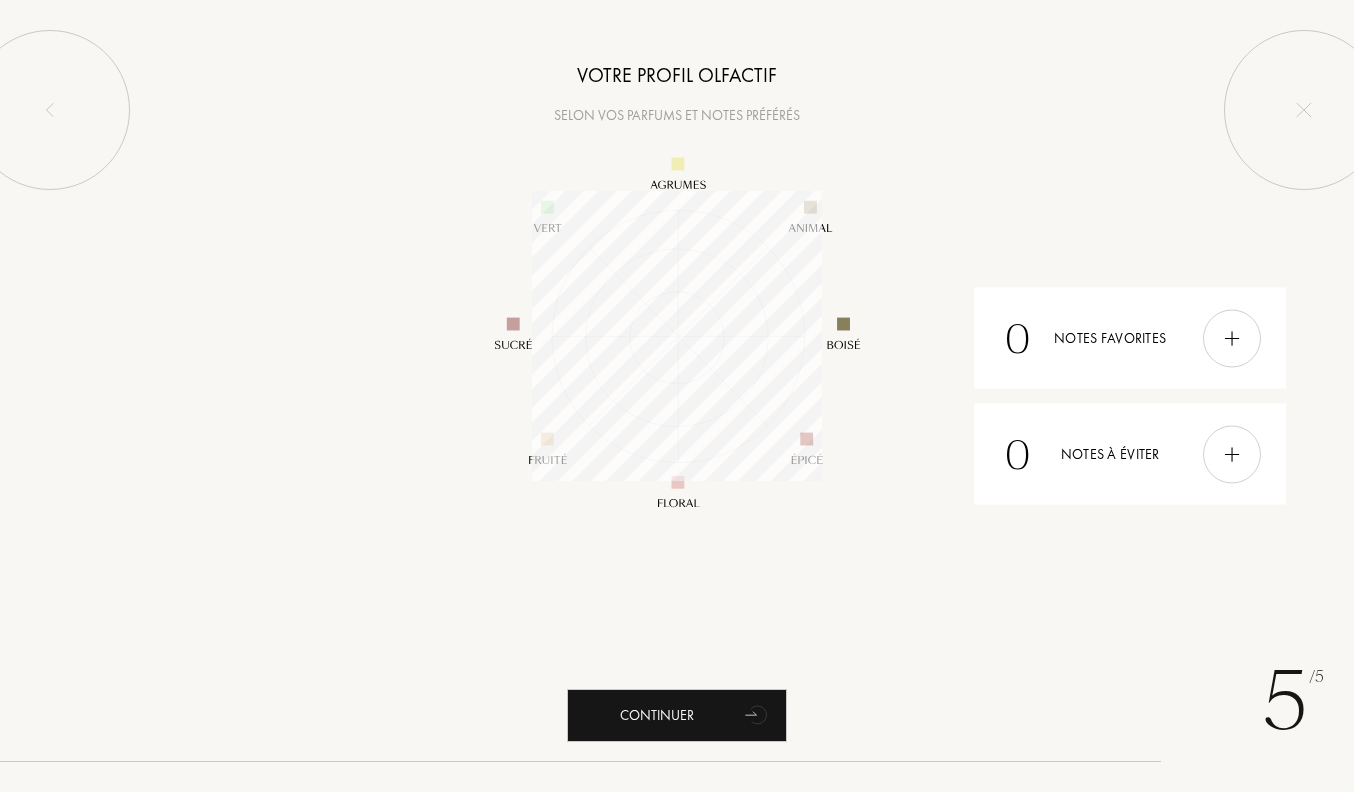 scroll, scrollTop: 999710, scrollLeft: 999710, axis: both 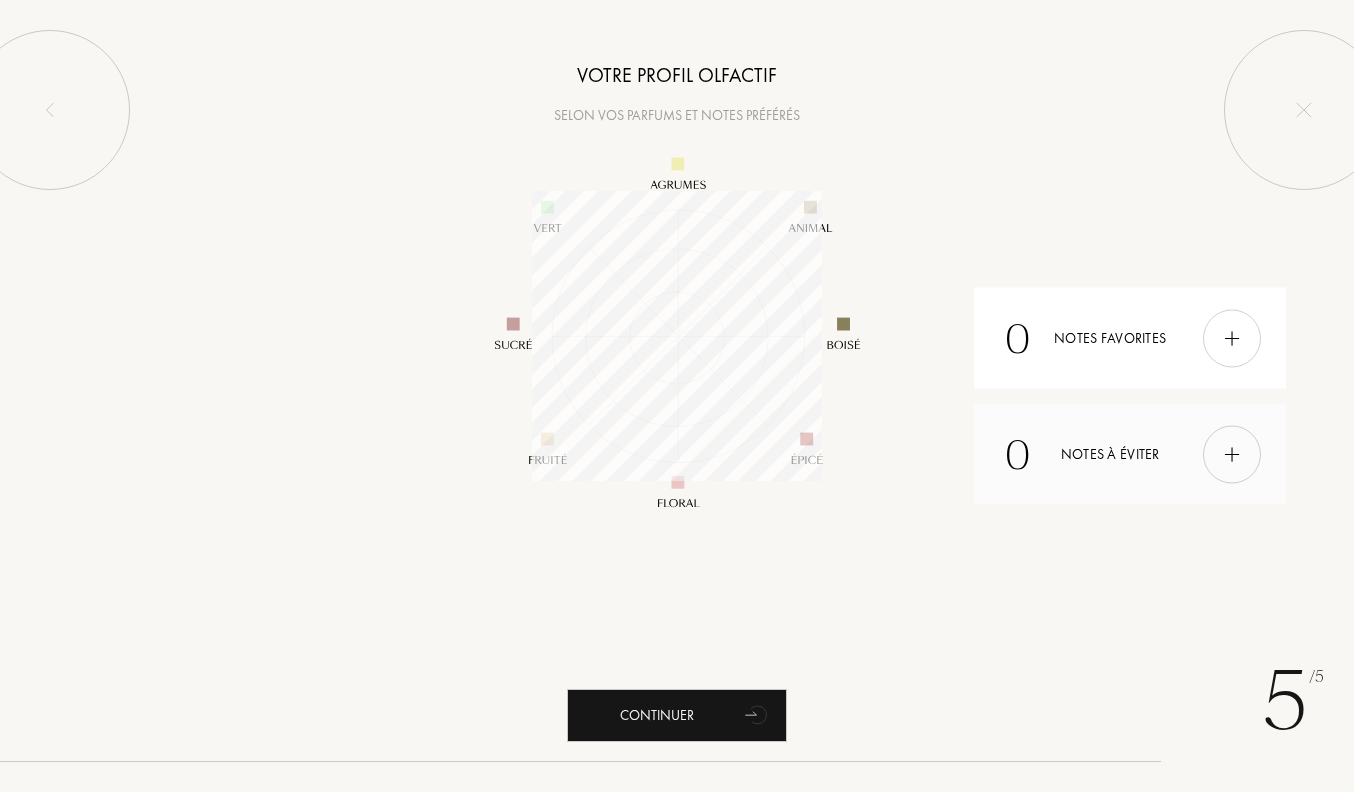 click at bounding box center (1232, 454) 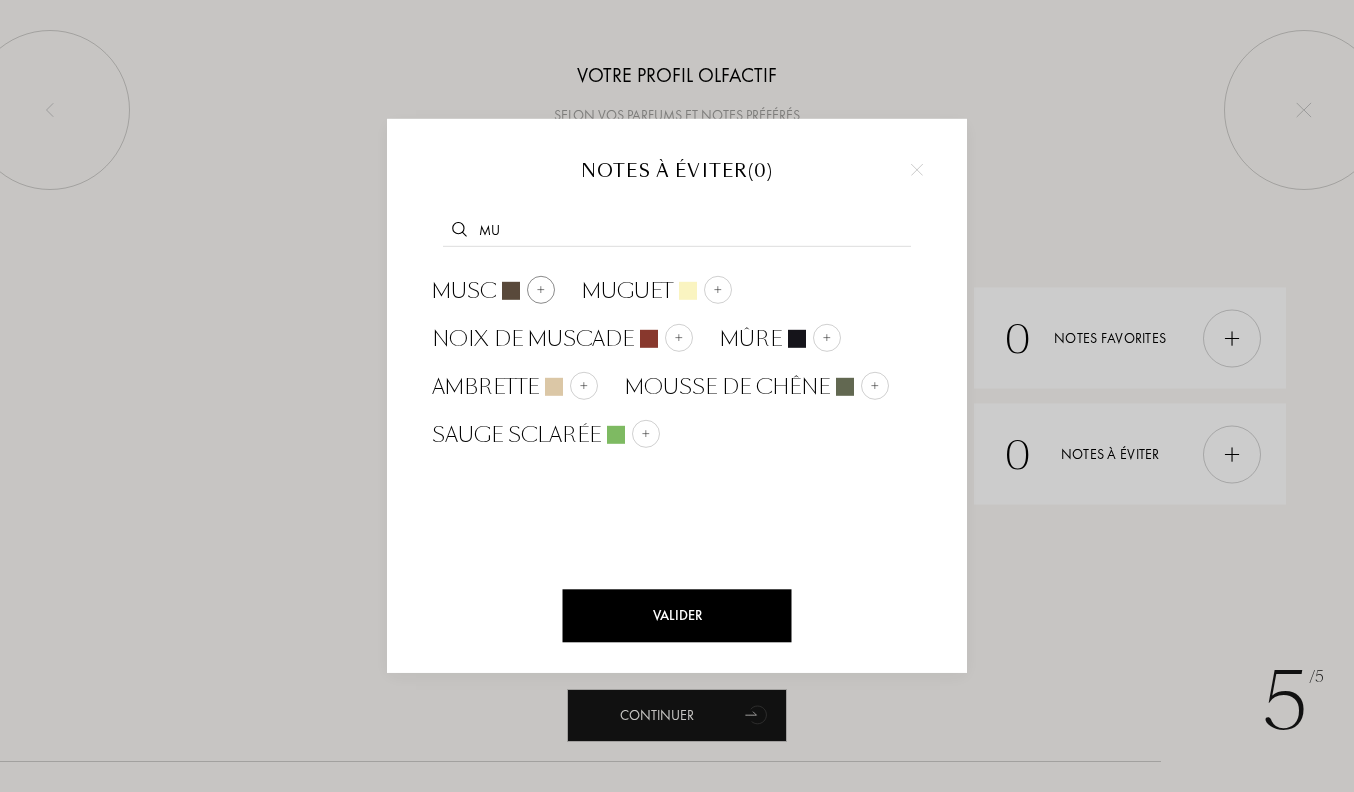type on "mu" 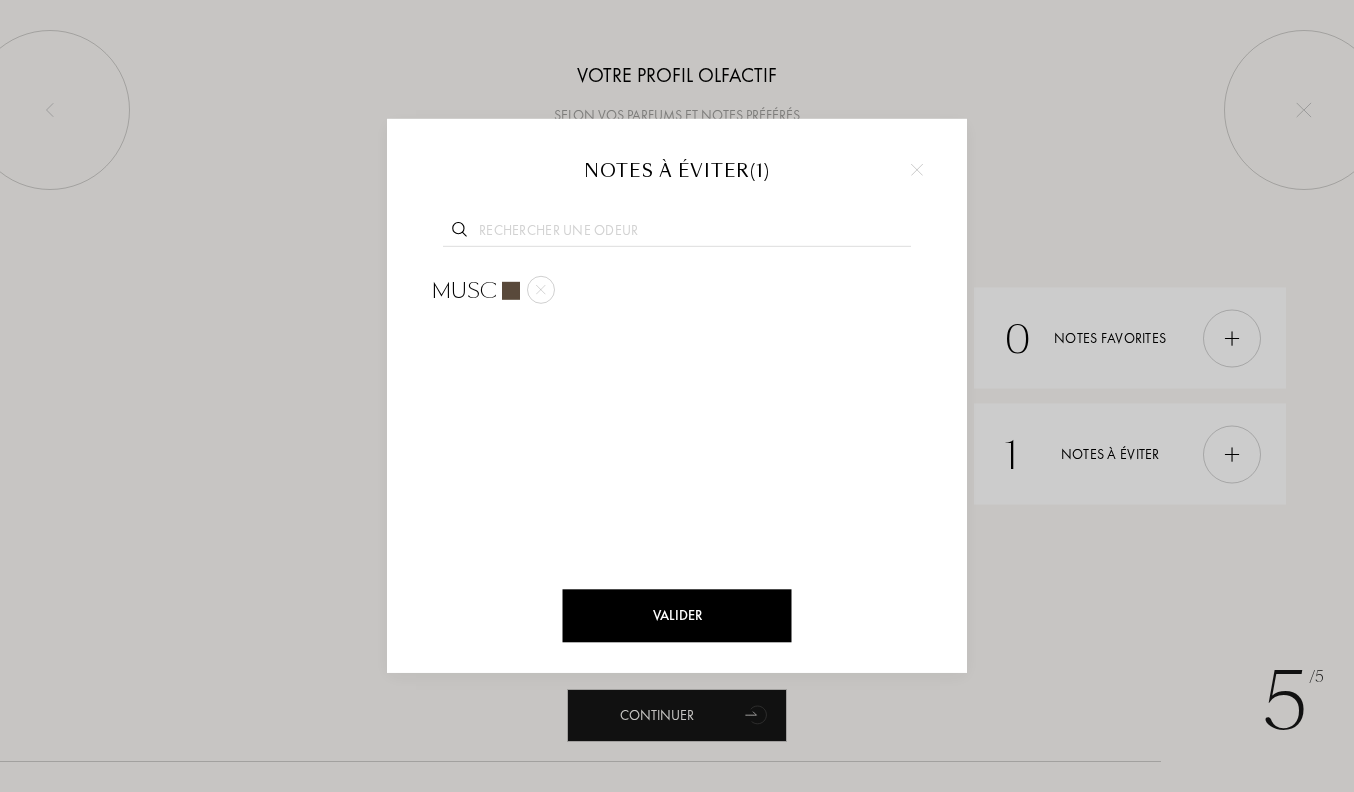 click on "Valider" at bounding box center [677, 616] 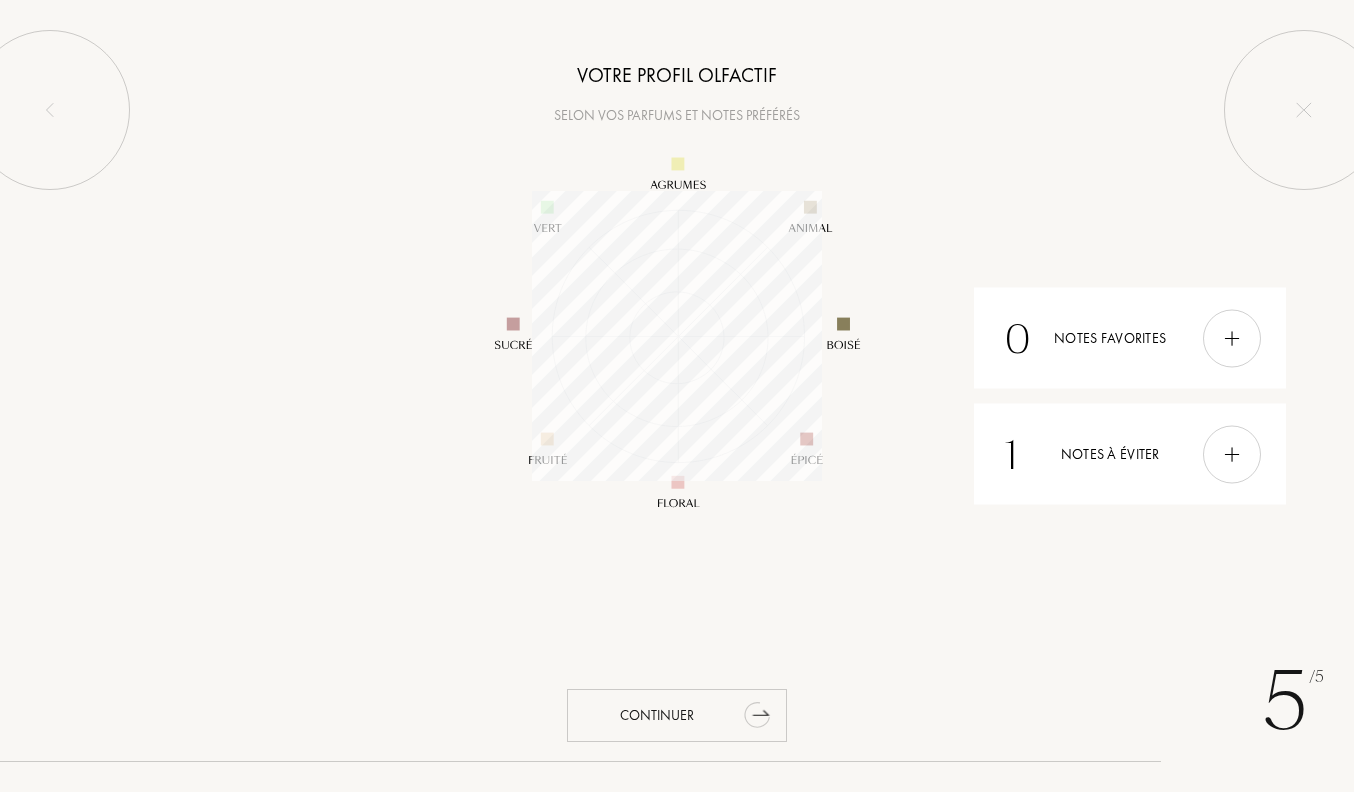 click on "Continuer" at bounding box center [677, 715] 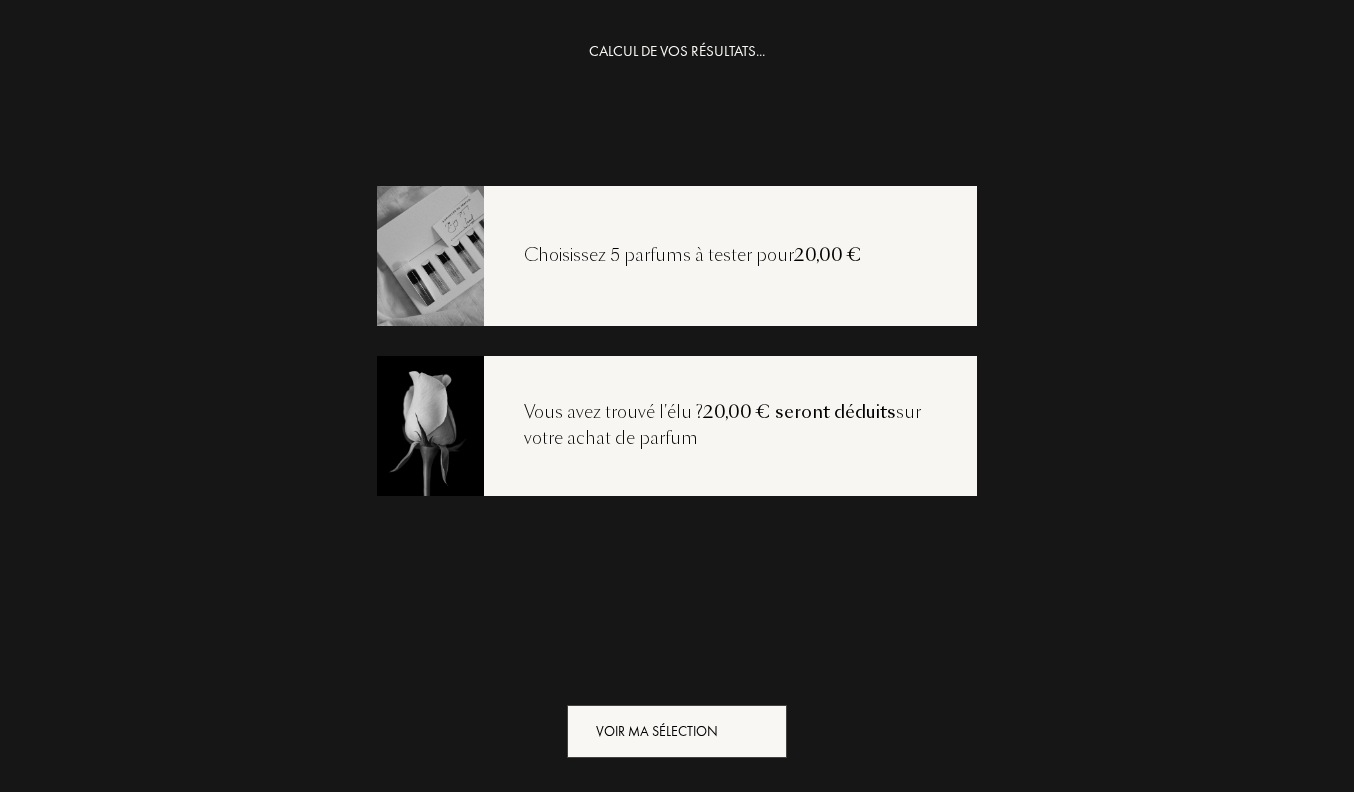 click on "Voir ma sélection" at bounding box center [677, 731] 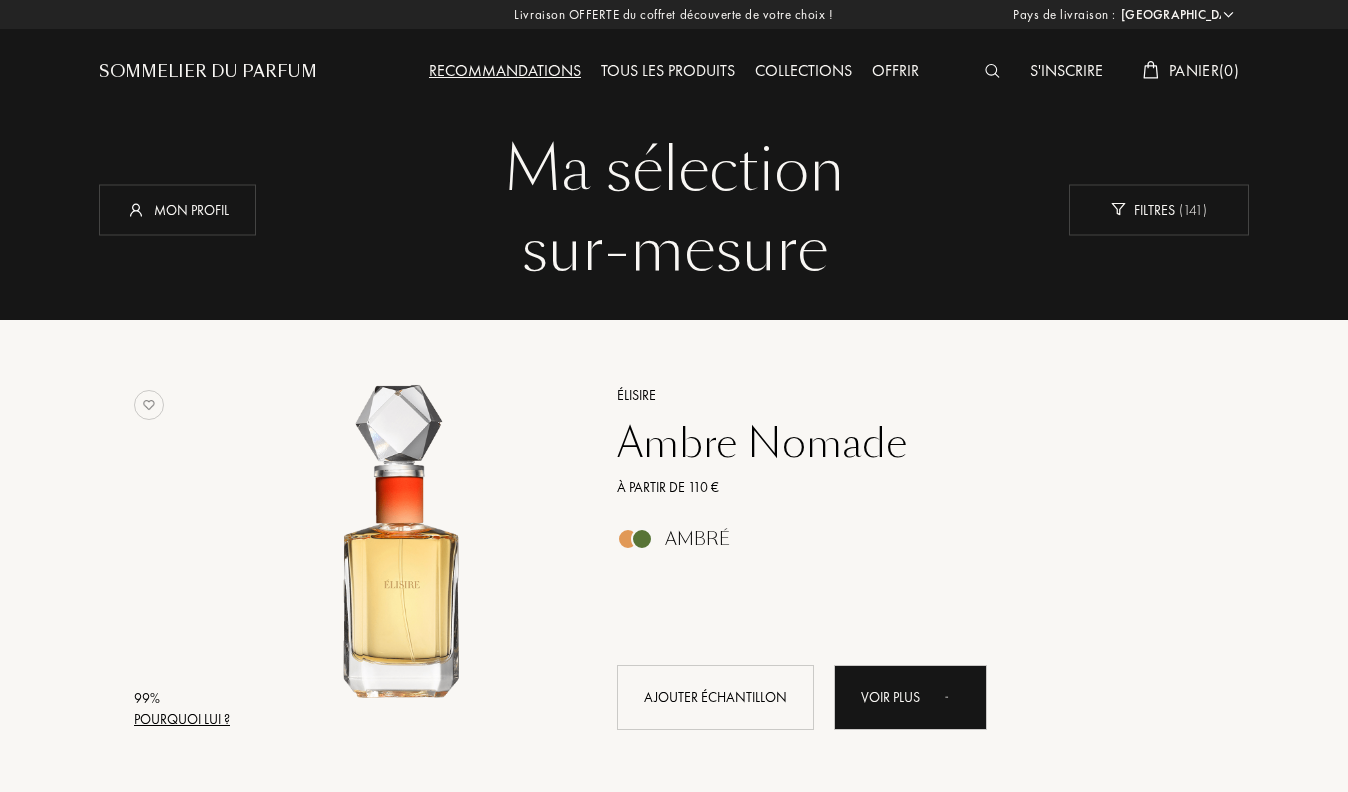 select on "FR" 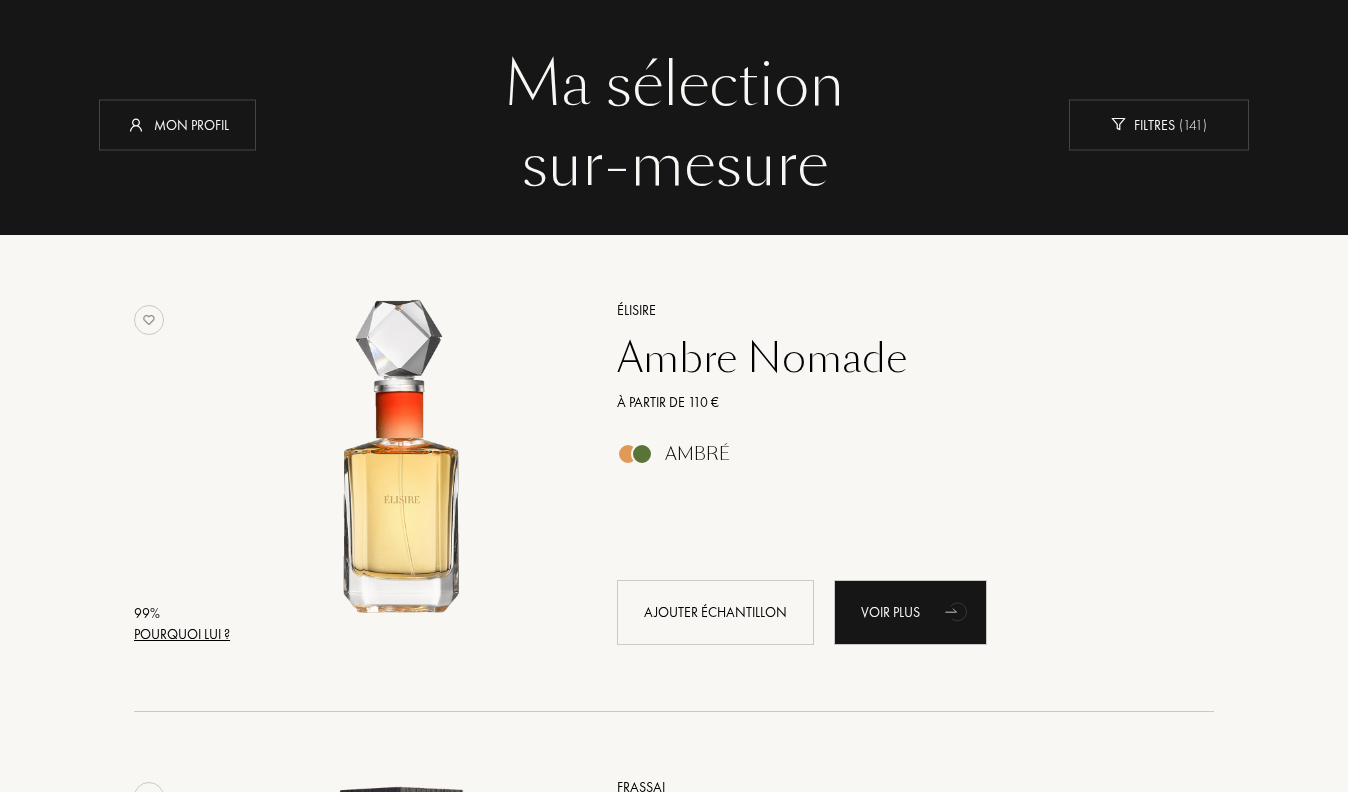 scroll, scrollTop: 63, scrollLeft: 0, axis: vertical 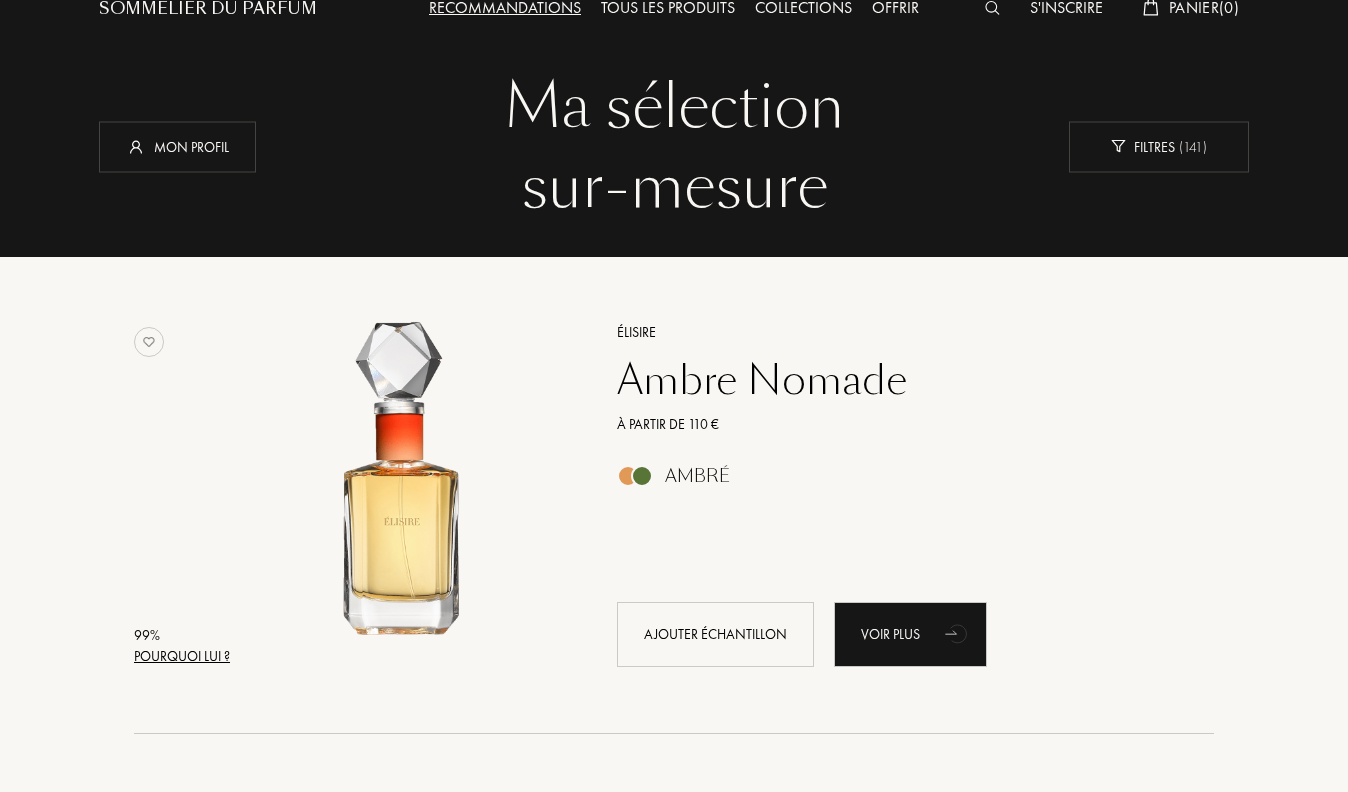 click on "Ambre Nomade" at bounding box center [893, 380] 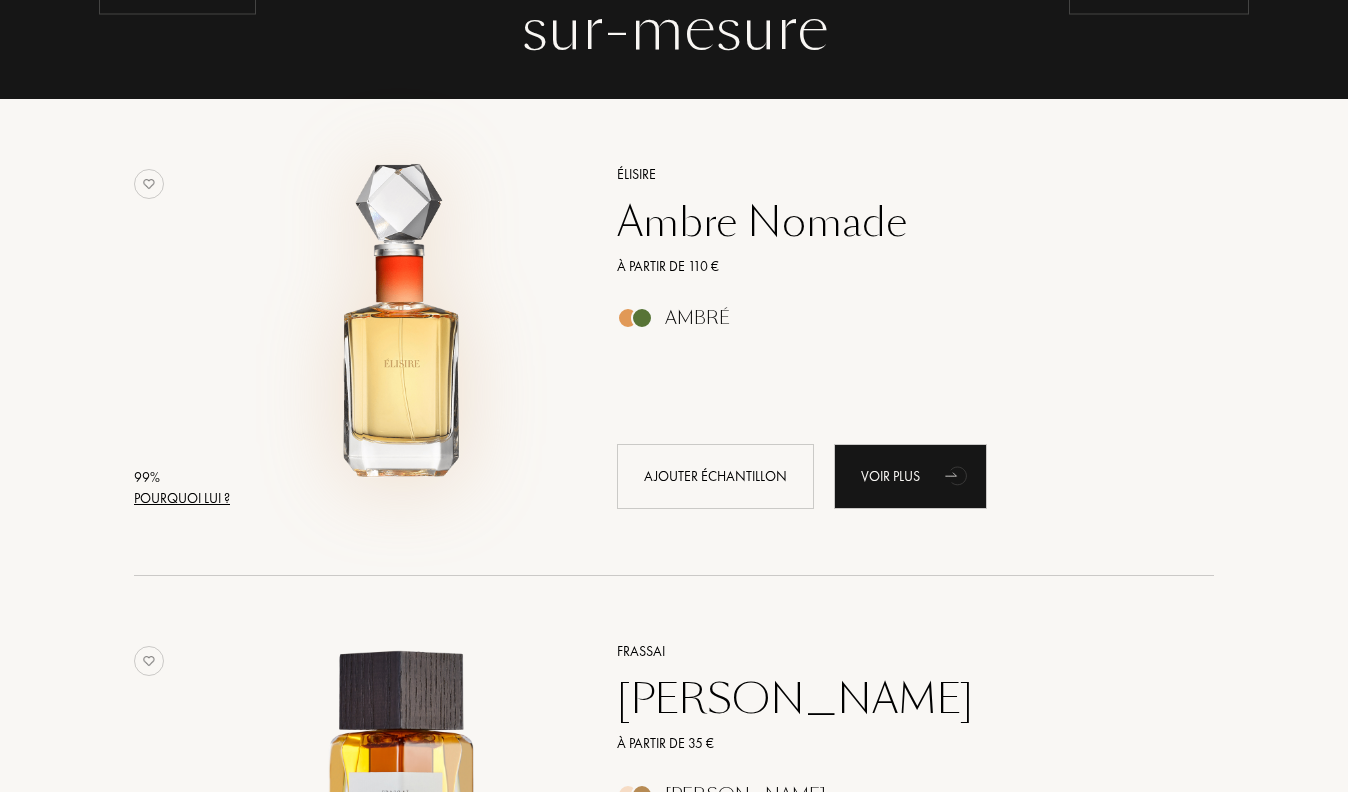 scroll, scrollTop: 683, scrollLeft: 0, axis: vertical 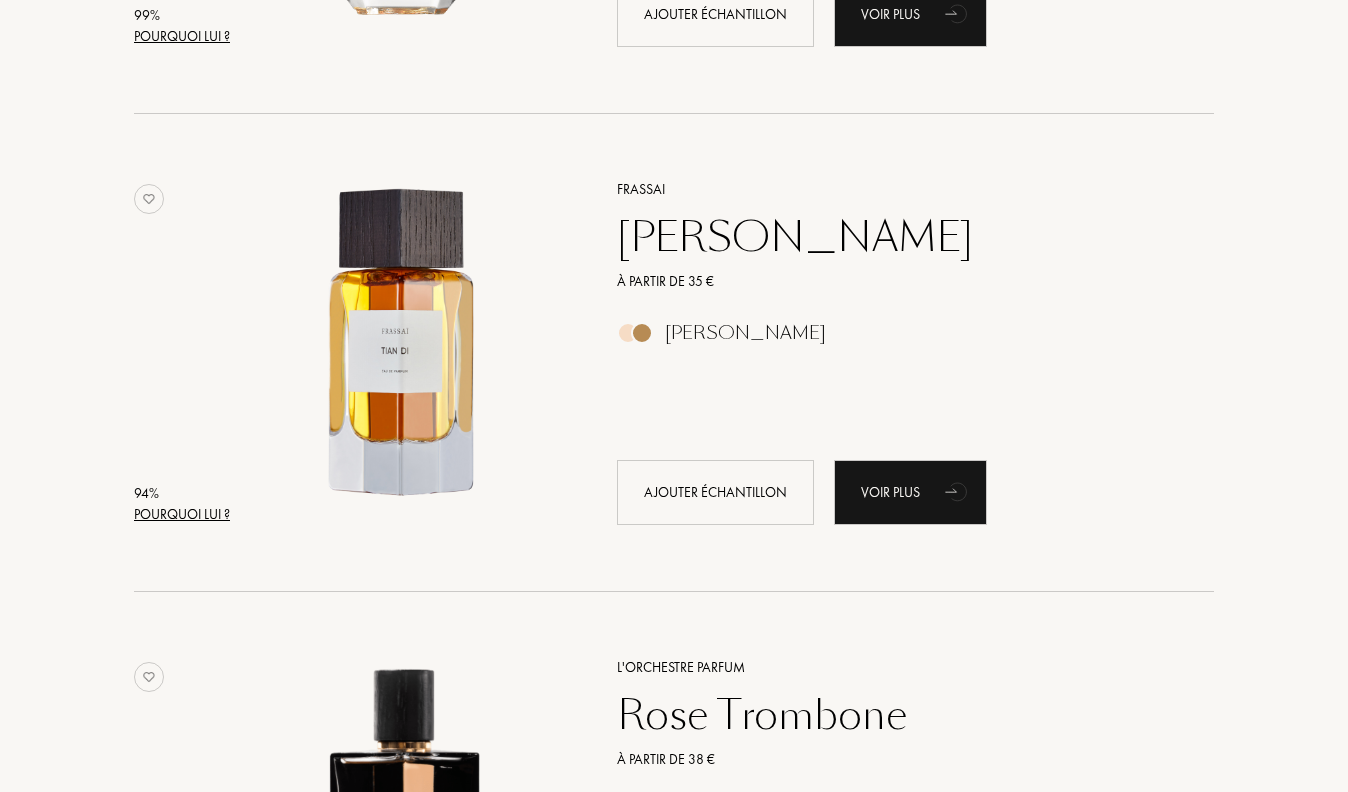 click on "[PERSON_NAME]" at bounding box center [893, 237] 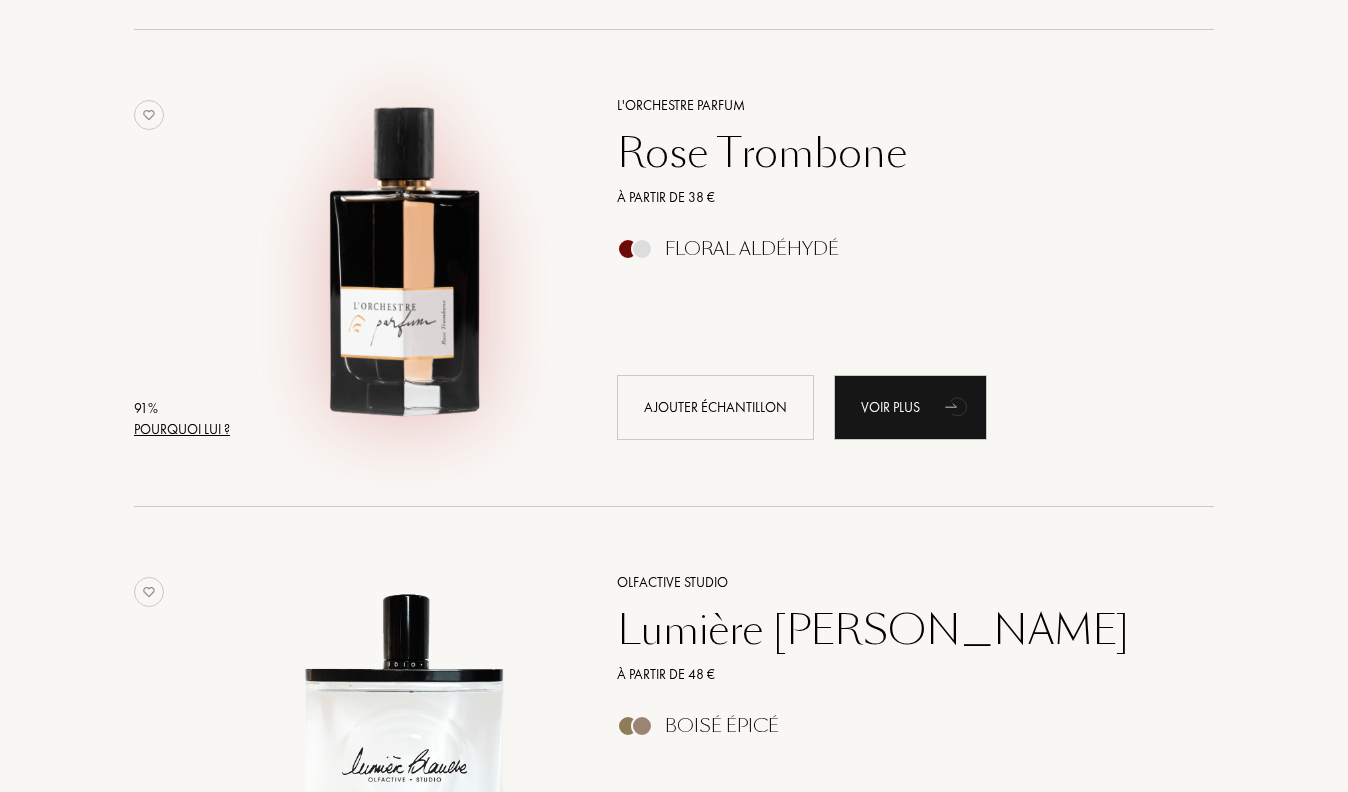 scroll, scrollTop: 1286, scrollLeft: 0, axis: vertical 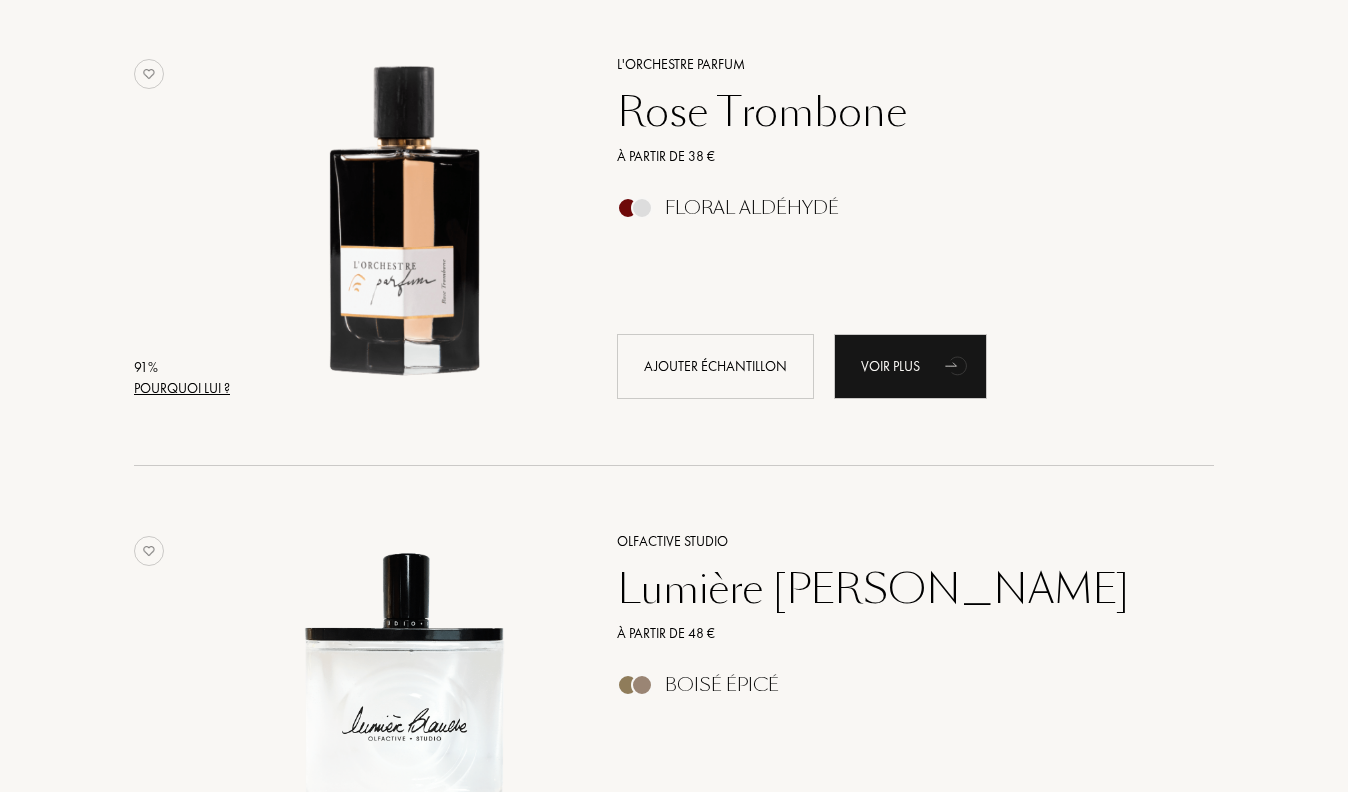 click on "Rose Trombone" at bounding box center [893, 112] 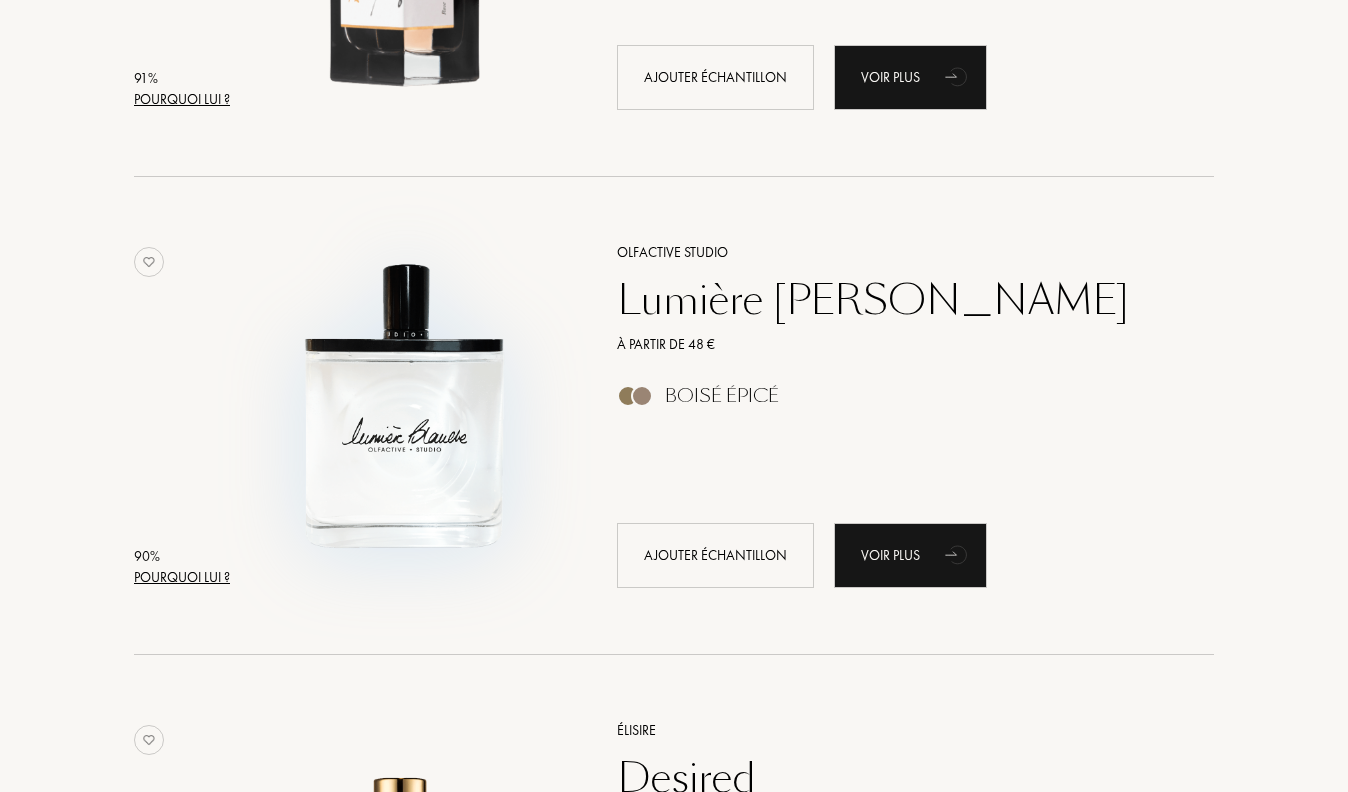 scroll, scrollTop: 1576, scrollLeft: 0, axis: vertical 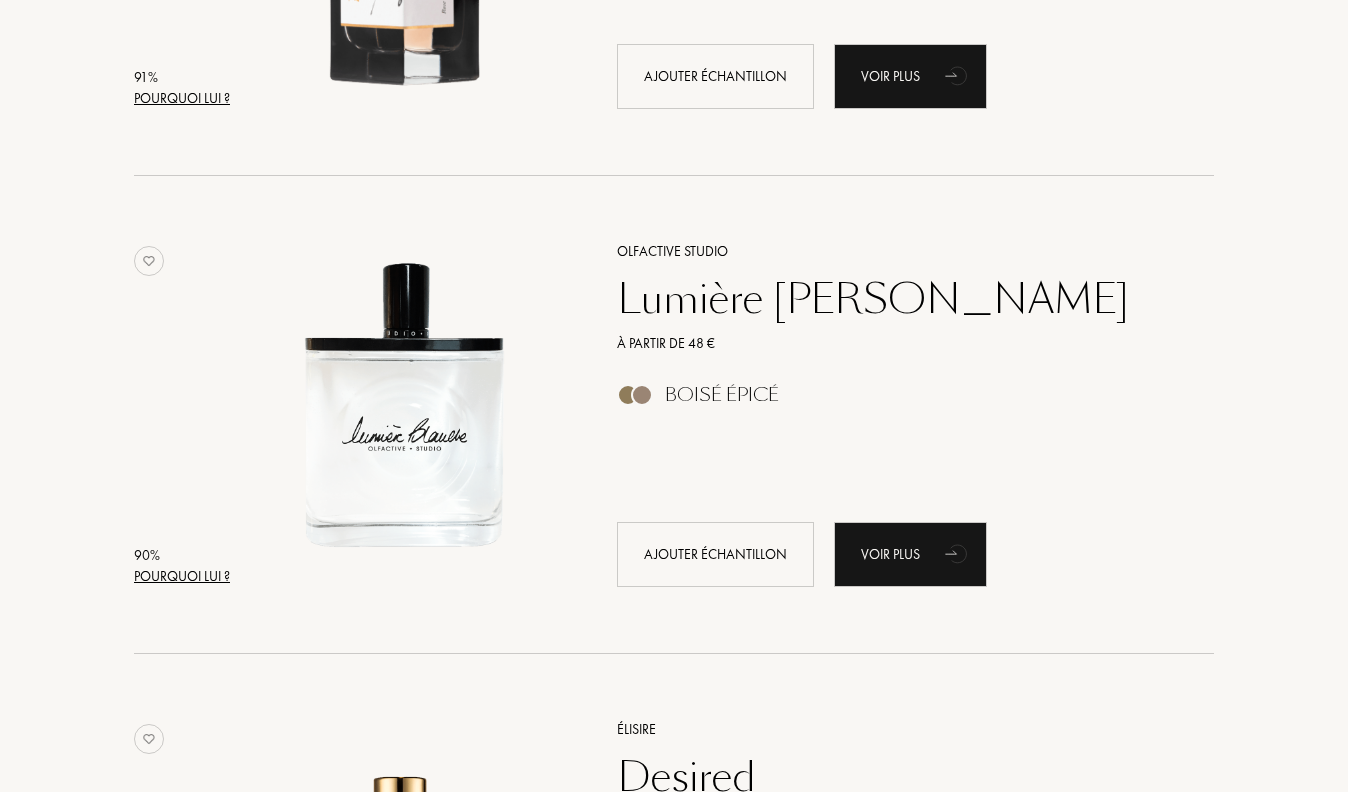 click on "Boisé Épicé" at bounding box center [893, 395] 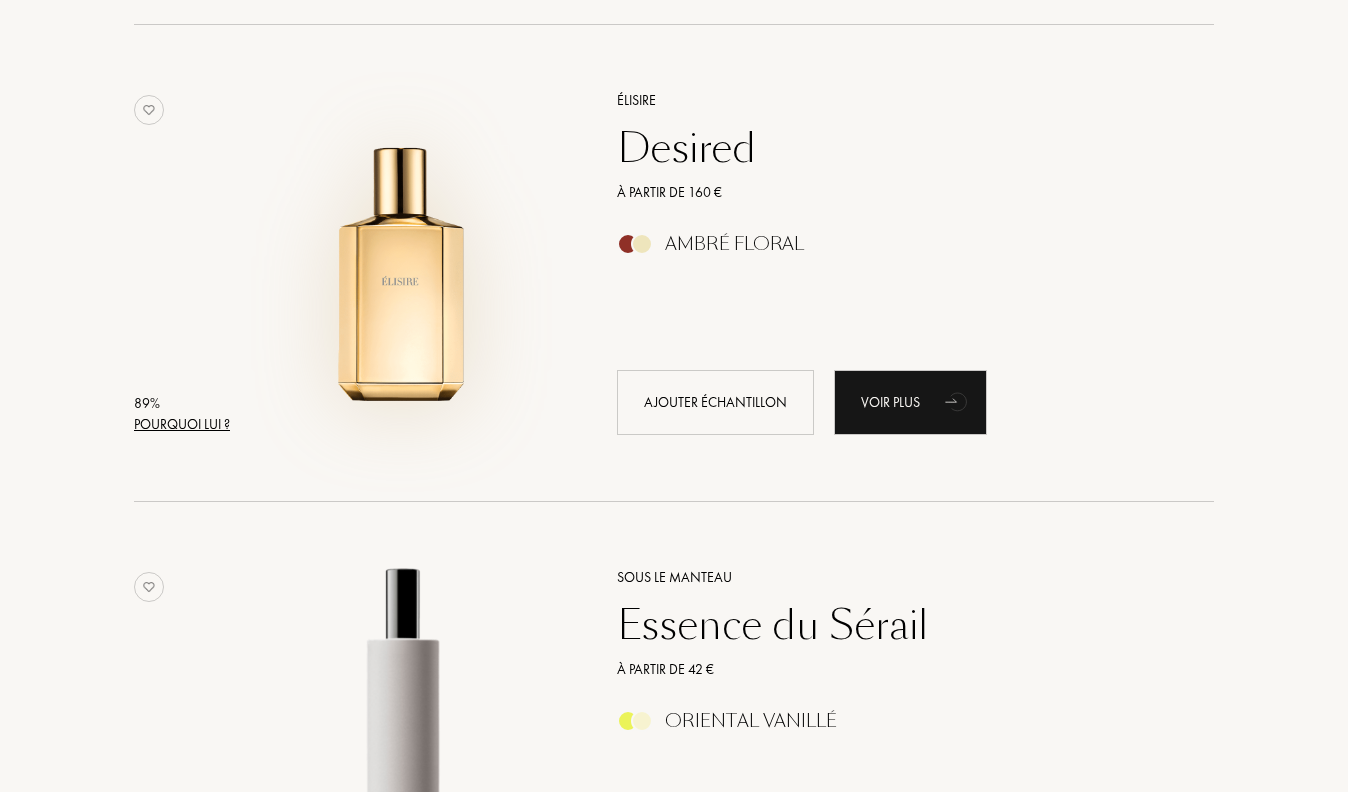 scroll, scrollTop: 2217, scrollLeft: 0, axis: vertical 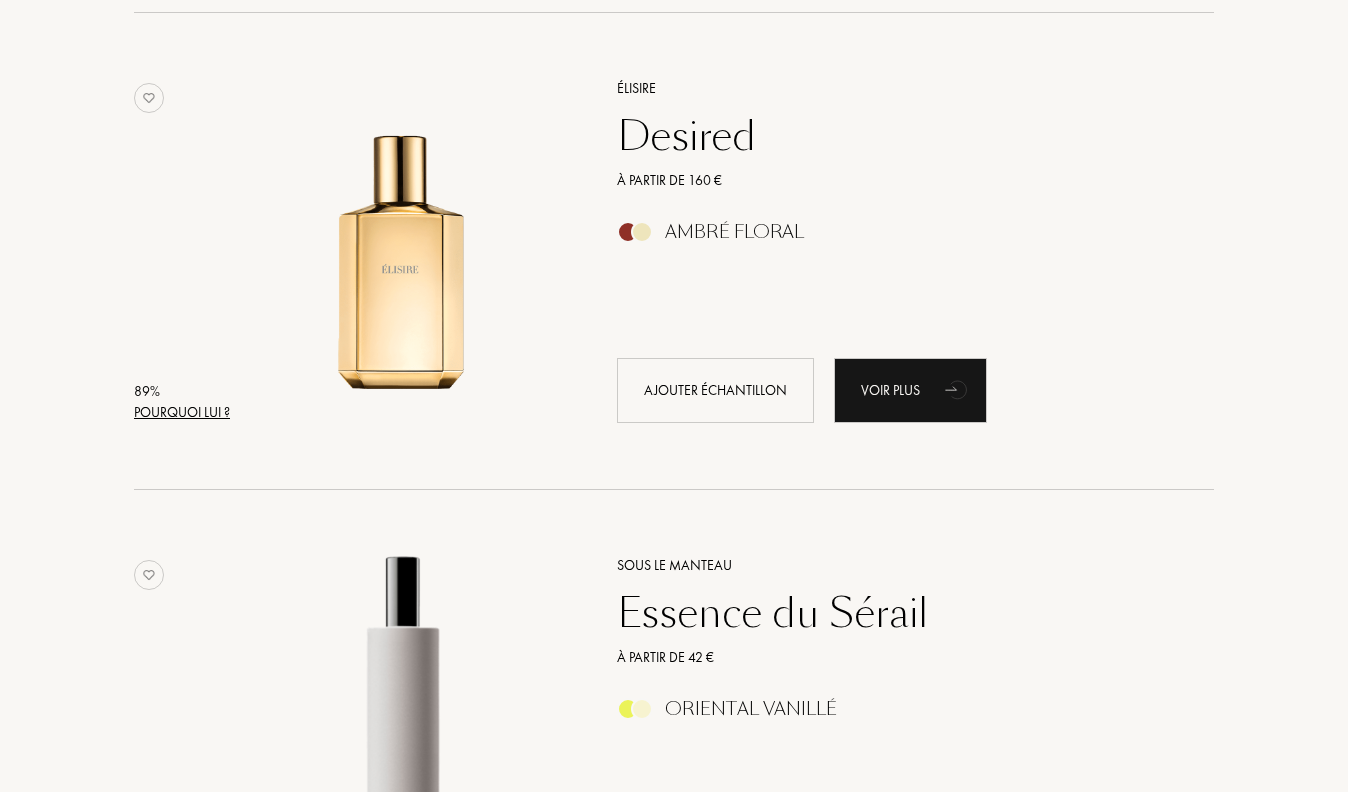 click on "Ambré Floral" at bounding box center (734, 232) 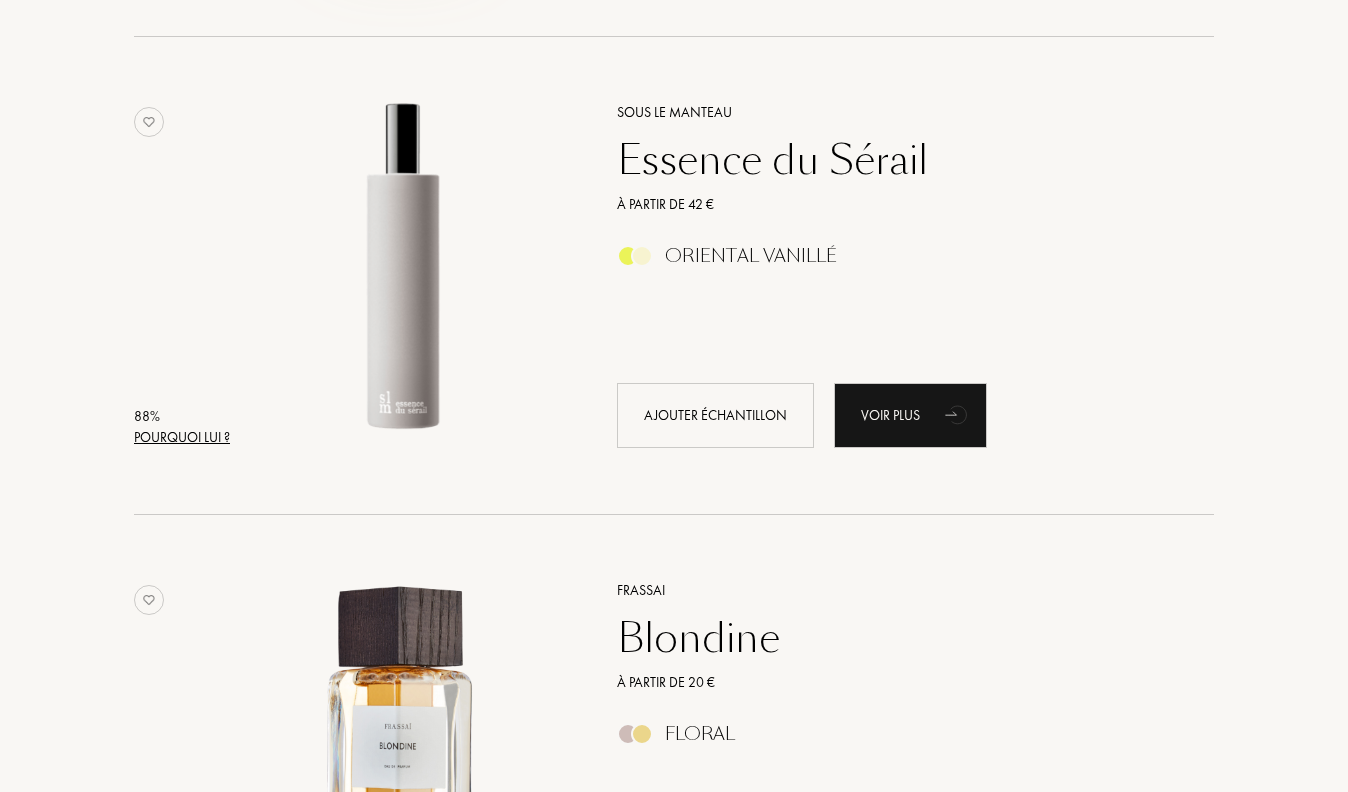 scroll, scrollTop: 2674, scrollLeft: 0, axis: vertical 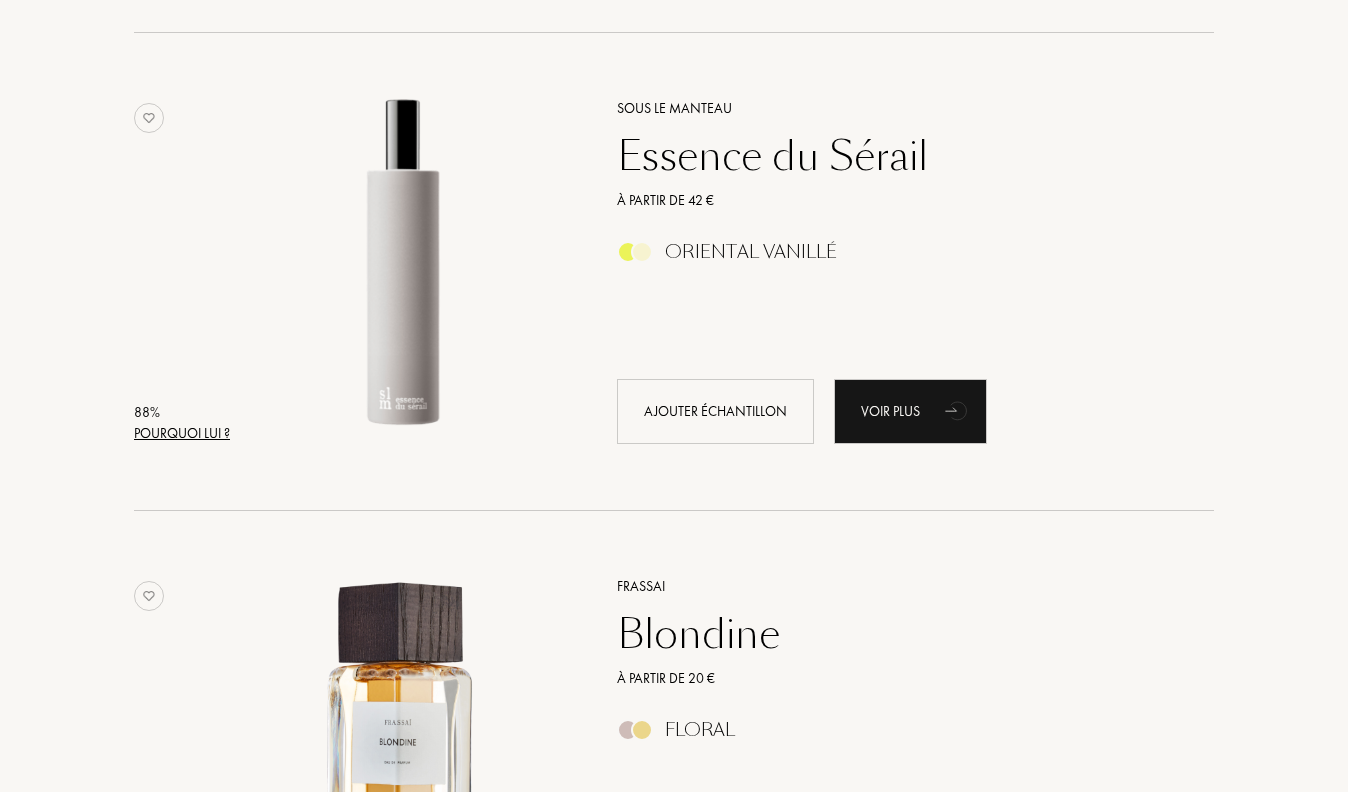 click on "Essence du Sérail" at bounding box center (893, 156) 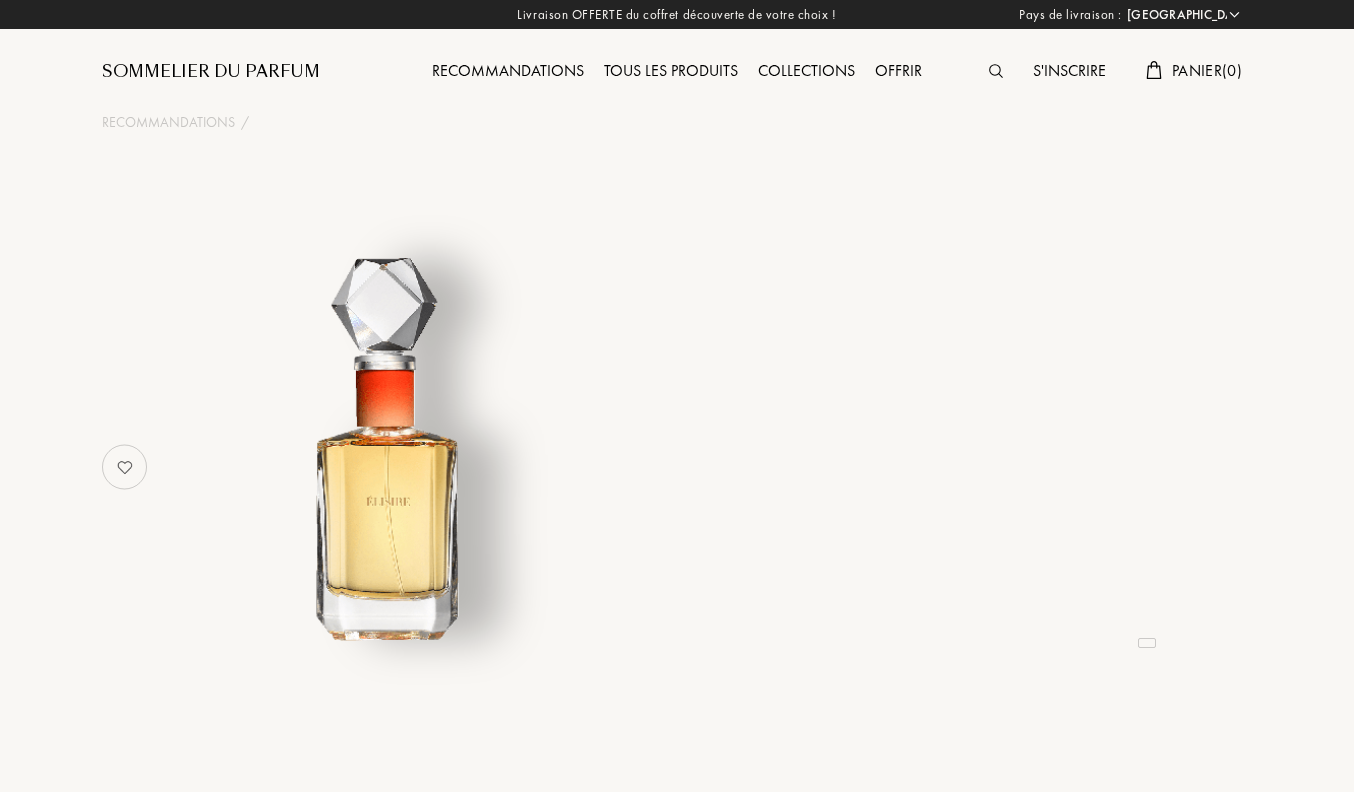 select on "FR" 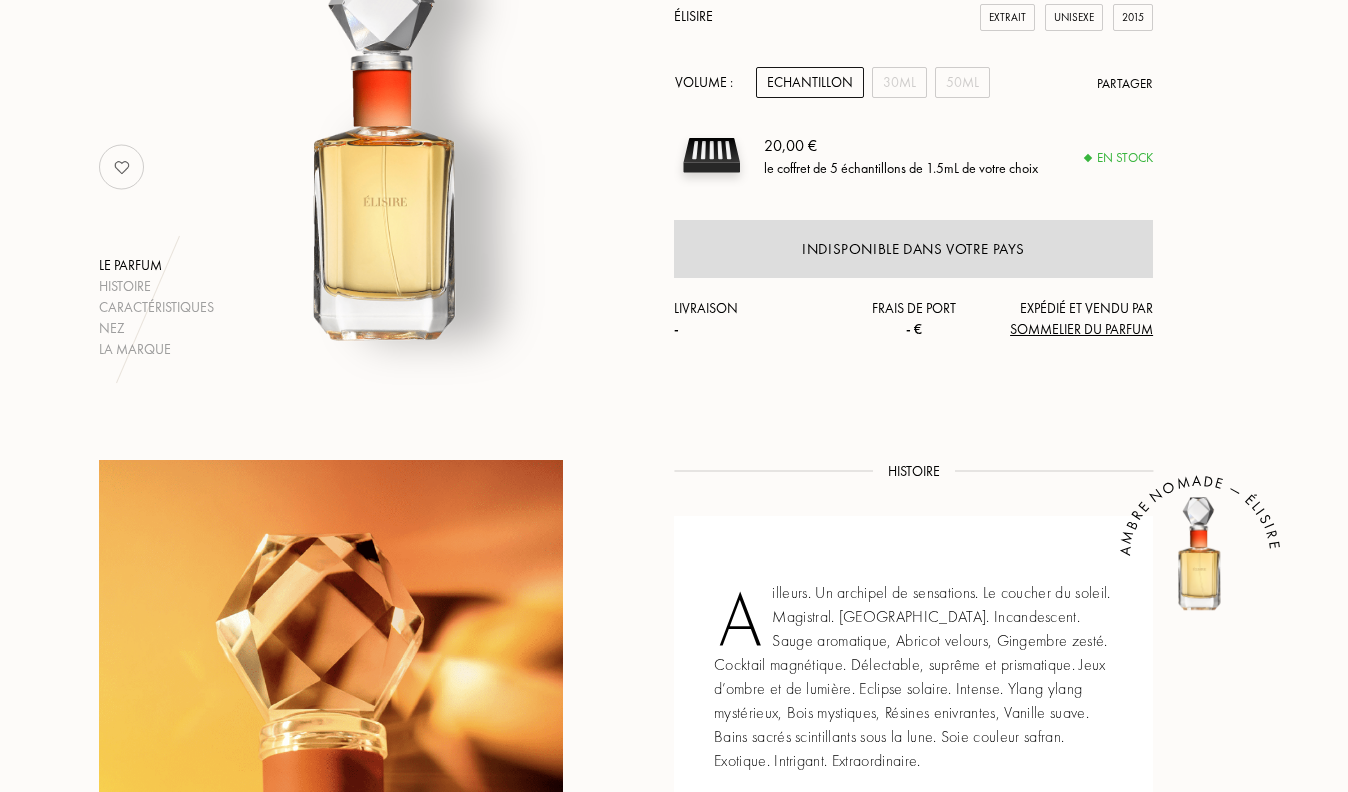 scroll, scrollTop: 296, scrollLeft: 0, axis: vertical 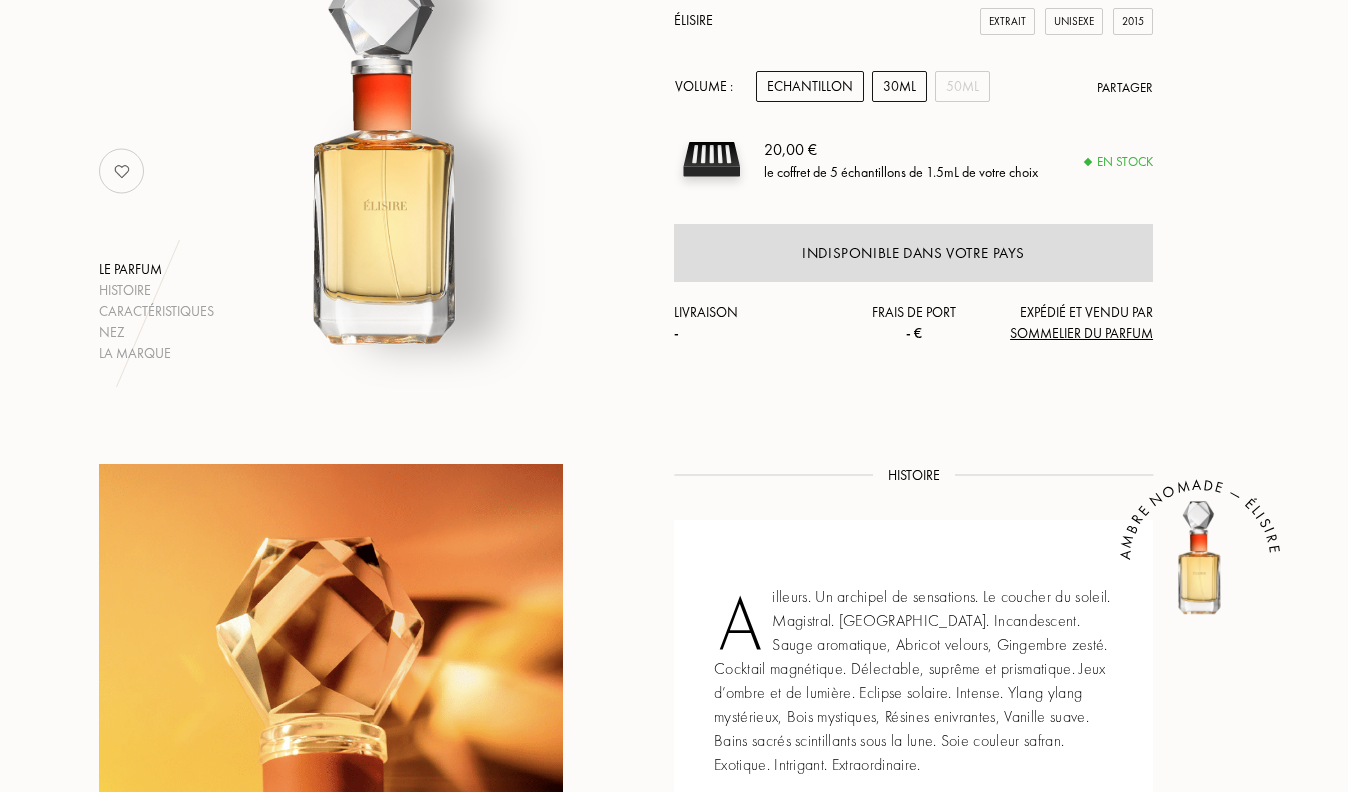 click on "30mL" at bounding box center (899, 86) 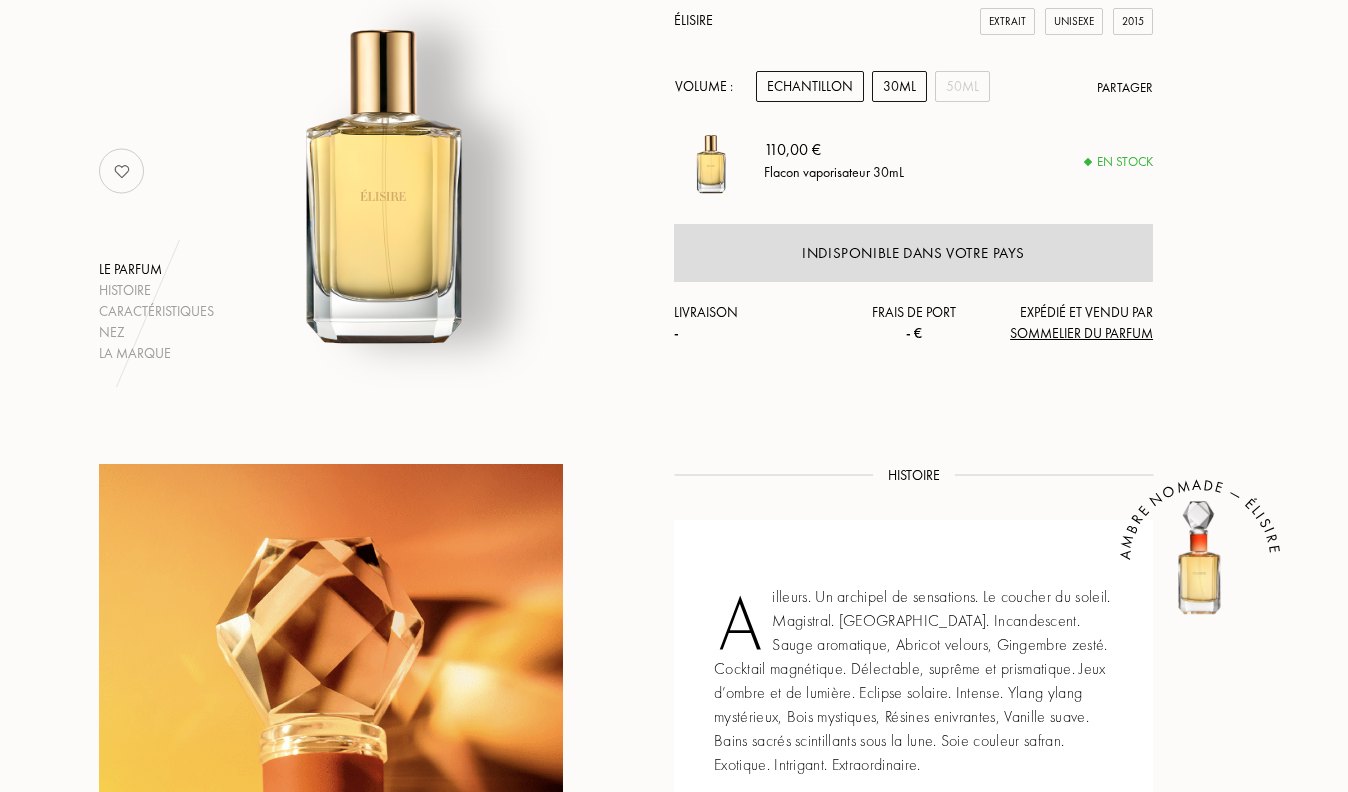 click on "Echantillon" at bounding box center [810, 86] 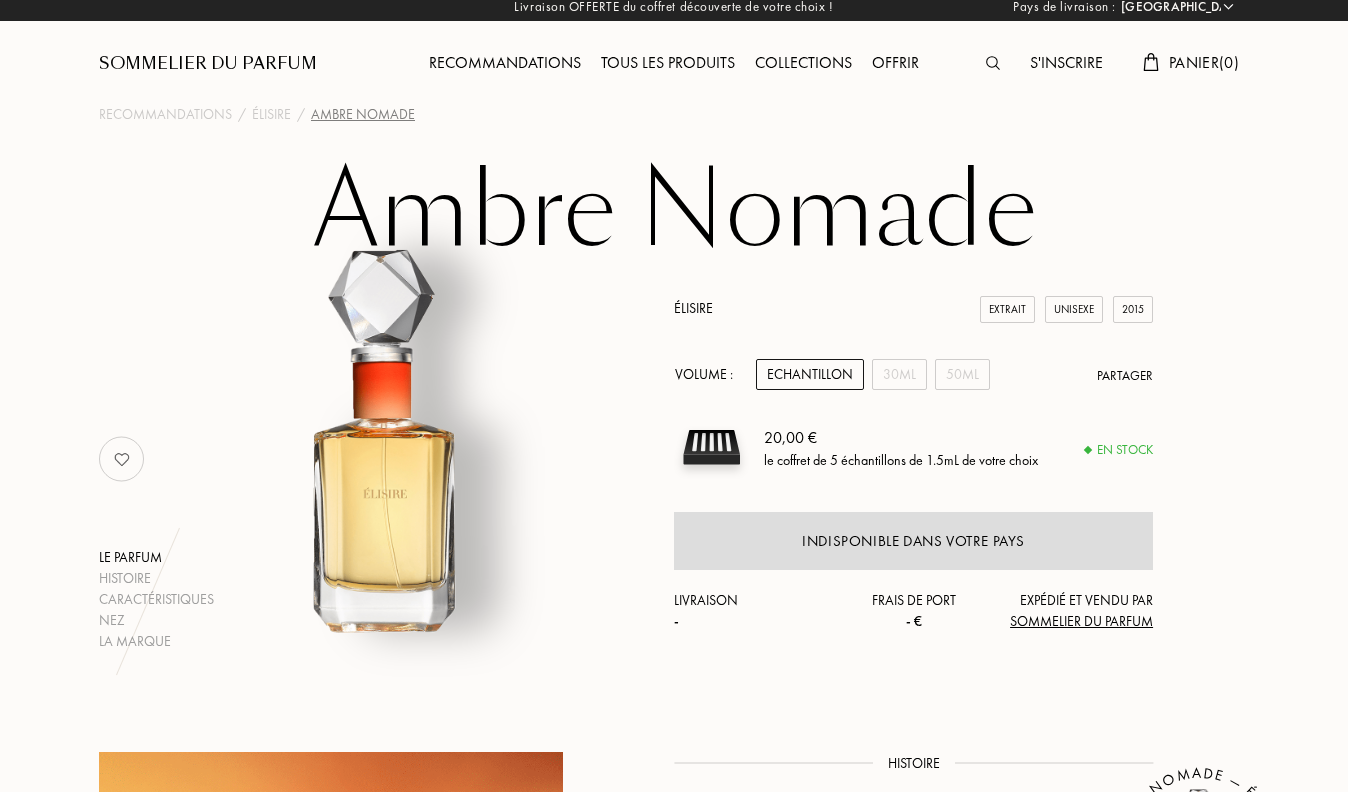scroll, scrollTop: 0, scrollLeft: 0, axis: both 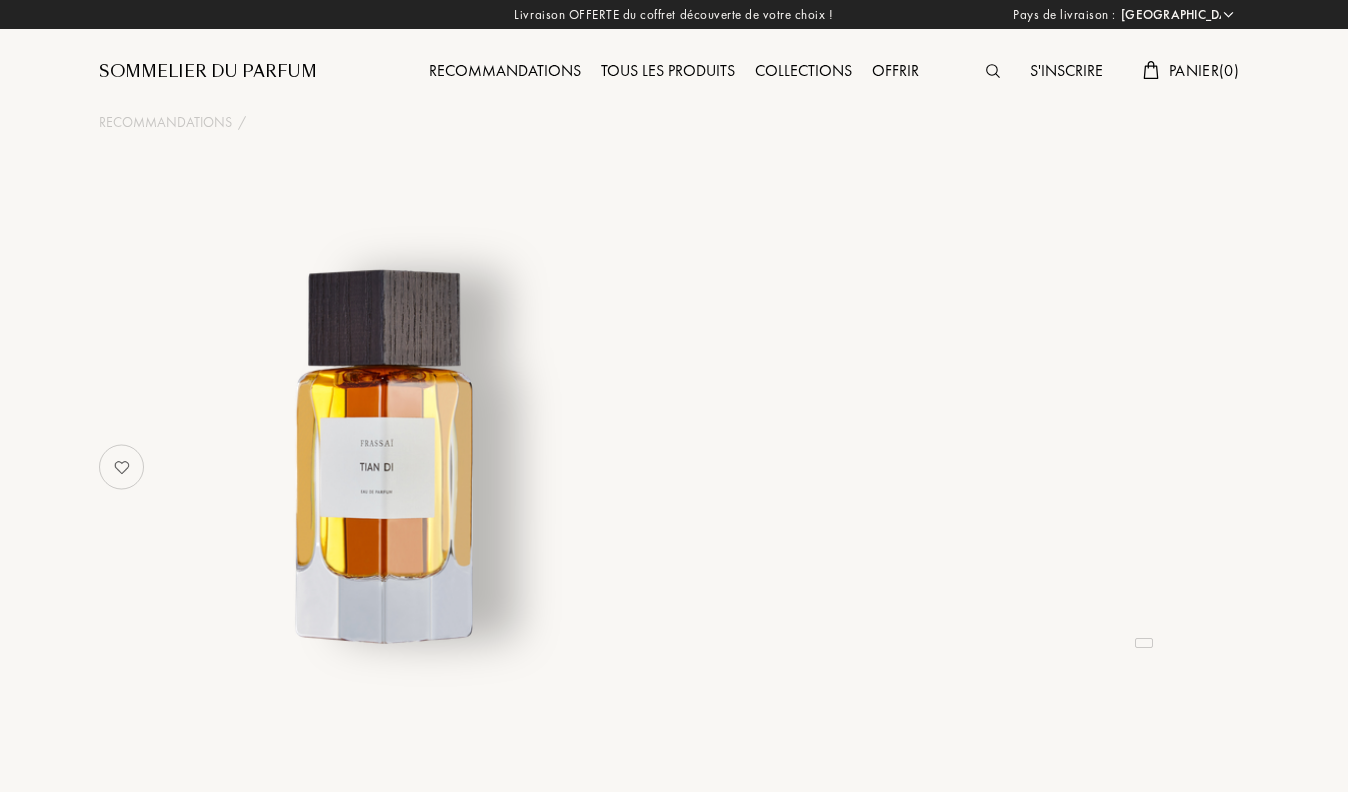 select on "FR" 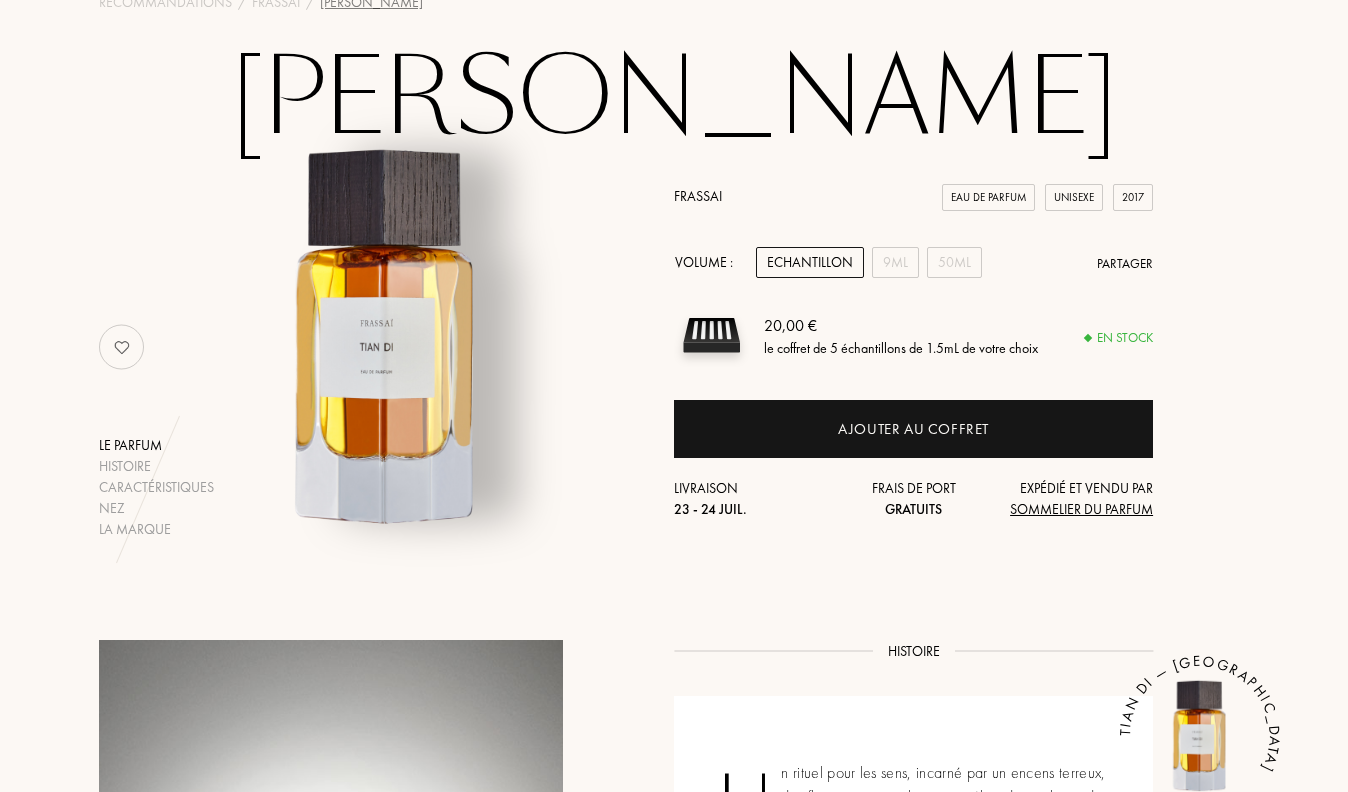 scroll, scrollTop: 0, scrollLeft: 0, axis: both 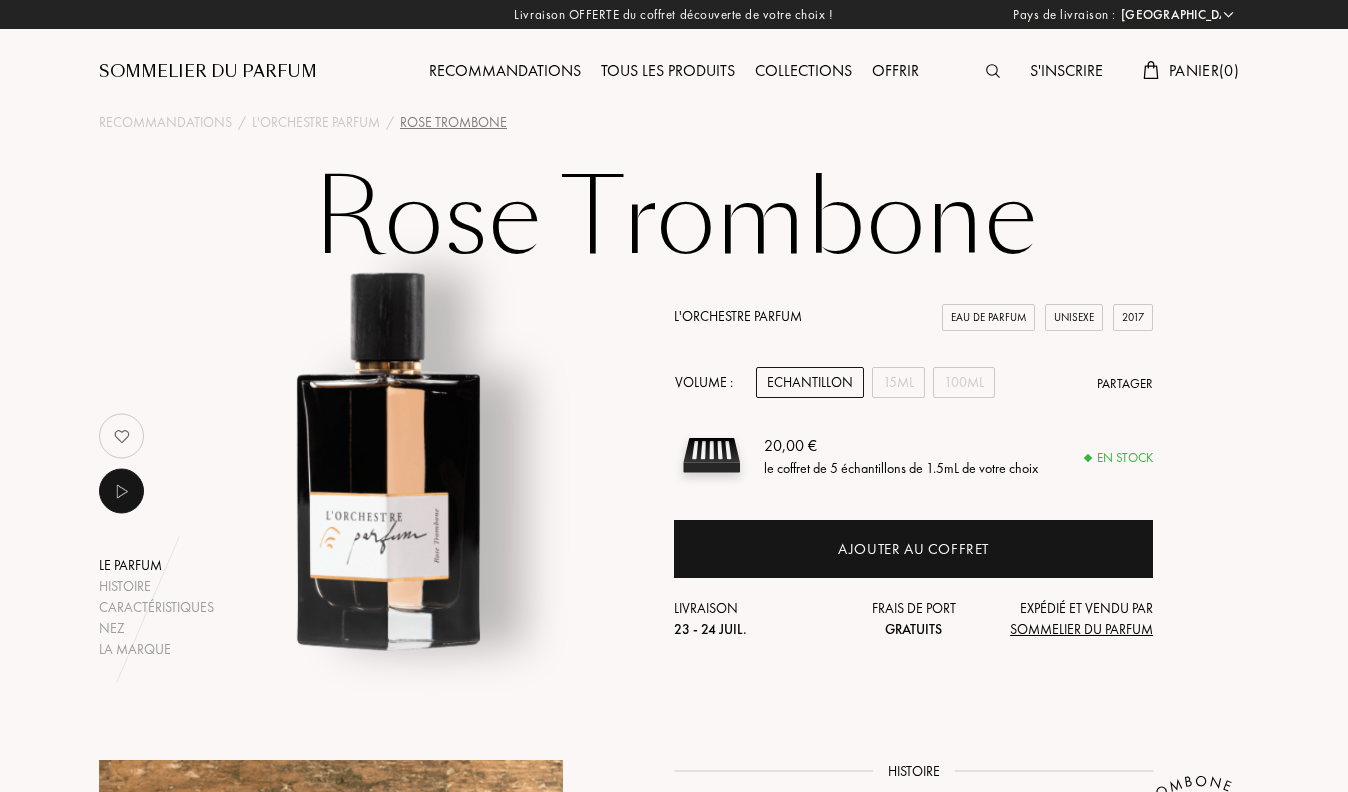select on "FR" 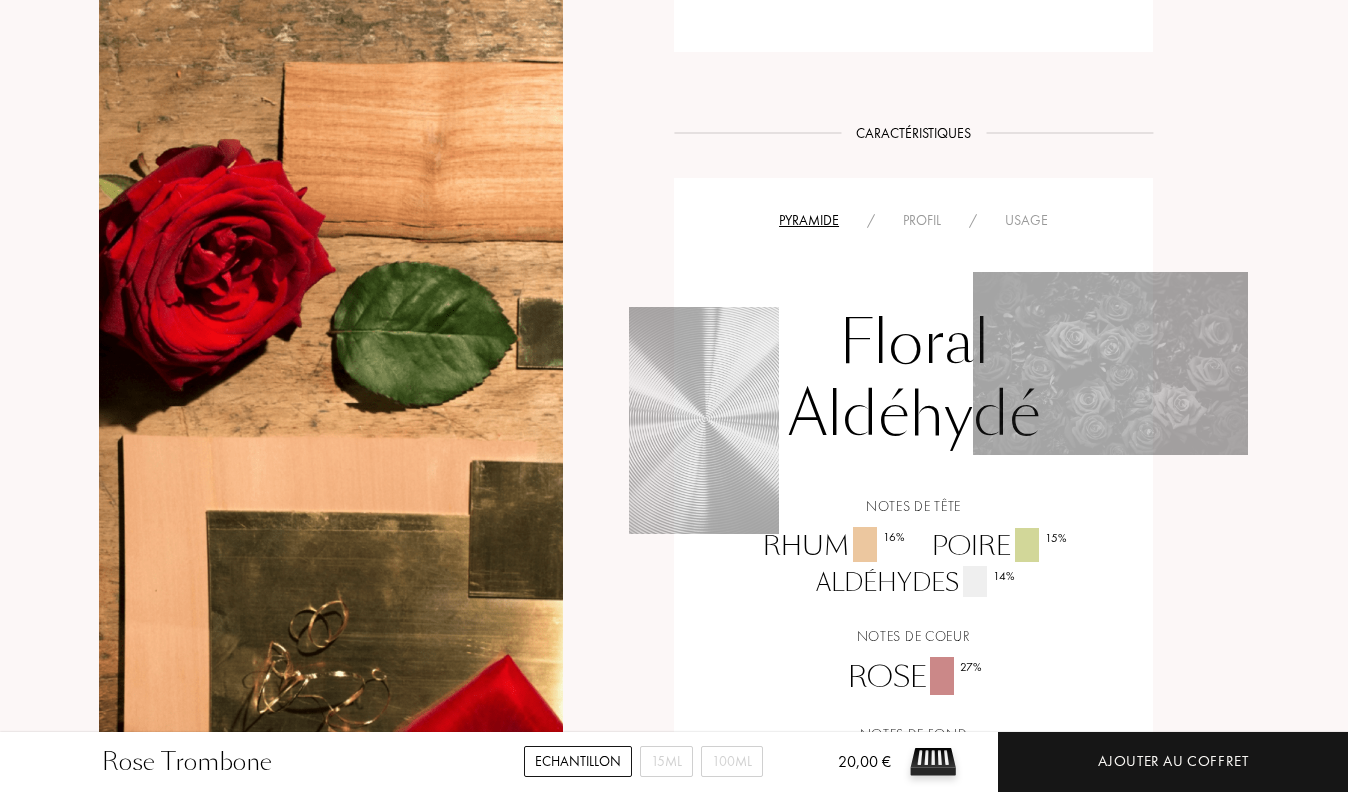 scroll, scrollTop: 1230, scrollLeft: 0, axis: vertical 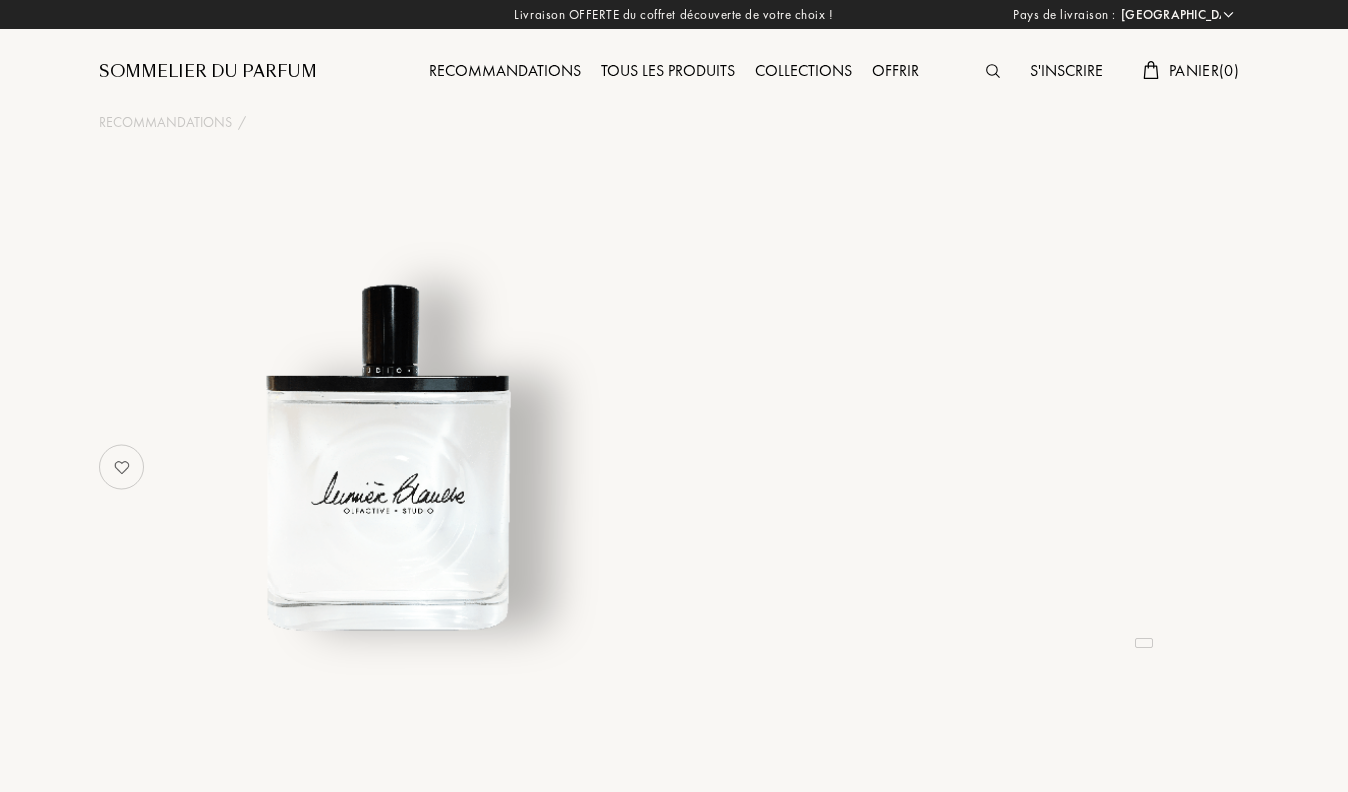select on "FR" 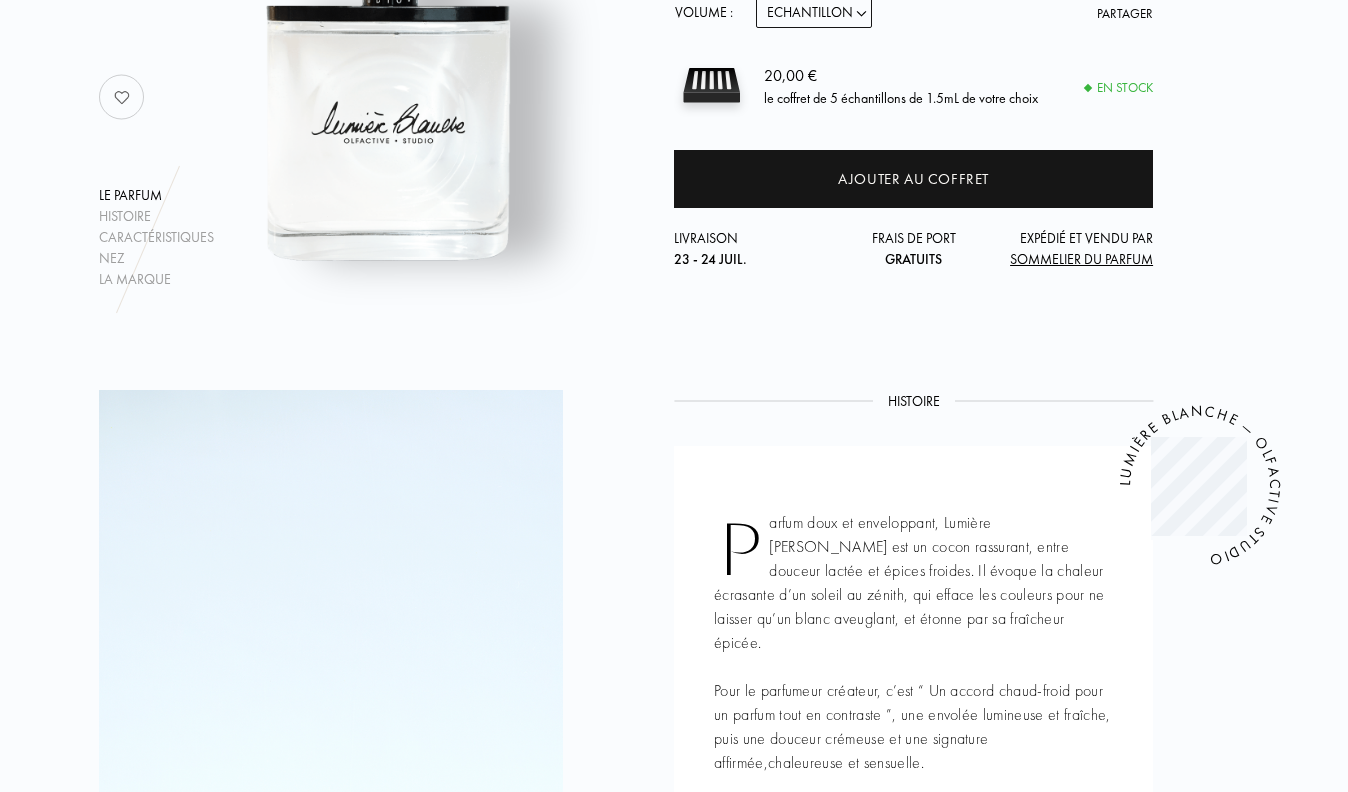 scroll, scrollTop: 0, scrollLeft: 0, axis: both 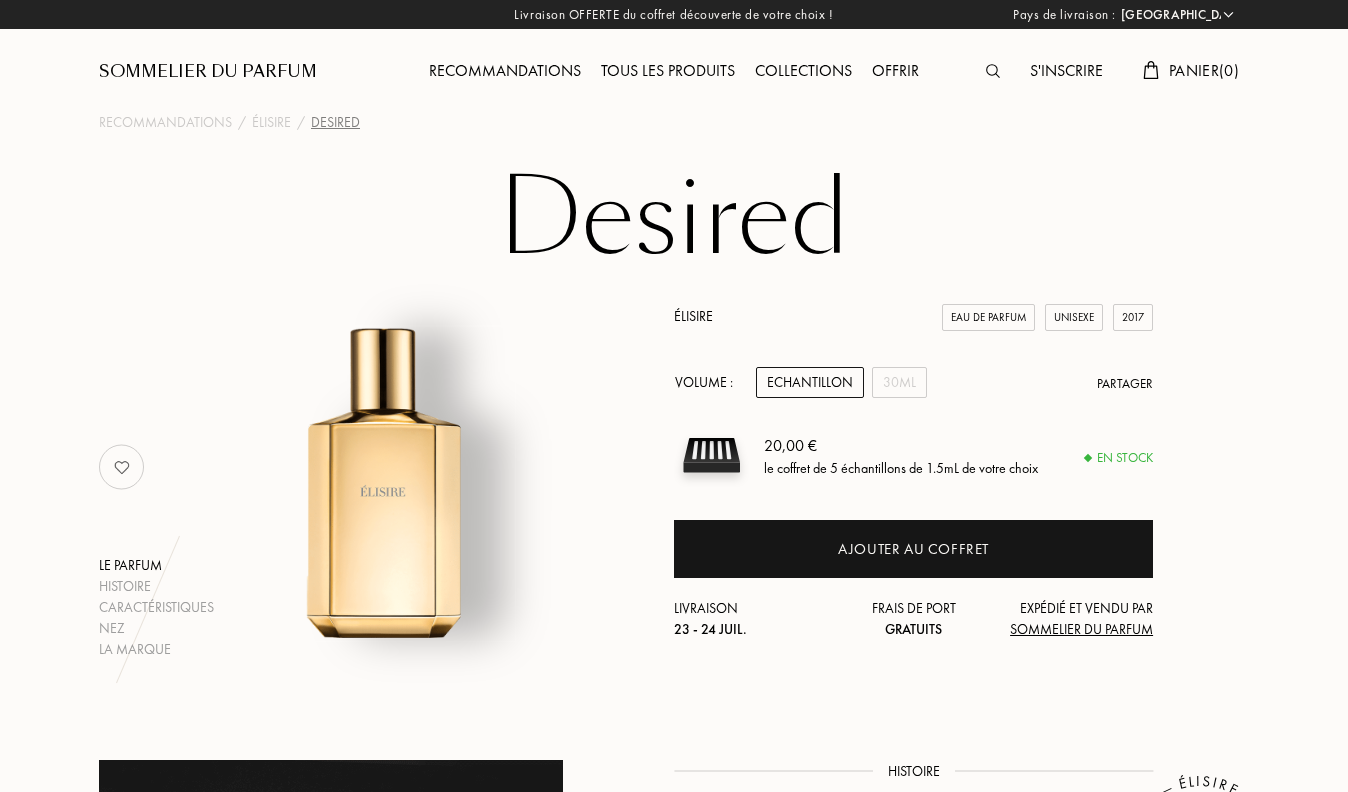 select on "FR" 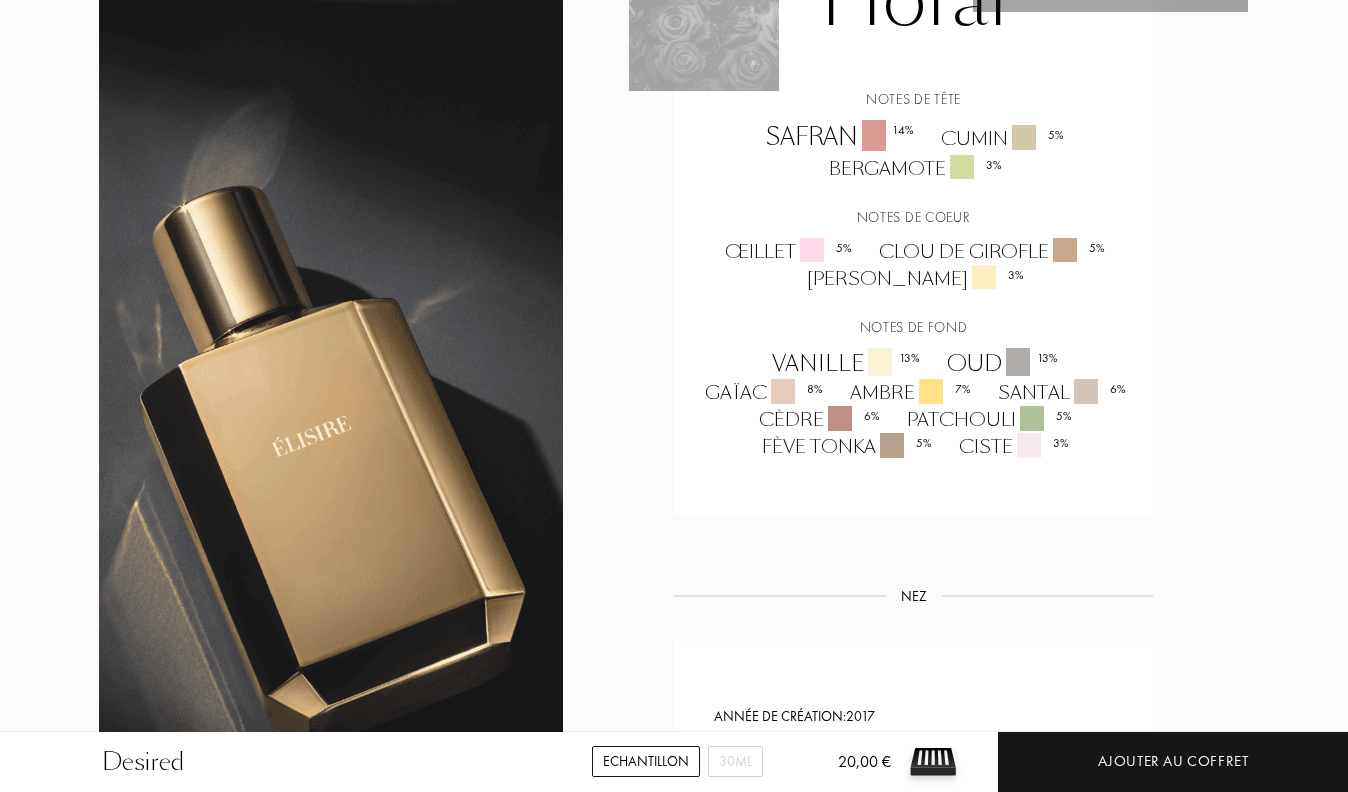 scroll, scrollTop: 1578, scrollLeft: 0, axis: vertical 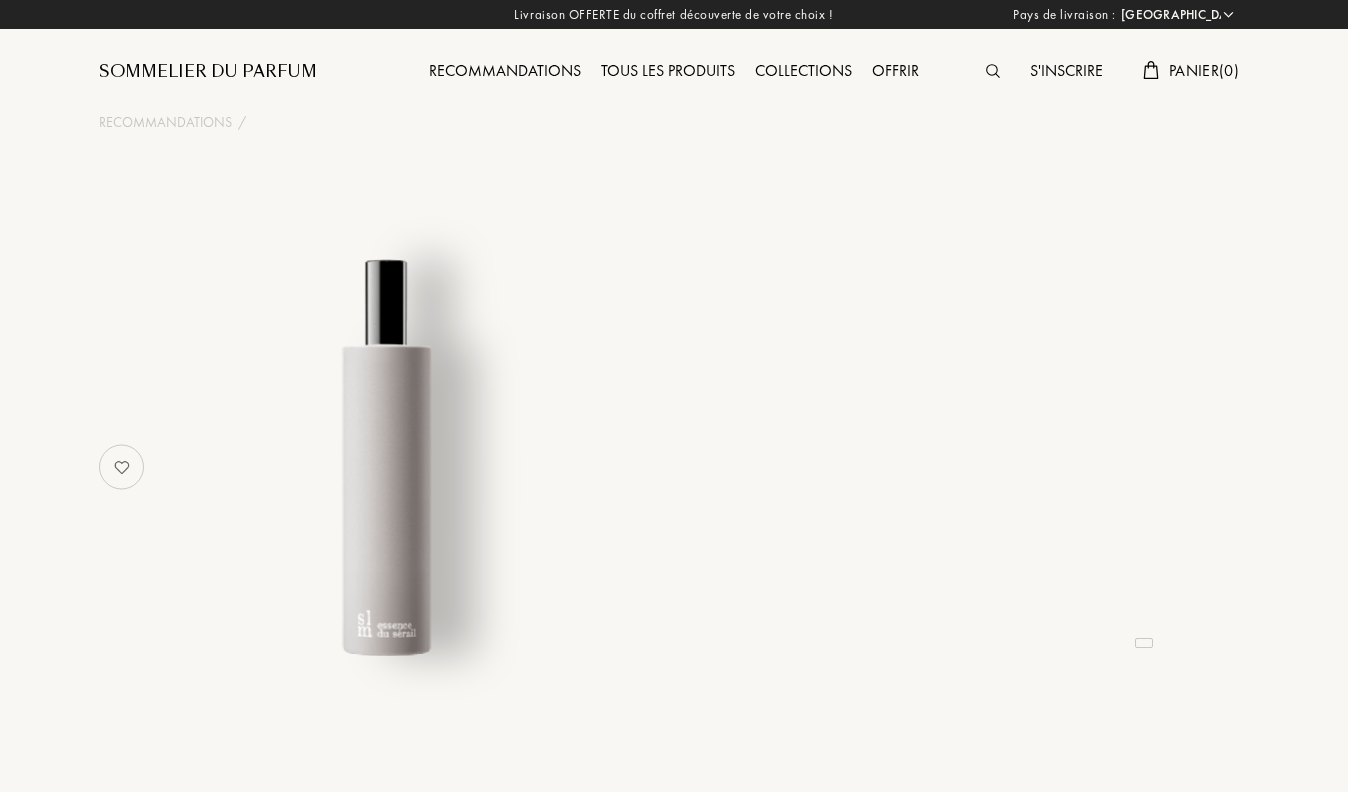 select on "FR" 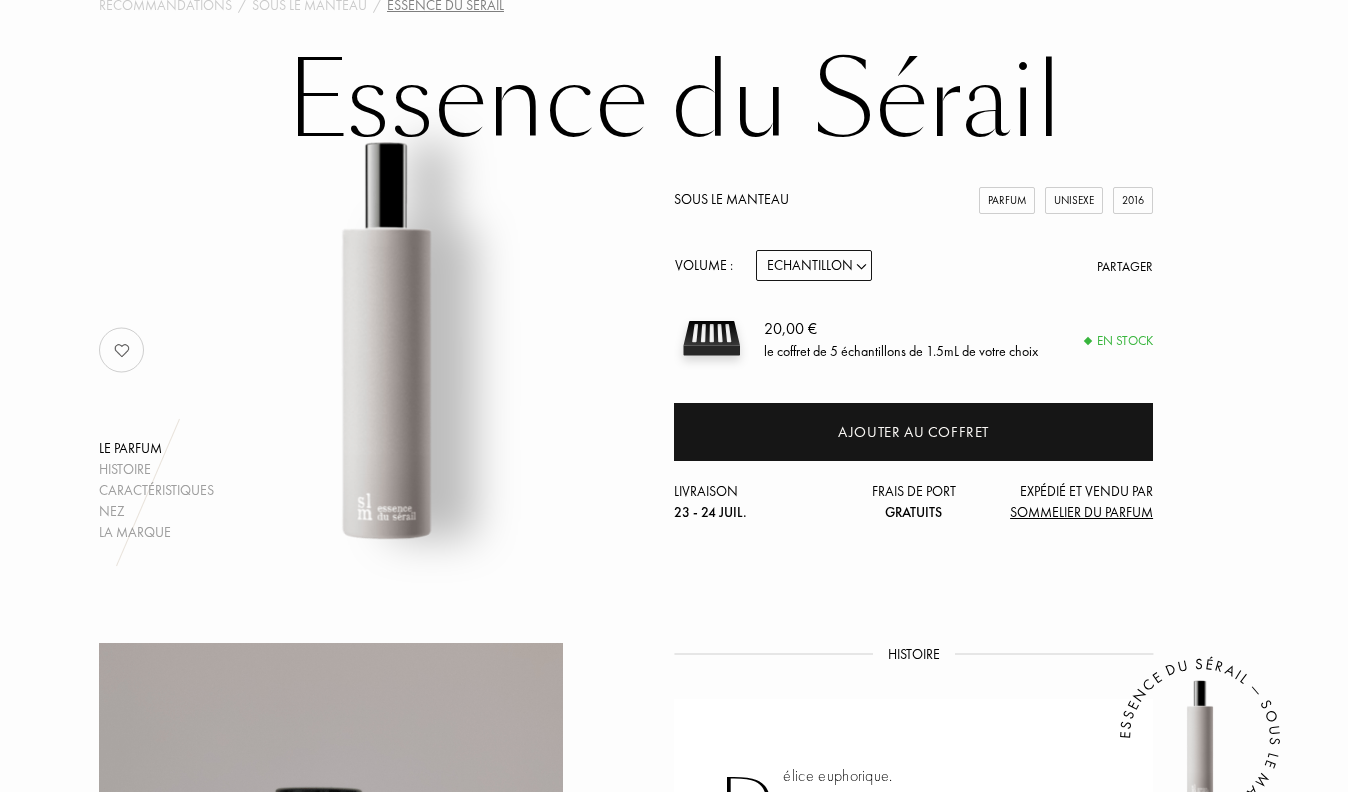 scroll, scrollTop: 118, scrollLeft: 0, axis: vertical 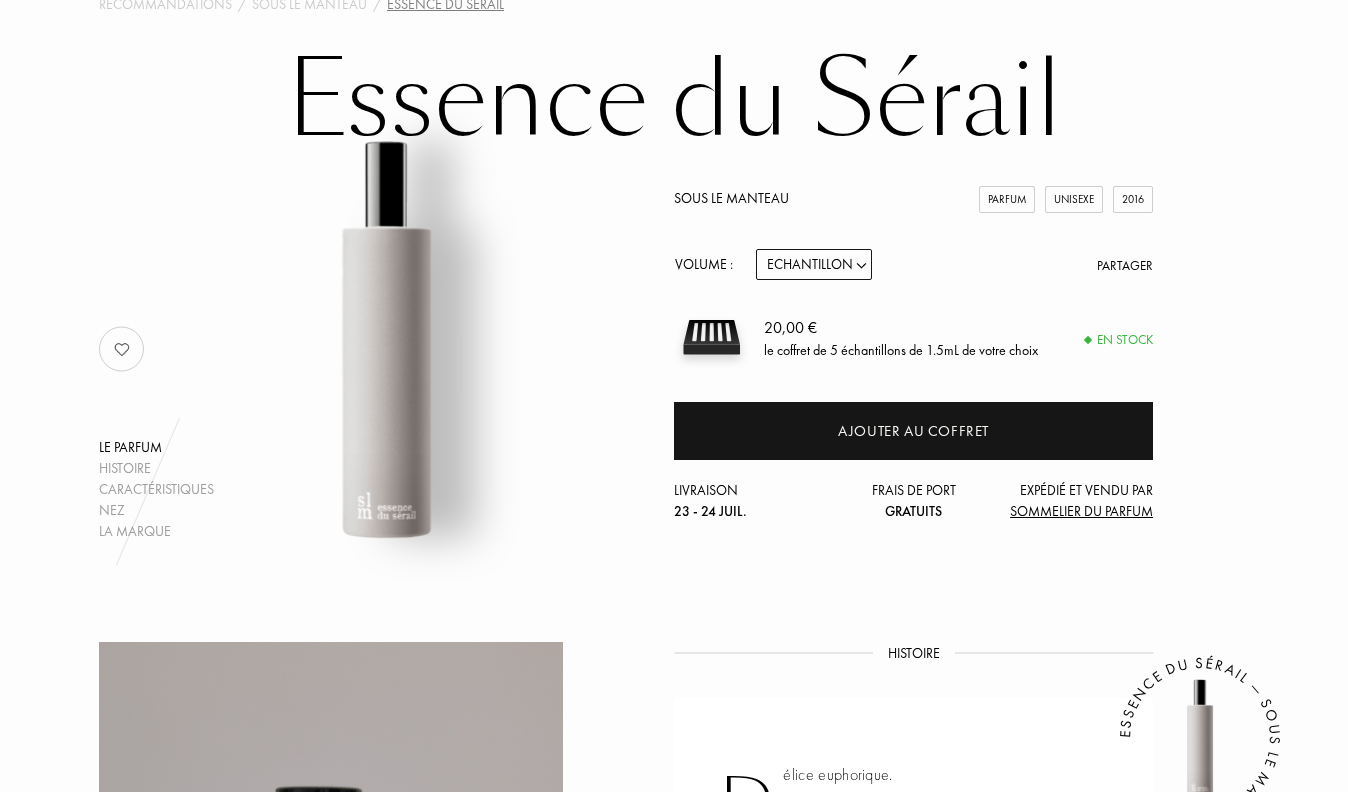 click on "Echantillon 14mL 50mL 100mL" at bounding box center (814, 264) 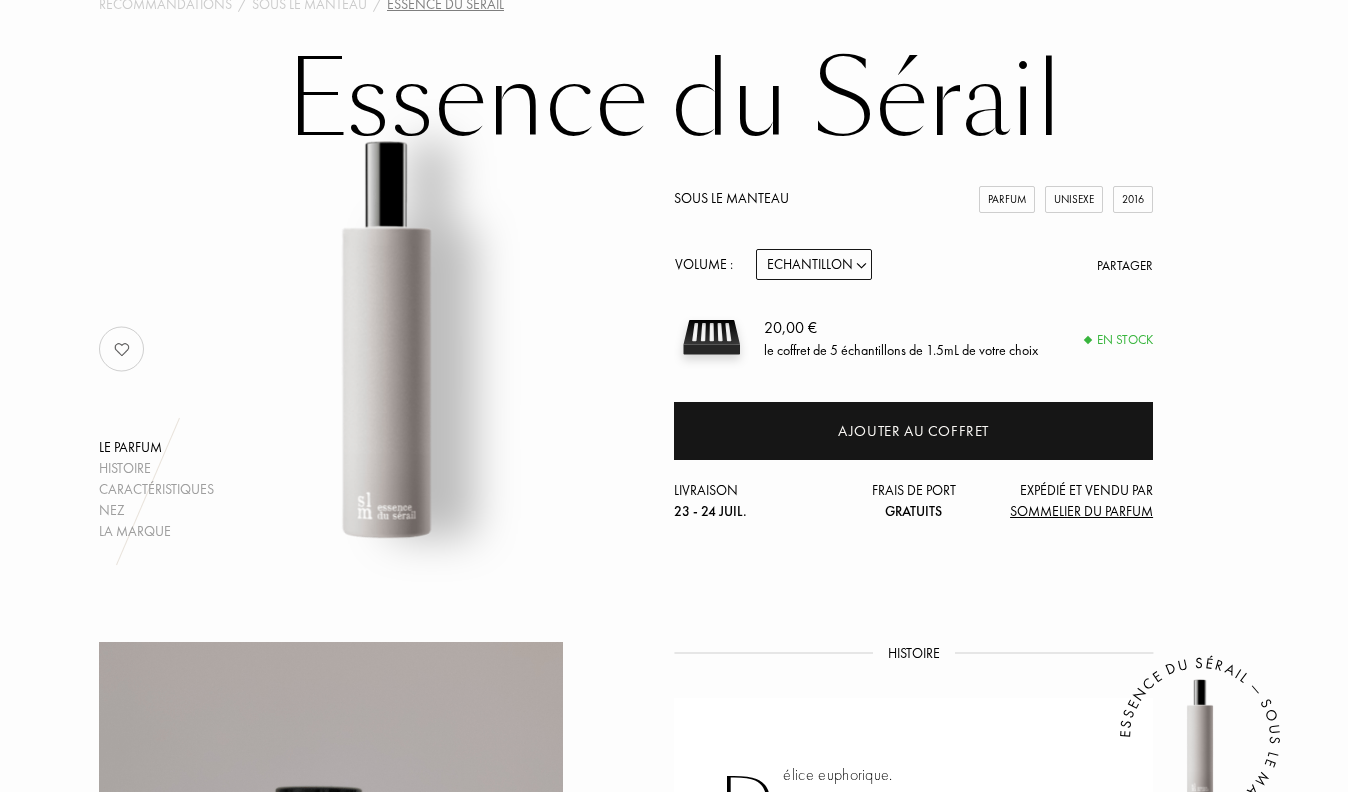 select on "1" 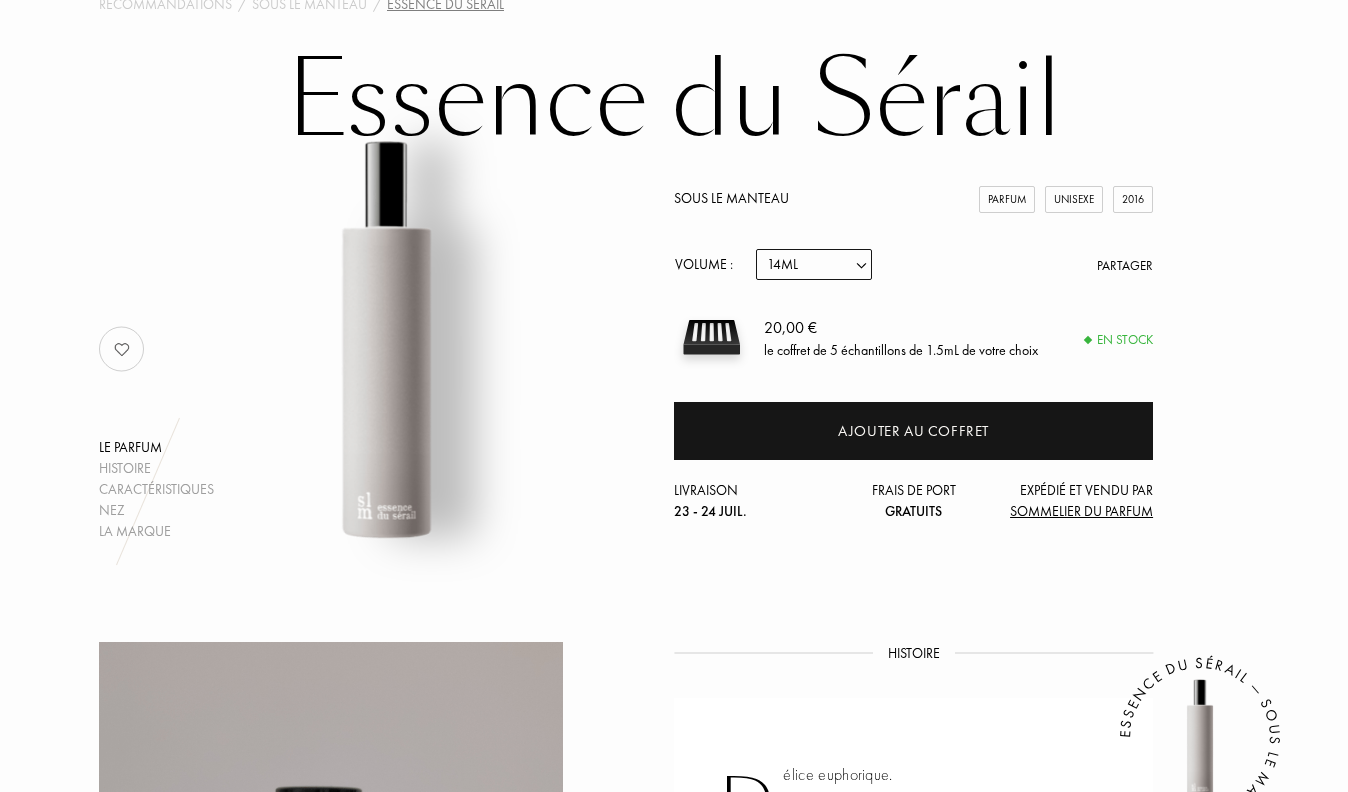 select on "1" 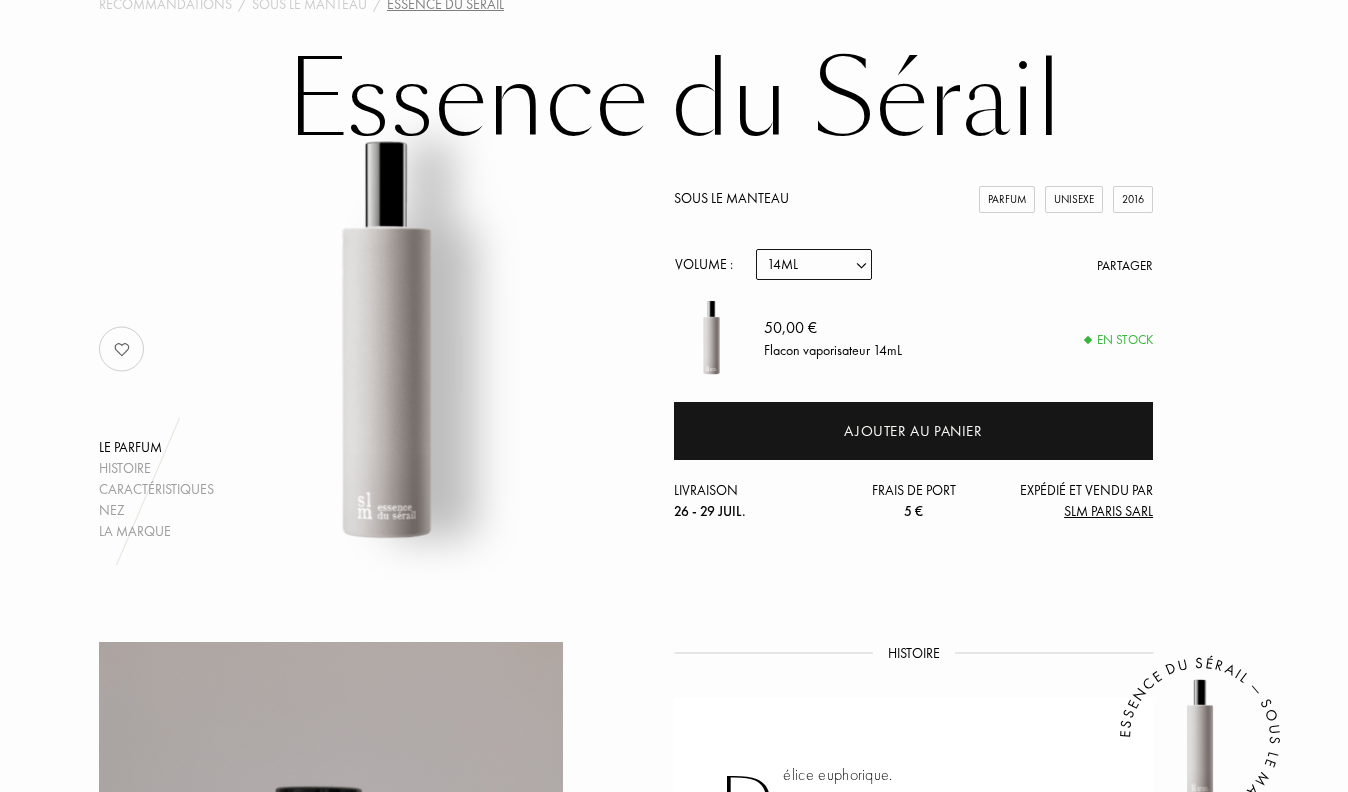 click on "Echantillon 14mL 50mL 100mL" at bounding box center (814, 264) 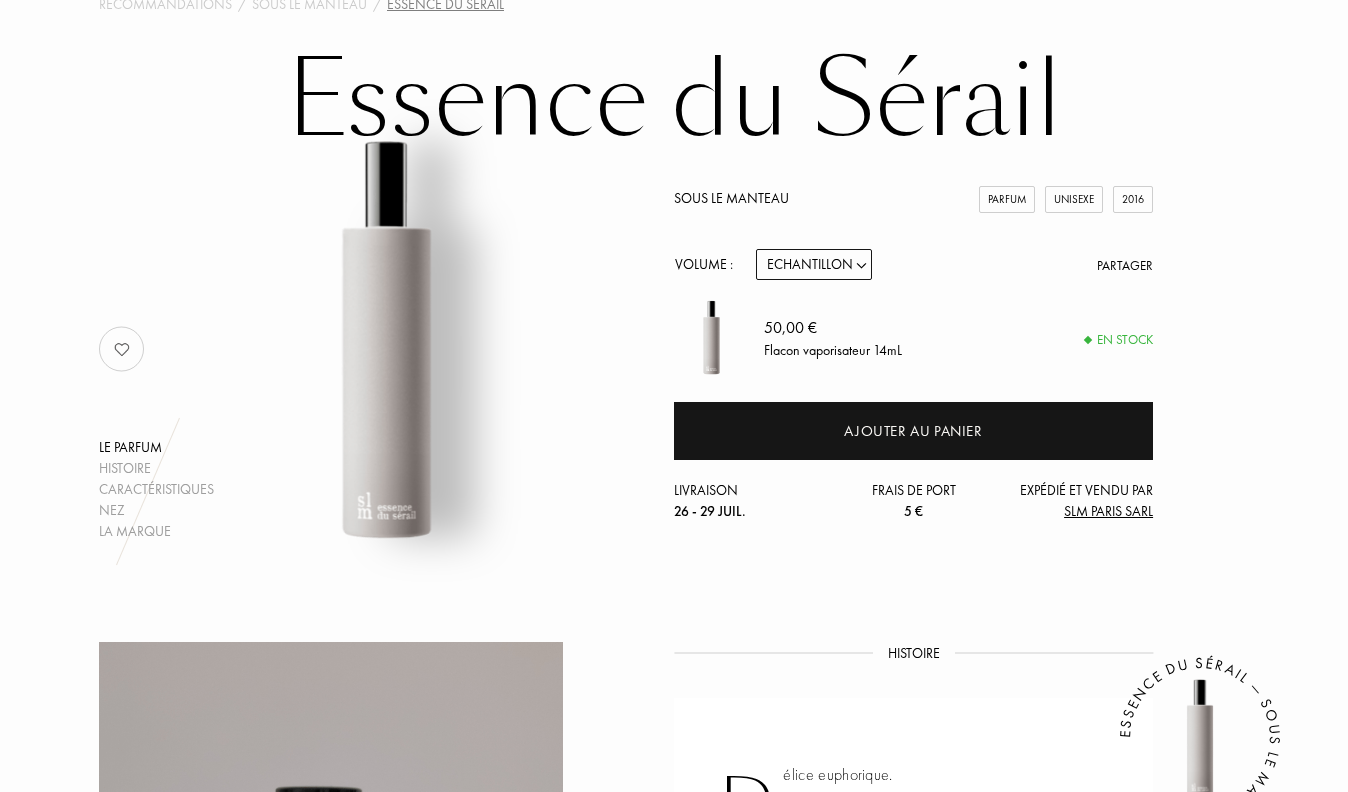 select on "0" 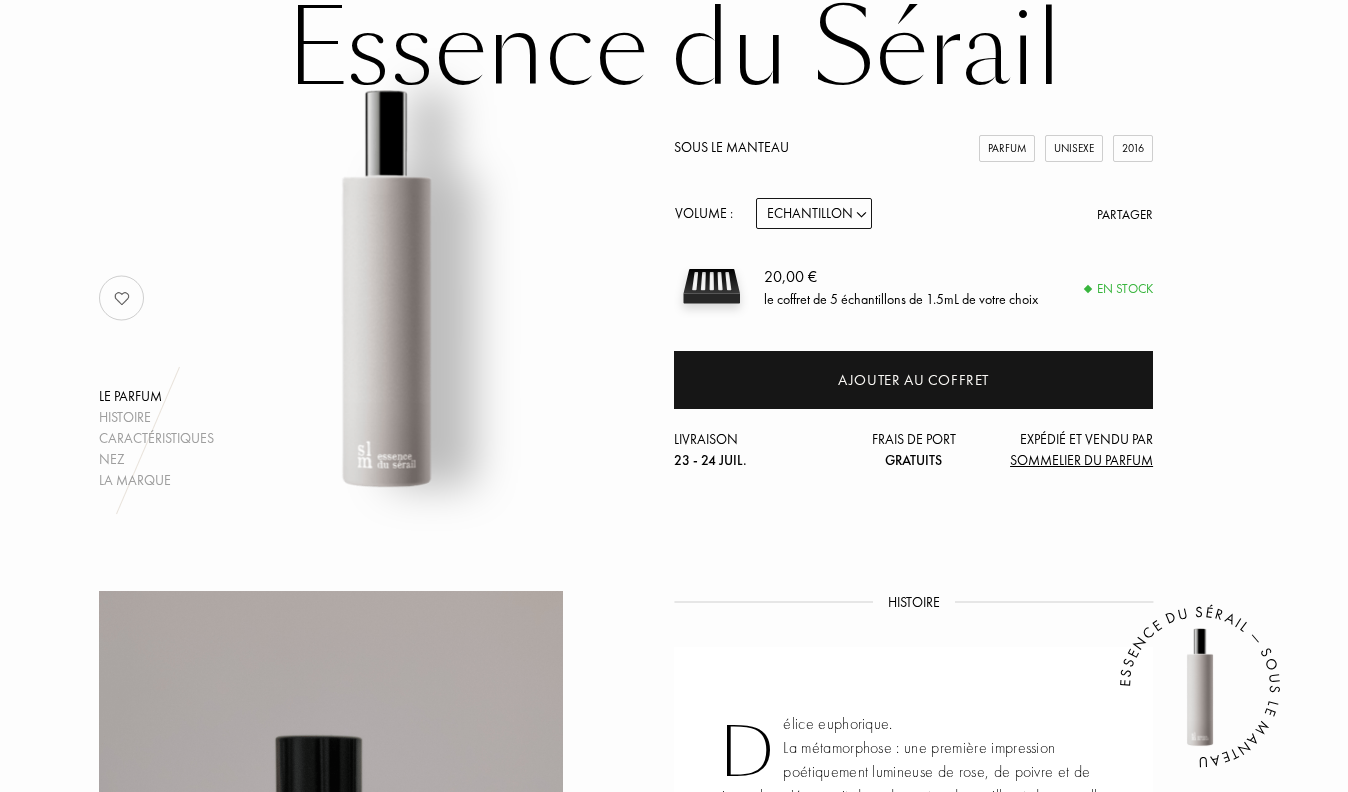 scroll, scrollTop: 0, scrollLeft: 0, axis: both 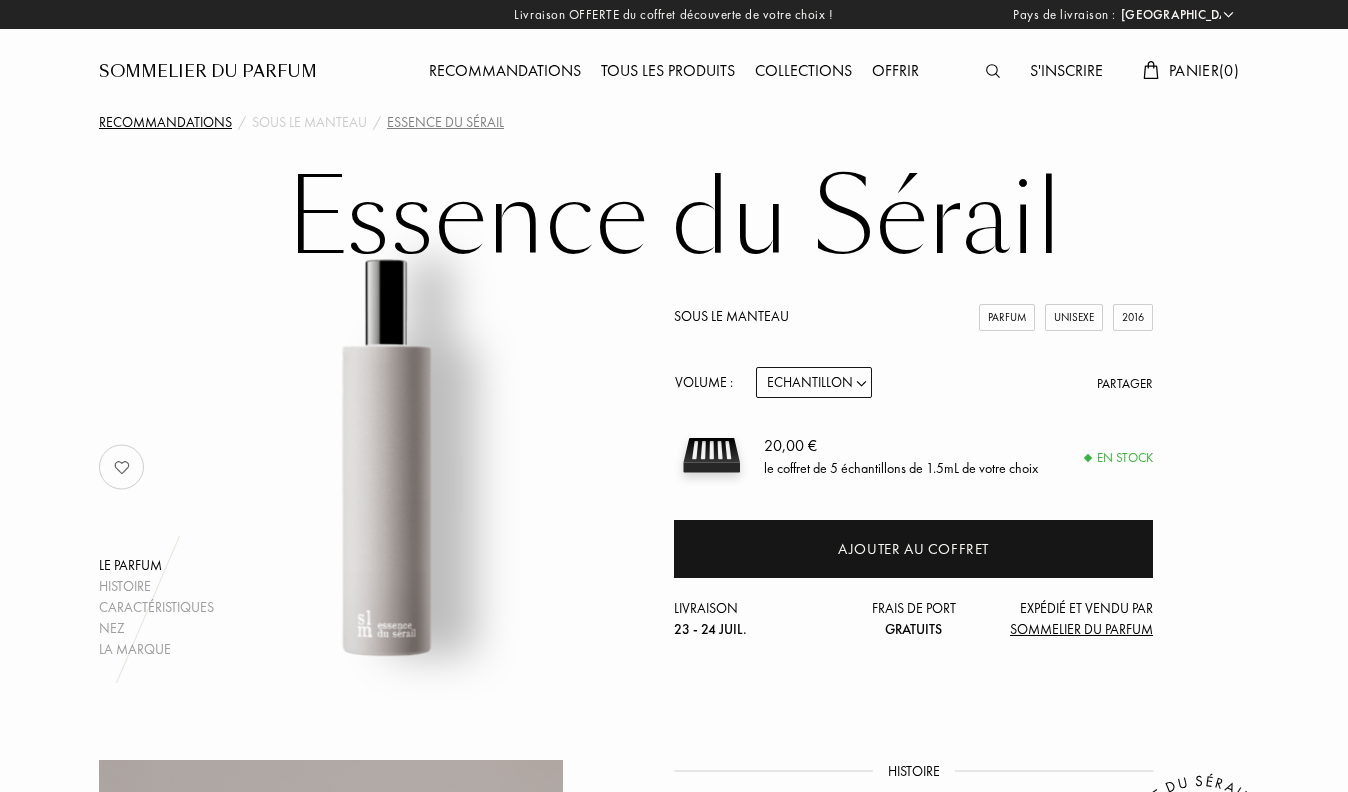 click on "Recommandations" at bounding box center (165, 122) 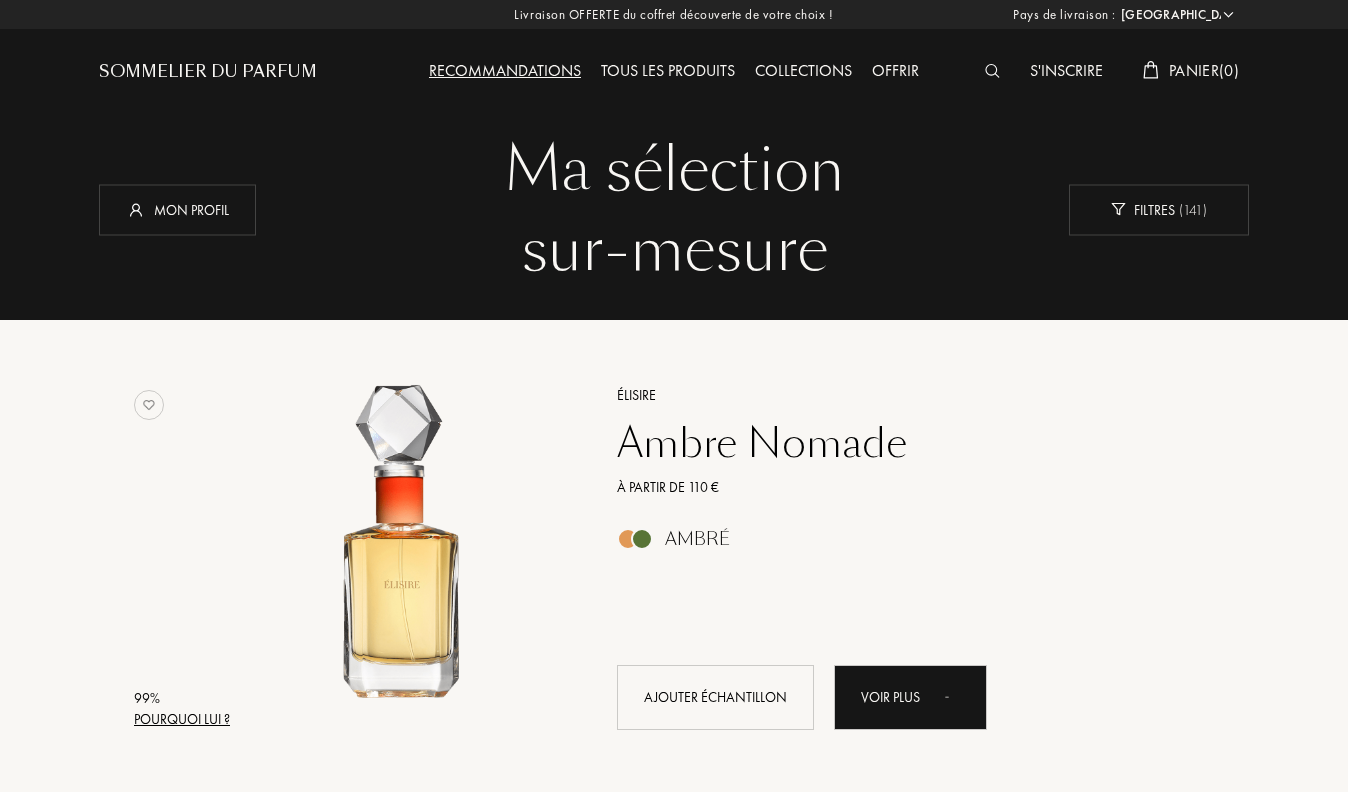 select on "FR" 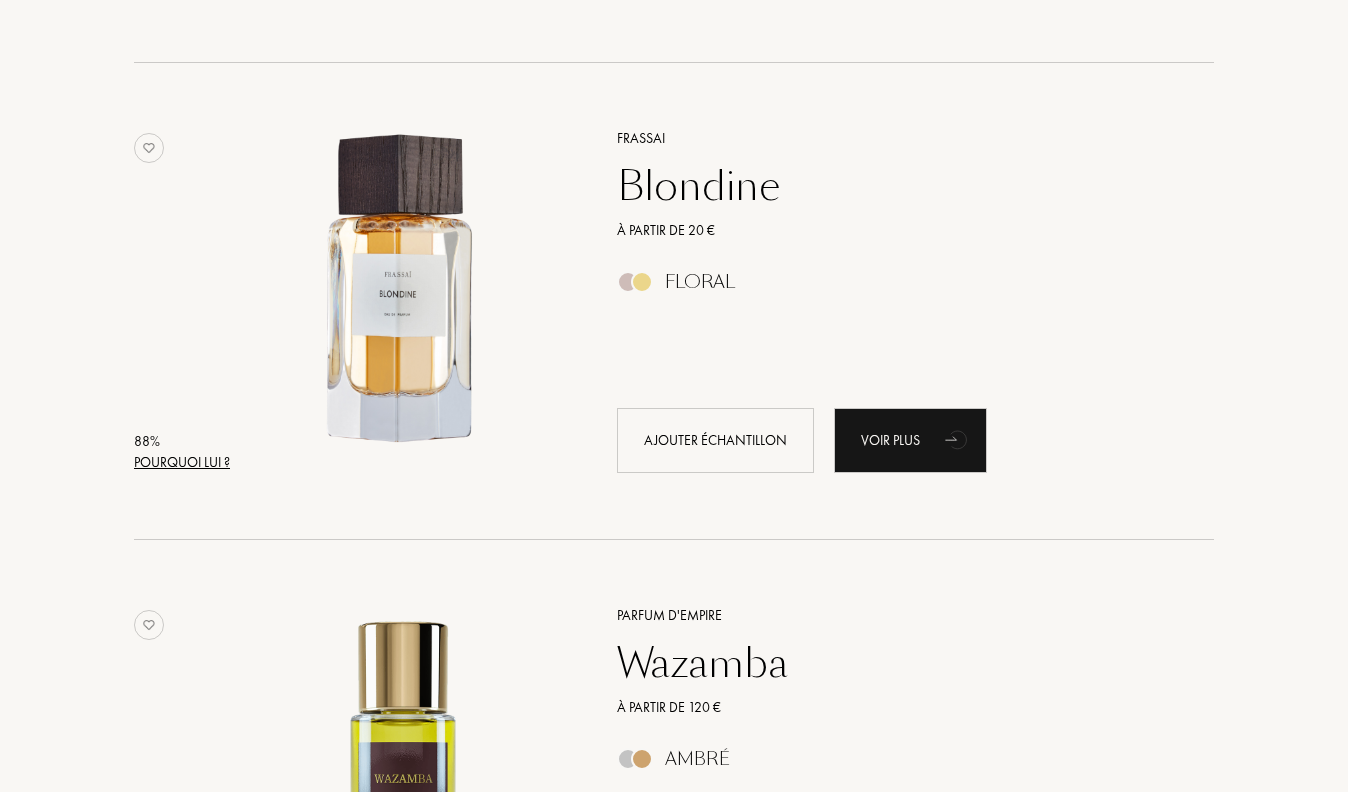 scroll, scrollTop: 3087, scrollLeft: 0, axis: vertical 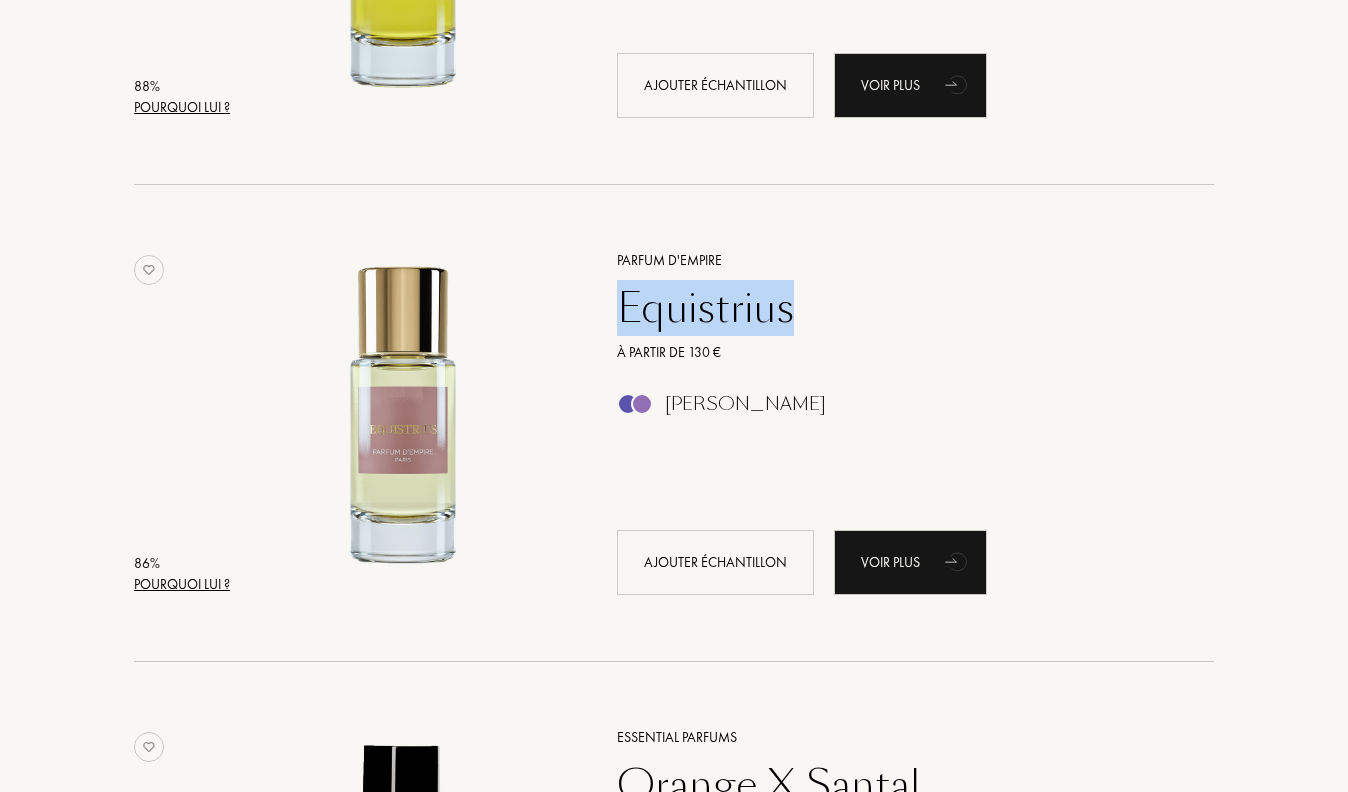 click on "Parfum d'Empire Equistrius À partir de 130 € Ambré Boisé Ajouter échantillon Voir plus" at bounding box center [893, 421] 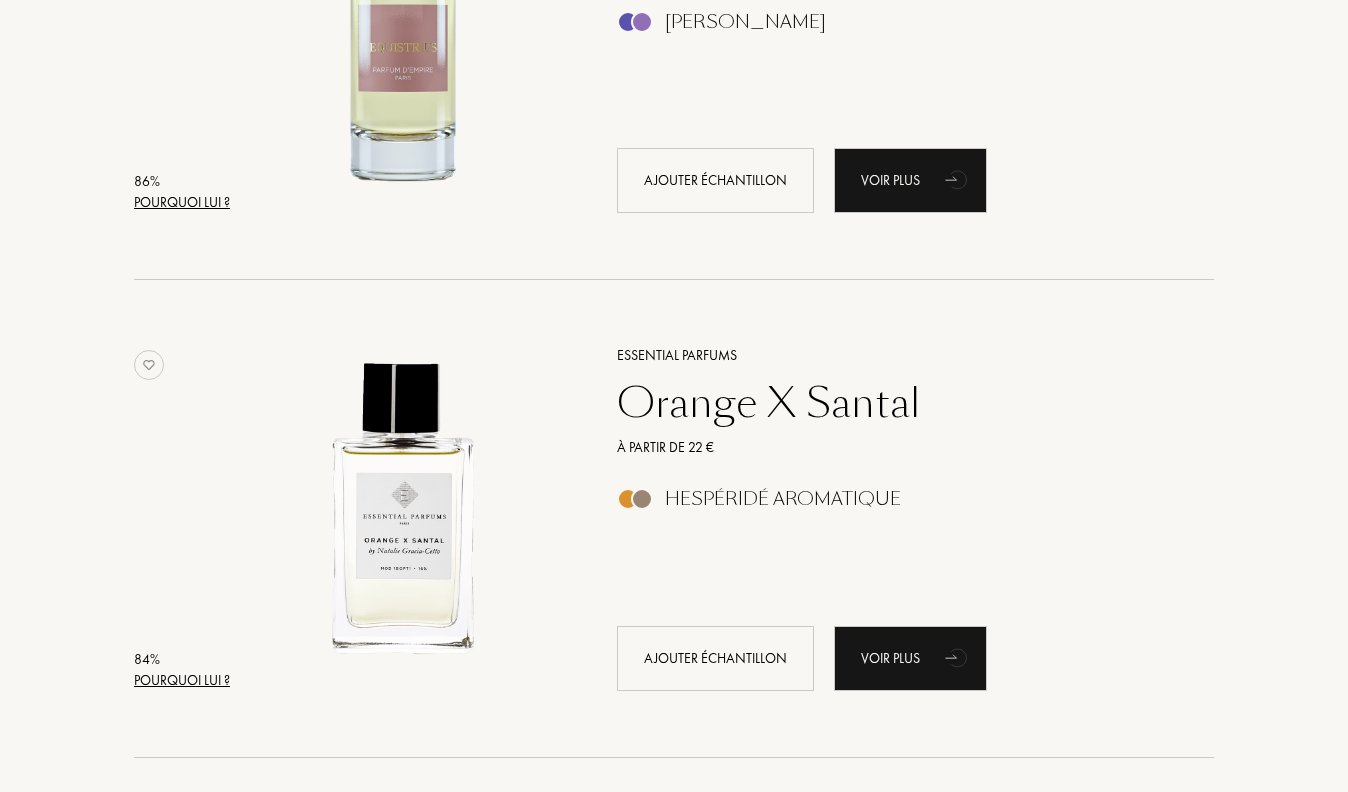 scroll, scrollTop: 4351, scrollLeft: 0, axis: vertical 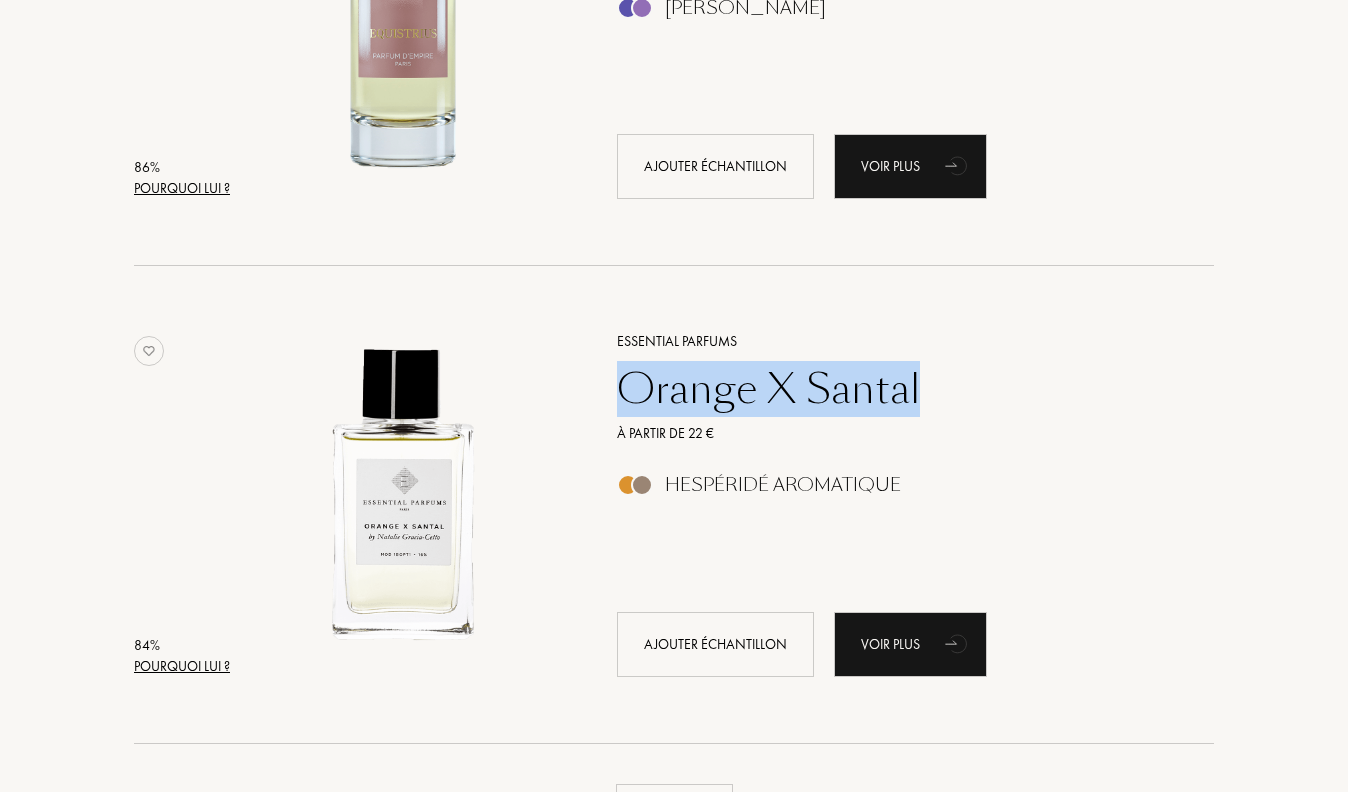 click on "Essential Parfums Orange X Santal À partir de 22 € Hespéridé Aromatique Ajouter échantillon Voir plus" at bounding box center (893, 502) 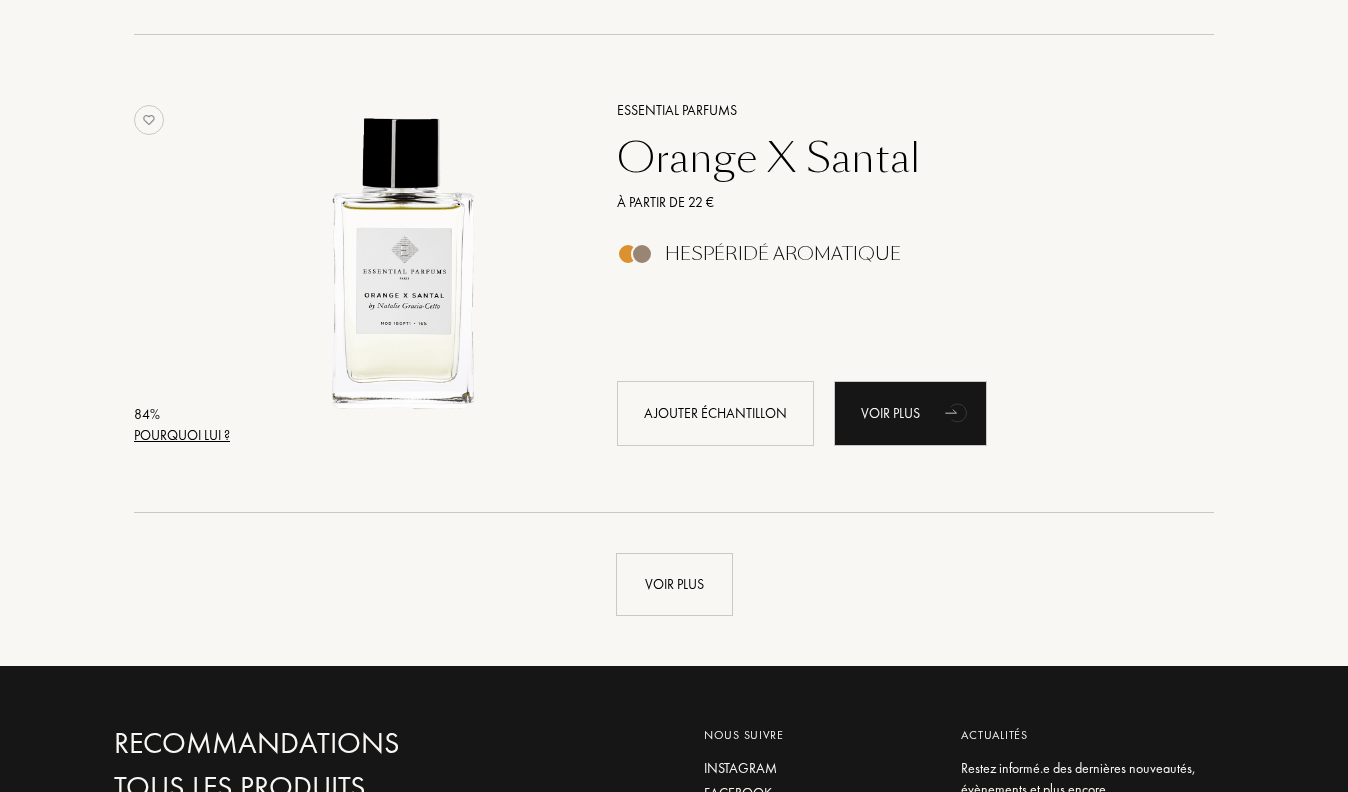 scroll, scrollTop: 4535, scrollLeft: 0, axis: vertical 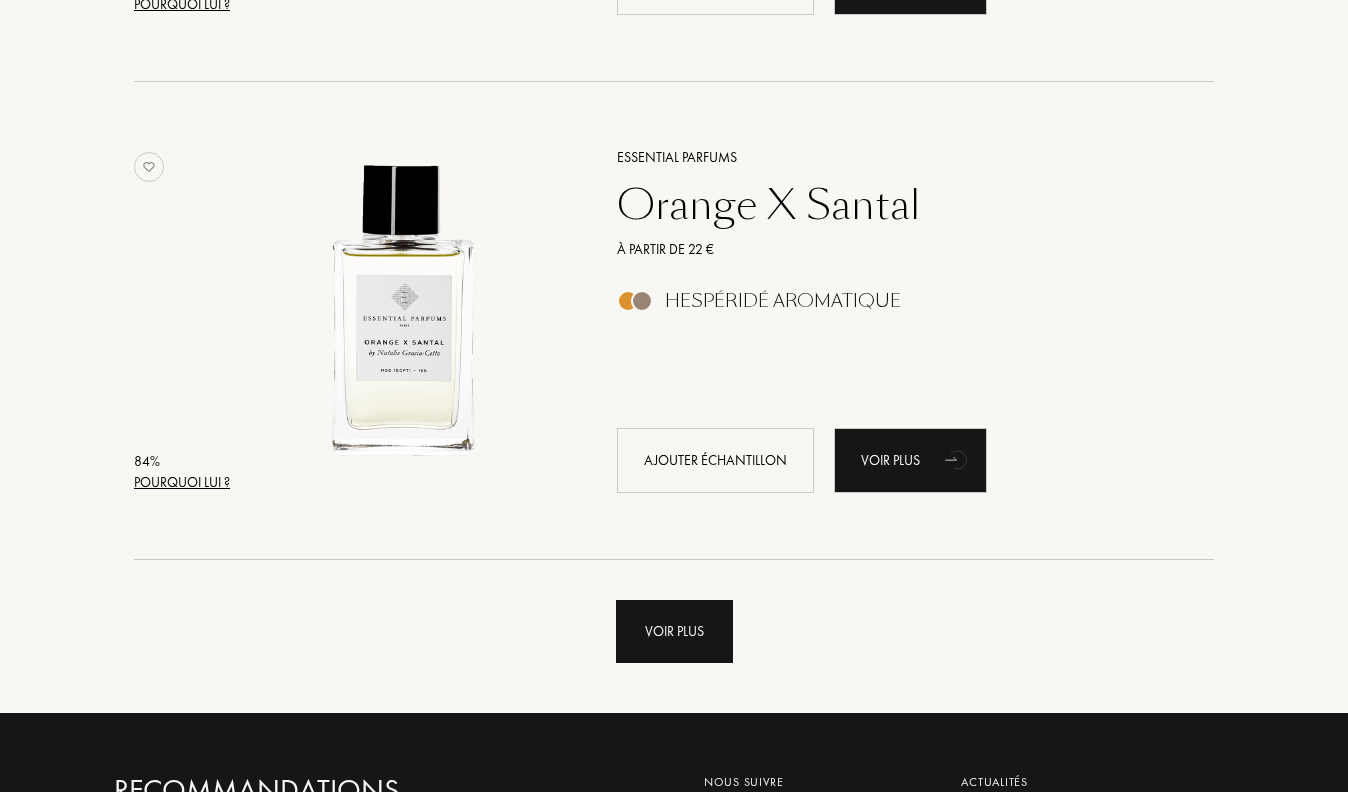 click on "Voir plus" at bounding box center [674, 631] 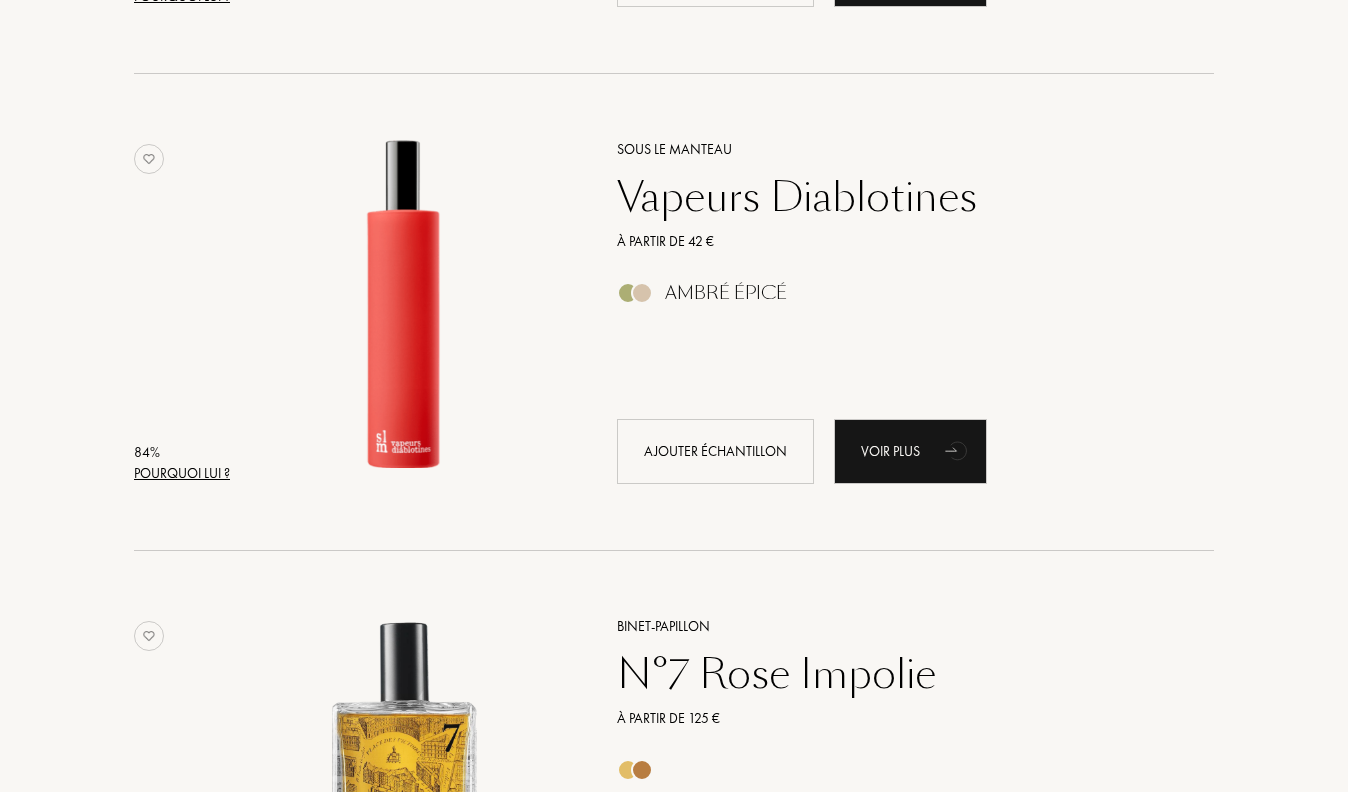 scroll, scrollTop: 5010, scrollLeft: 0, axis: vertical 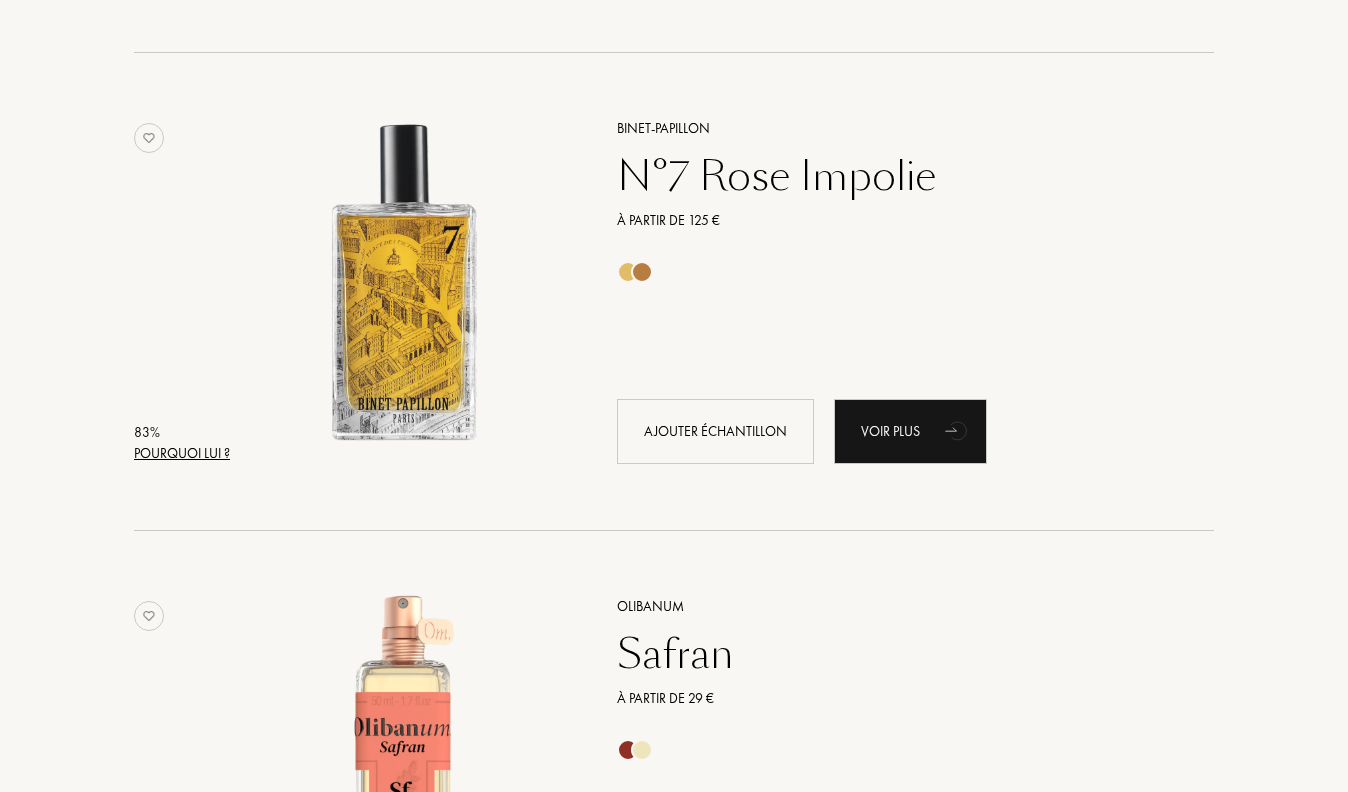 click on "Binet-Papillon N°7 Rose Impolie À partir de 125 € Ajouter échantillon Voir plus" at bounding box center [893, 289] 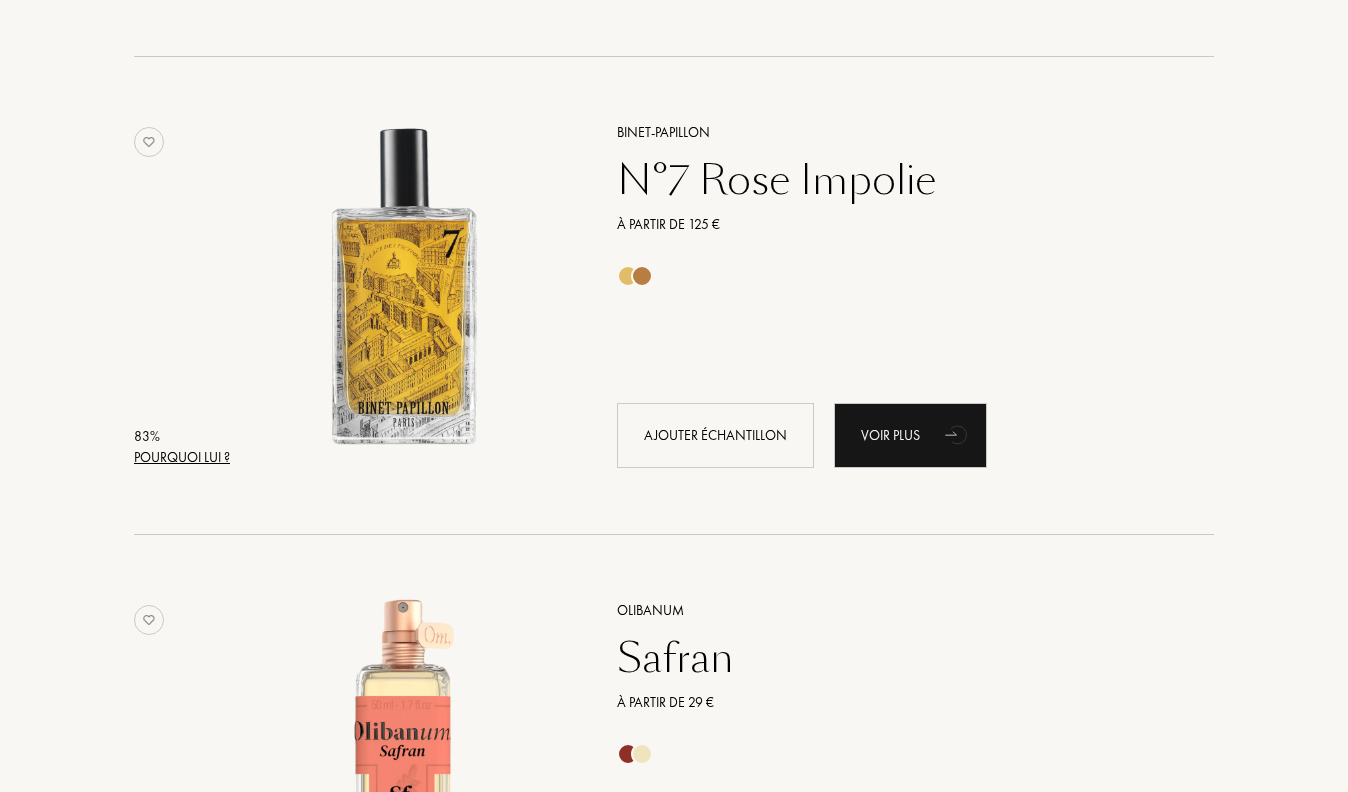 scroll, scrollTop: 5500, scrollLeft: 0, axis: vertical 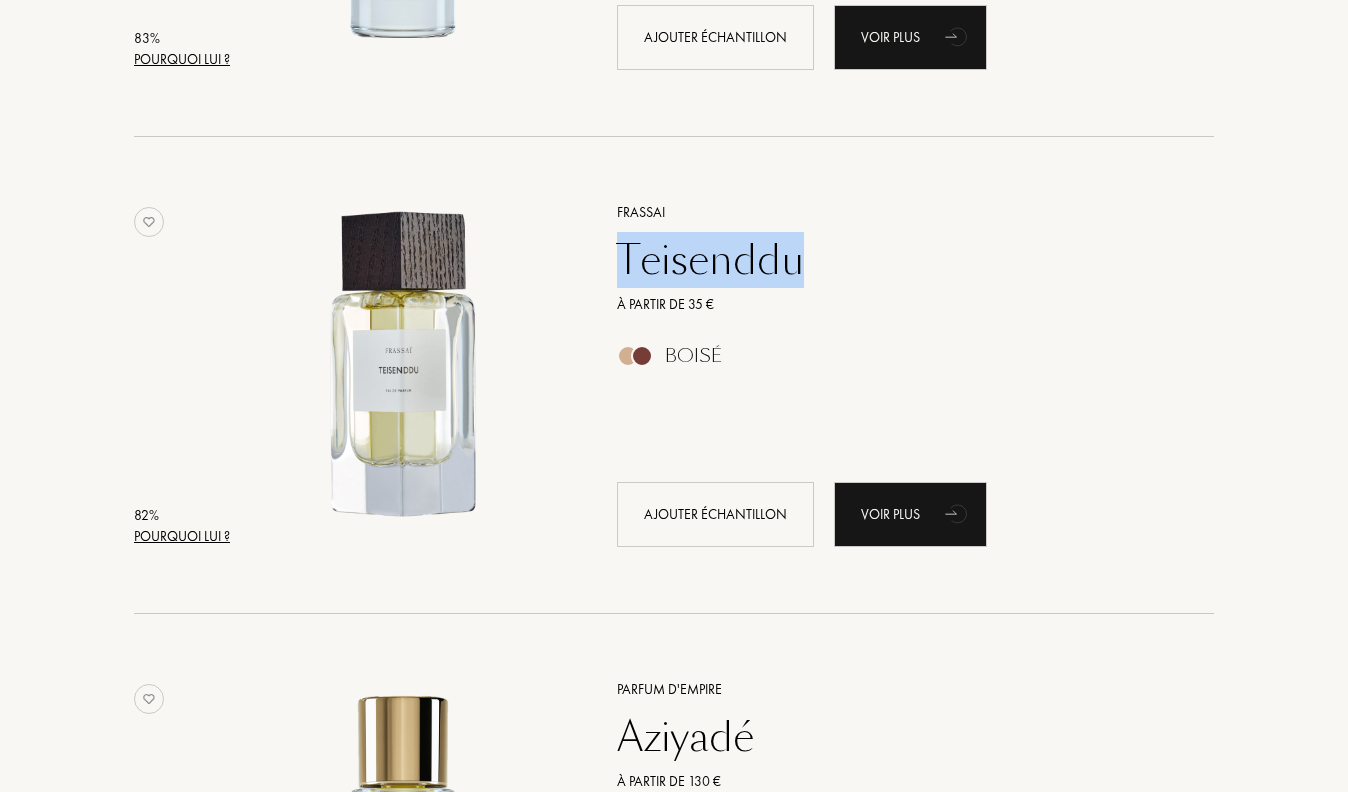 click on "À partir de 35 €" at bounding box center (893, 304) 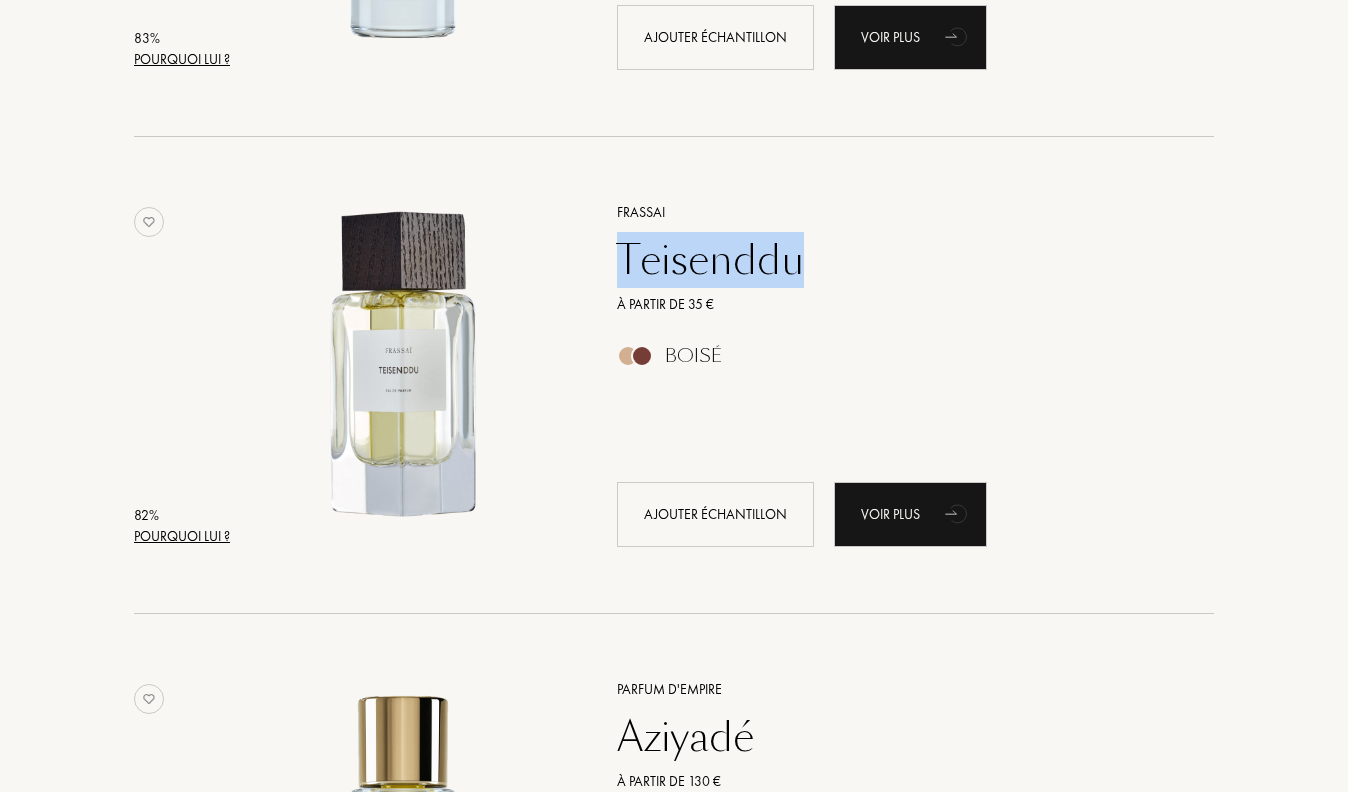 click on "Pays de livraison : Afghanistan Afrique du Sud Albanie Algérie Allemagne Andorre Angola Anguilla Antarctique Antigua-et-Barbuda Arabie saoudite Argentine Arménie Aruba Australie Autriche Azerbaïdjan Bahreïn Bangladesh Barbade Belgique Belize Benin Bermudes Bhoutan Biélorussie Bolivie Bonaire Bosnie-Herzégovine Botswana Brésil Brunei Bulgarie Burkina Faso Burundi Cambodge Cameroun Canada Cap-Vert Chili Chine Chypre Colombie Comores Corée du Nord Corée du Sud Costa Rica Côte d'Ivoire Croatie Cuba Curaçao Danemark Djibouti Dominique Égypte Émirats arabes unis Équateur Érythrée Espagne Estonie États fédérés de Micronésie États-Unis Éthiopie Fidji Finlande France Gabon Gambie Géorgie Géorgie du Sud et îles Sandwich du Sud Ghana Grande Bretagne Grèce Grenade Groenland Guadeloupe Guatemala Guinée Guinée équatoriale Guinée française Guinée-Bissau Guyane Haïti Honduras Hong Kong Hongrie Île Clipperton Île de Navassa Île Maurice Îles Caïmans Îles Salomon Inde Indonésie Irak Iran" at bounding box center (674, -1549) 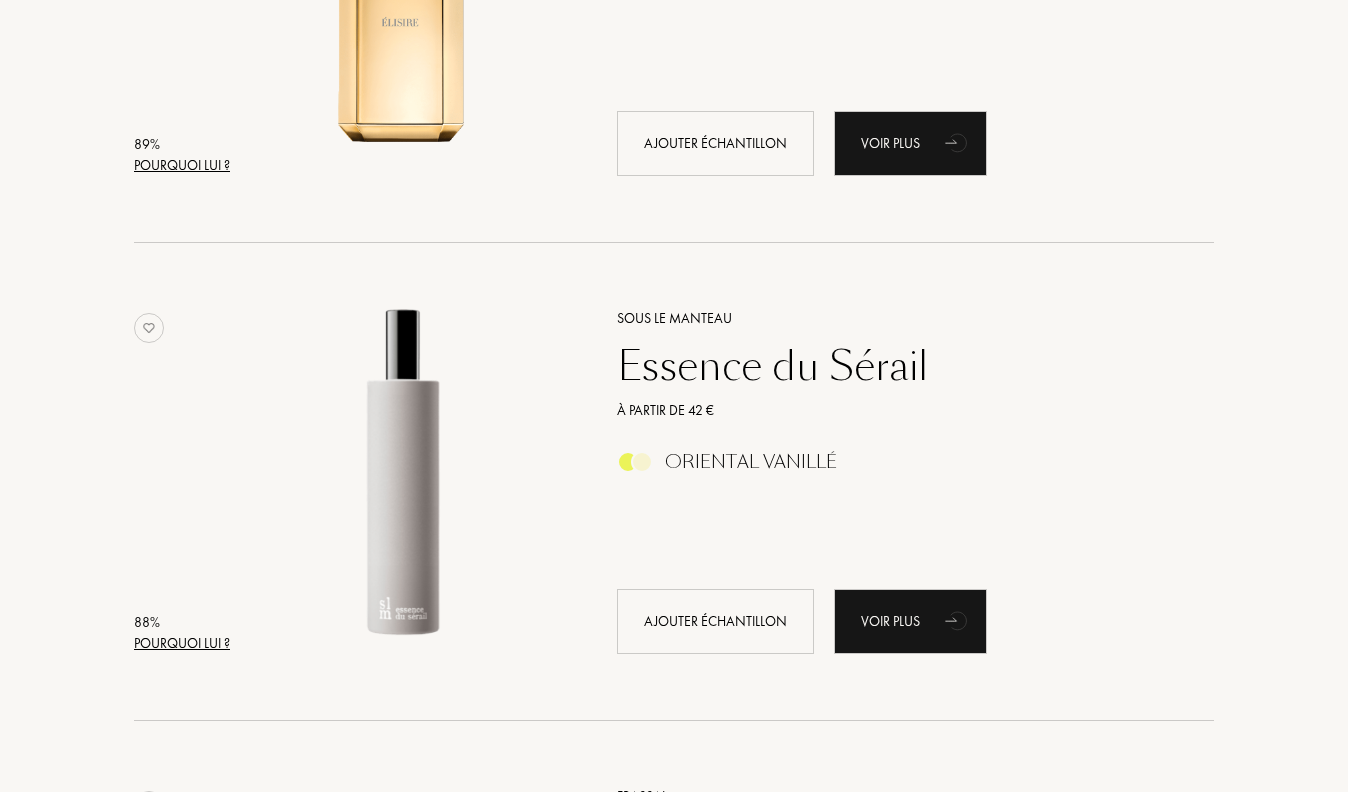 scroll, scrollTop: 2505, scrollLeft: 0, axis: vertical 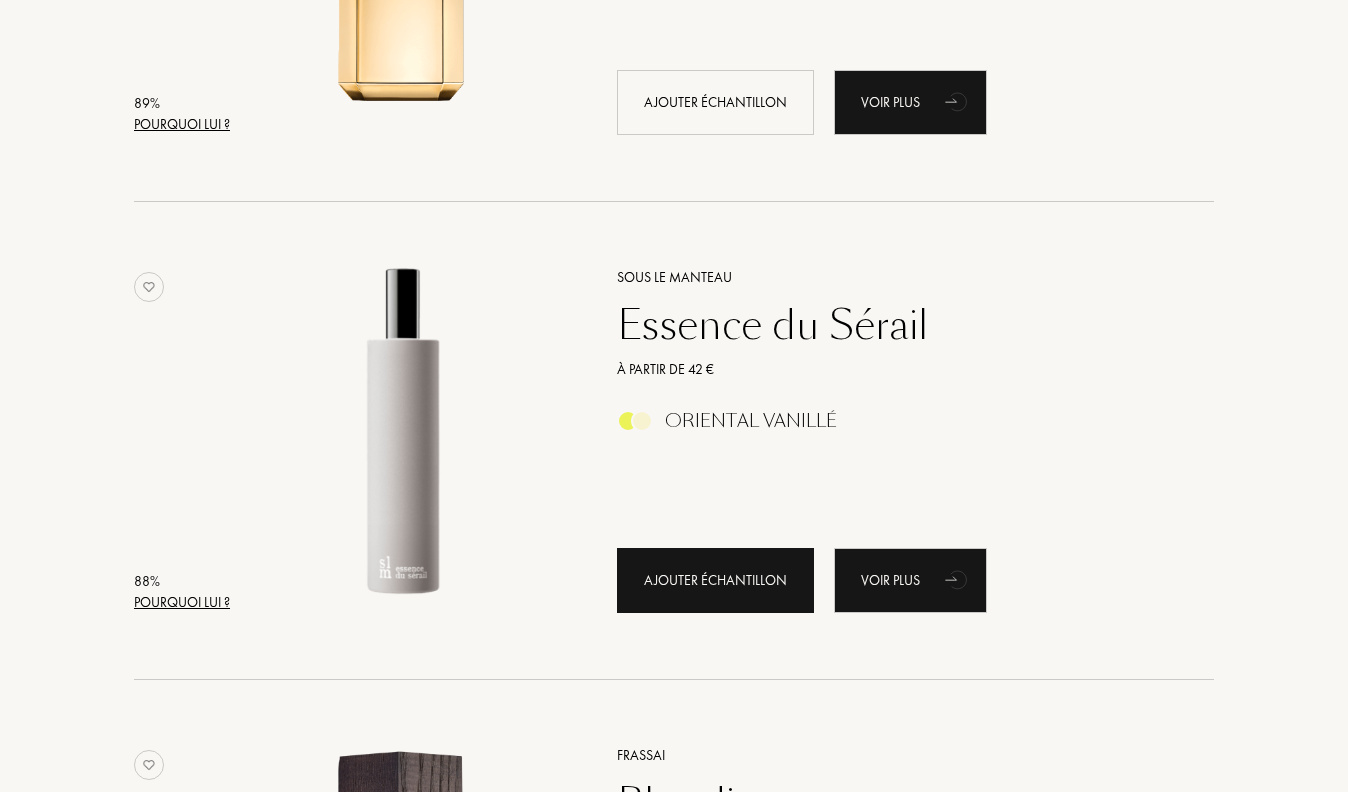 click on "Ajouter échantillon" at bounding box center (715, 580) 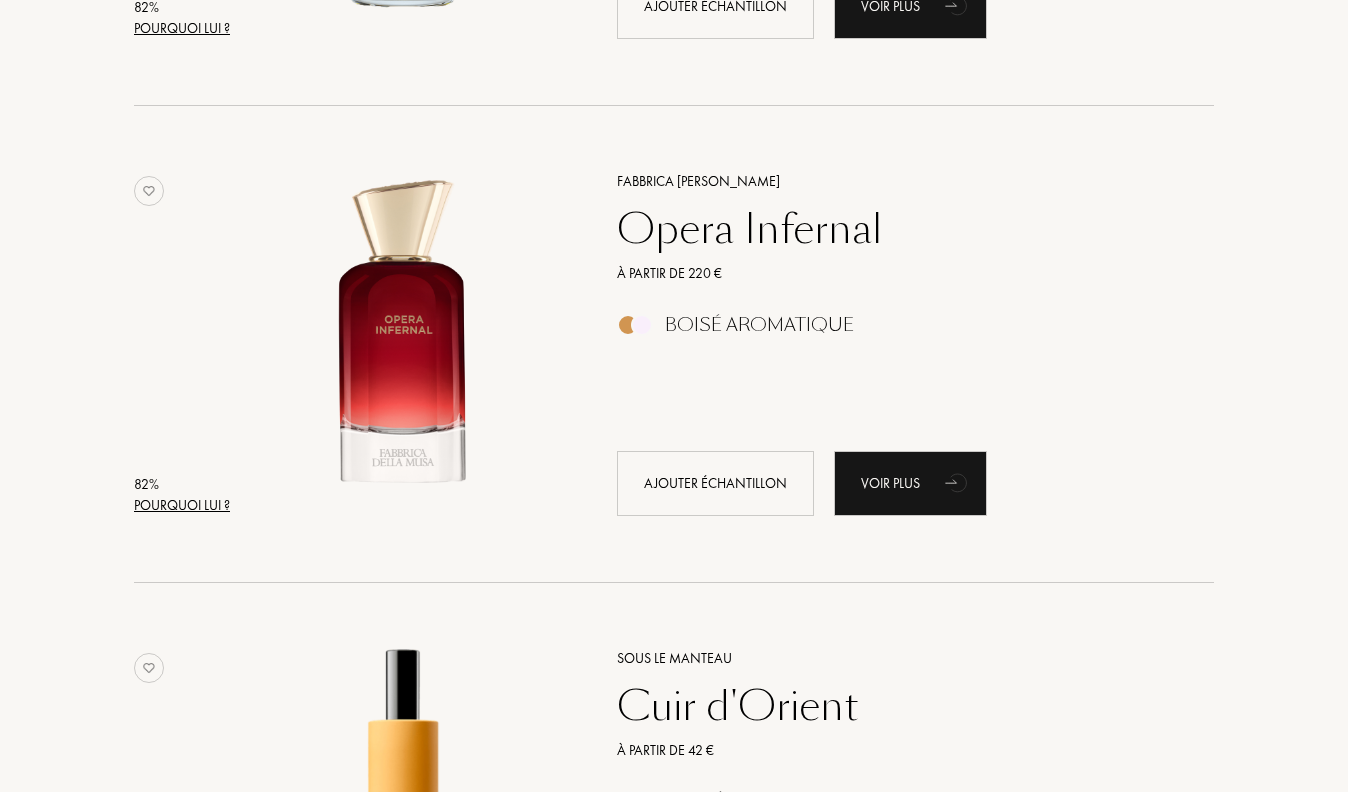 scroll, scrollTop: 7858, scrollLeft: 0, axis: vertical 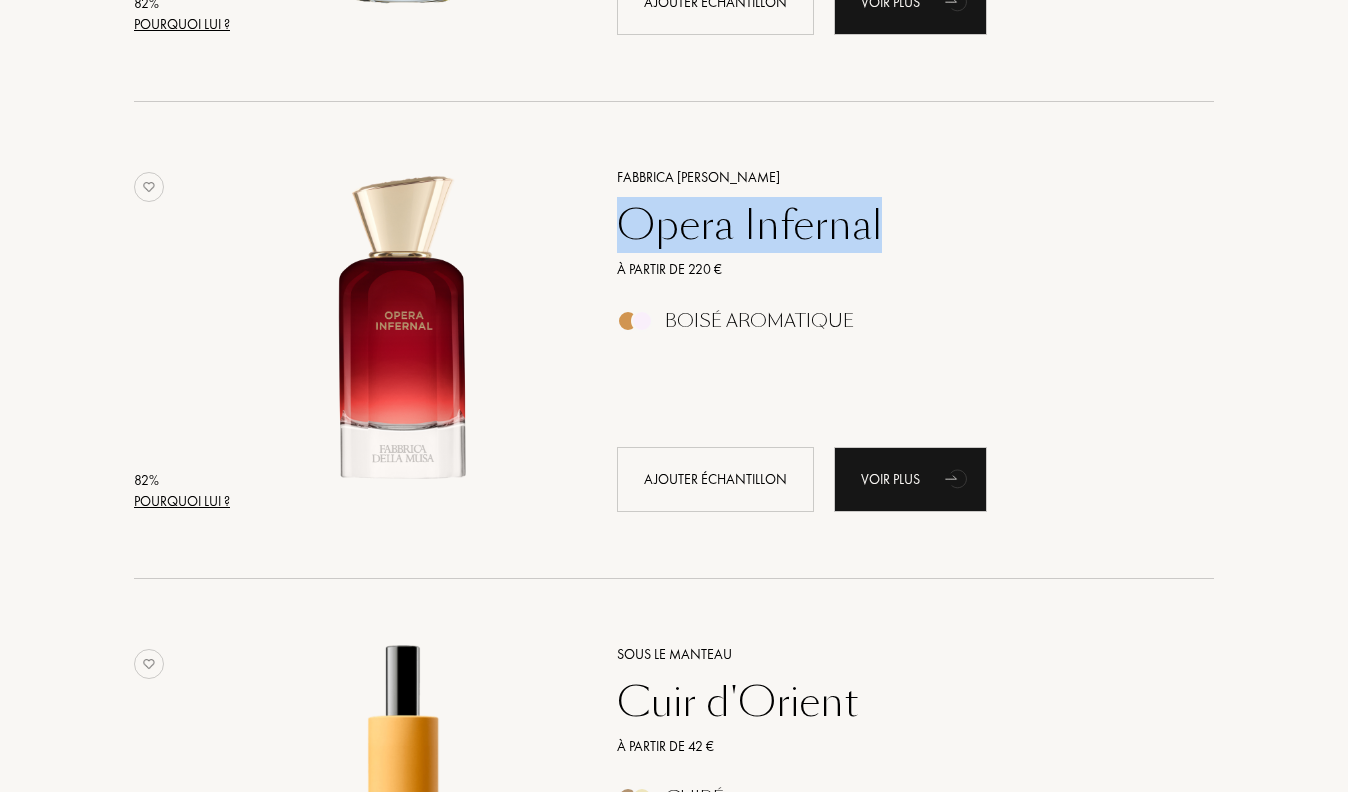 click on "Fabbrica Della Musa Opera Infernal À partir de 220 € Boisé Aromatique Ajouter échantillon Voir plus" at bounding box center (893, 338) 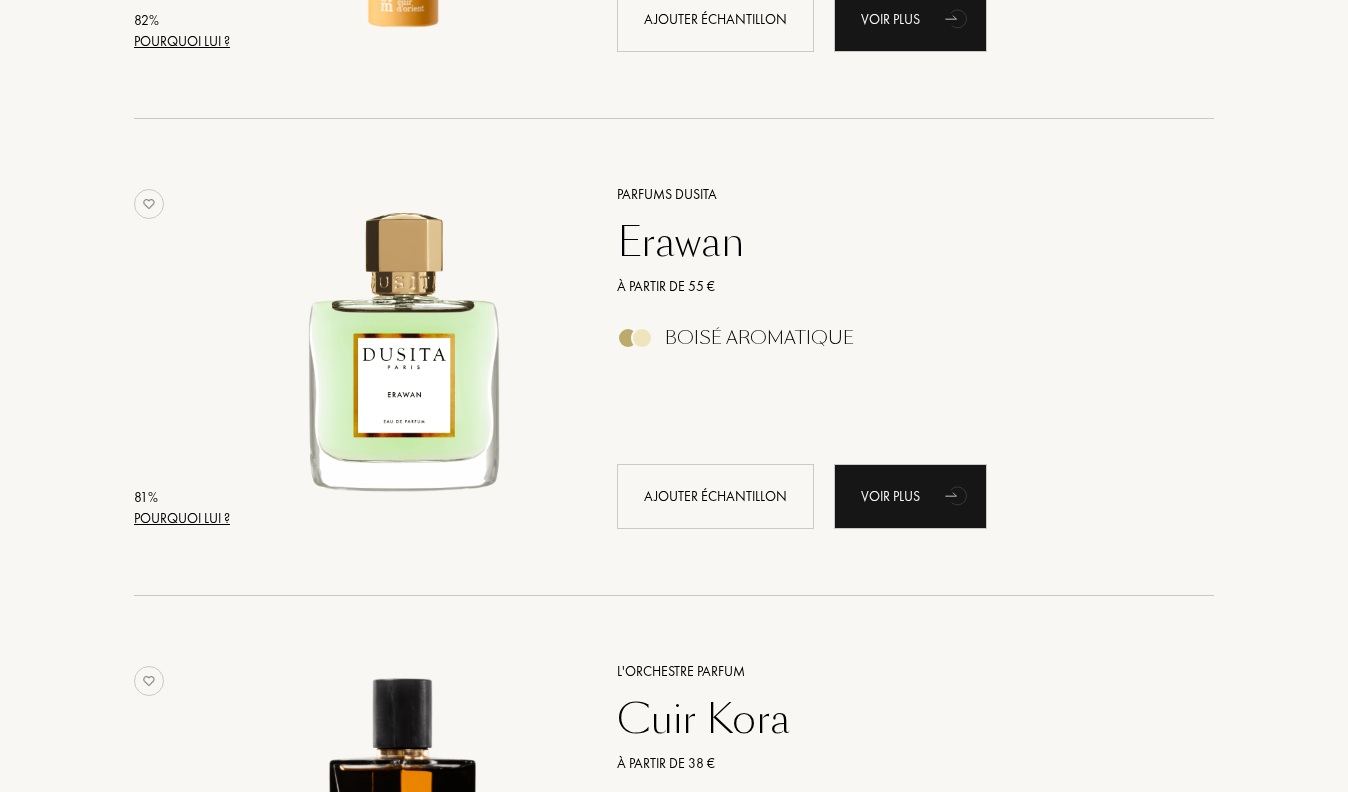 scroll, scrollTop: 8799, scrollLeft: 0, axis: vertical 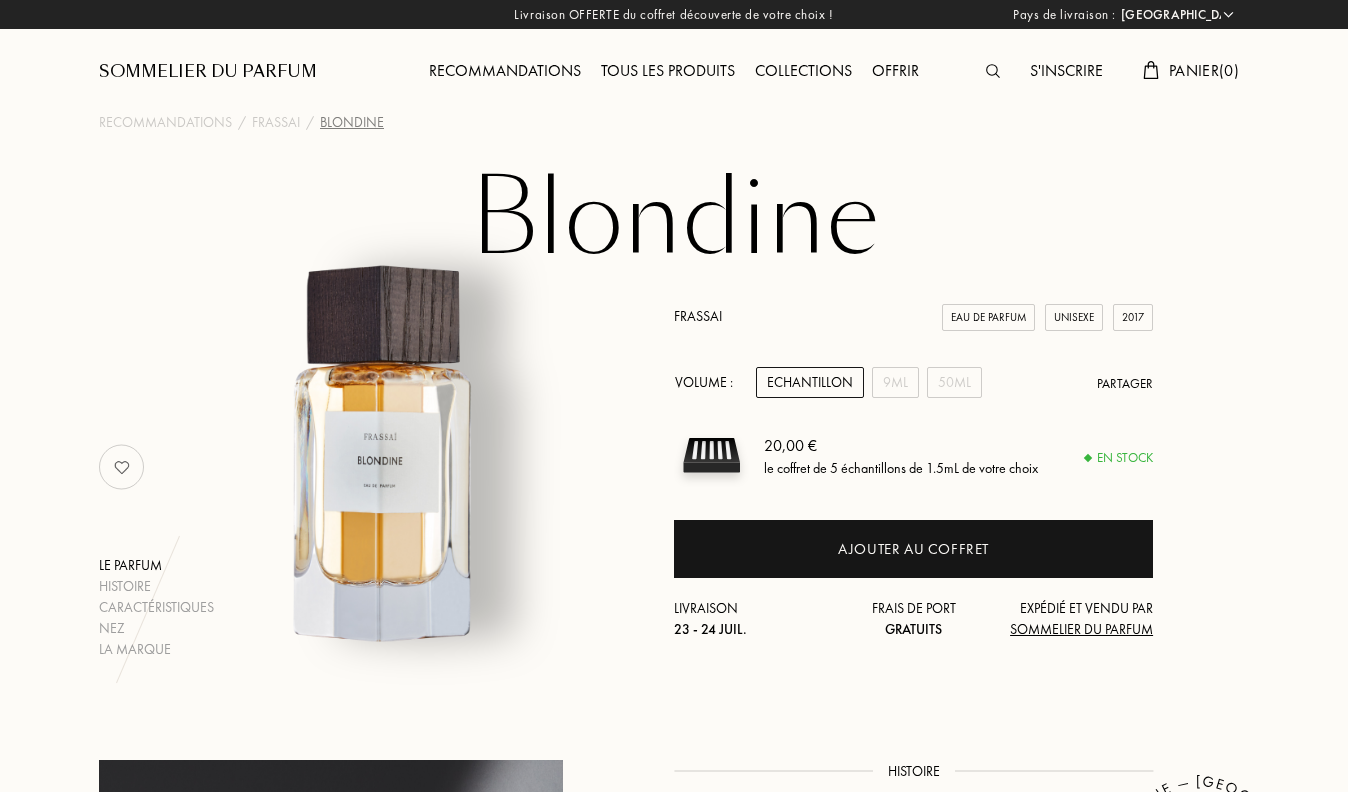 select on "FR" 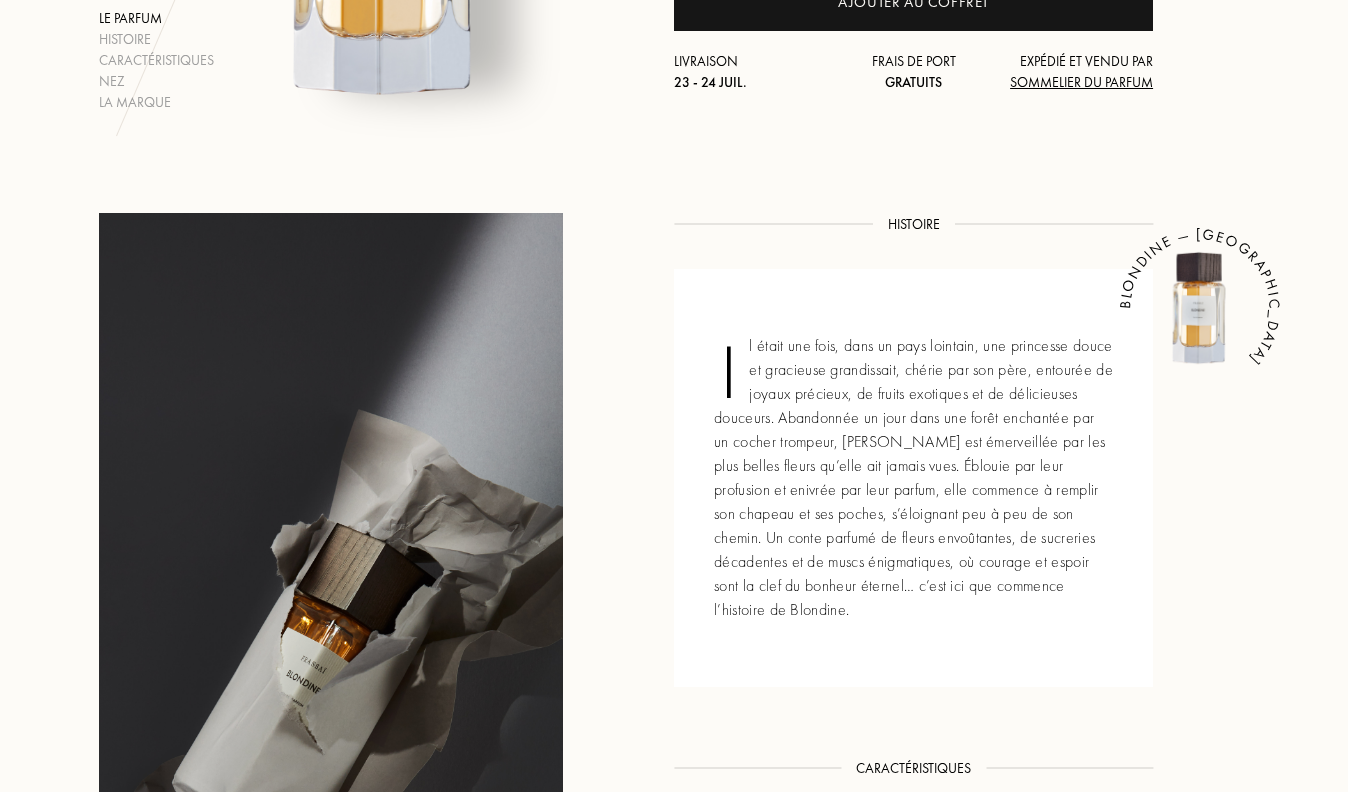 scroll, scrollTop: 558, scrollLeft: 0, axis: vertical 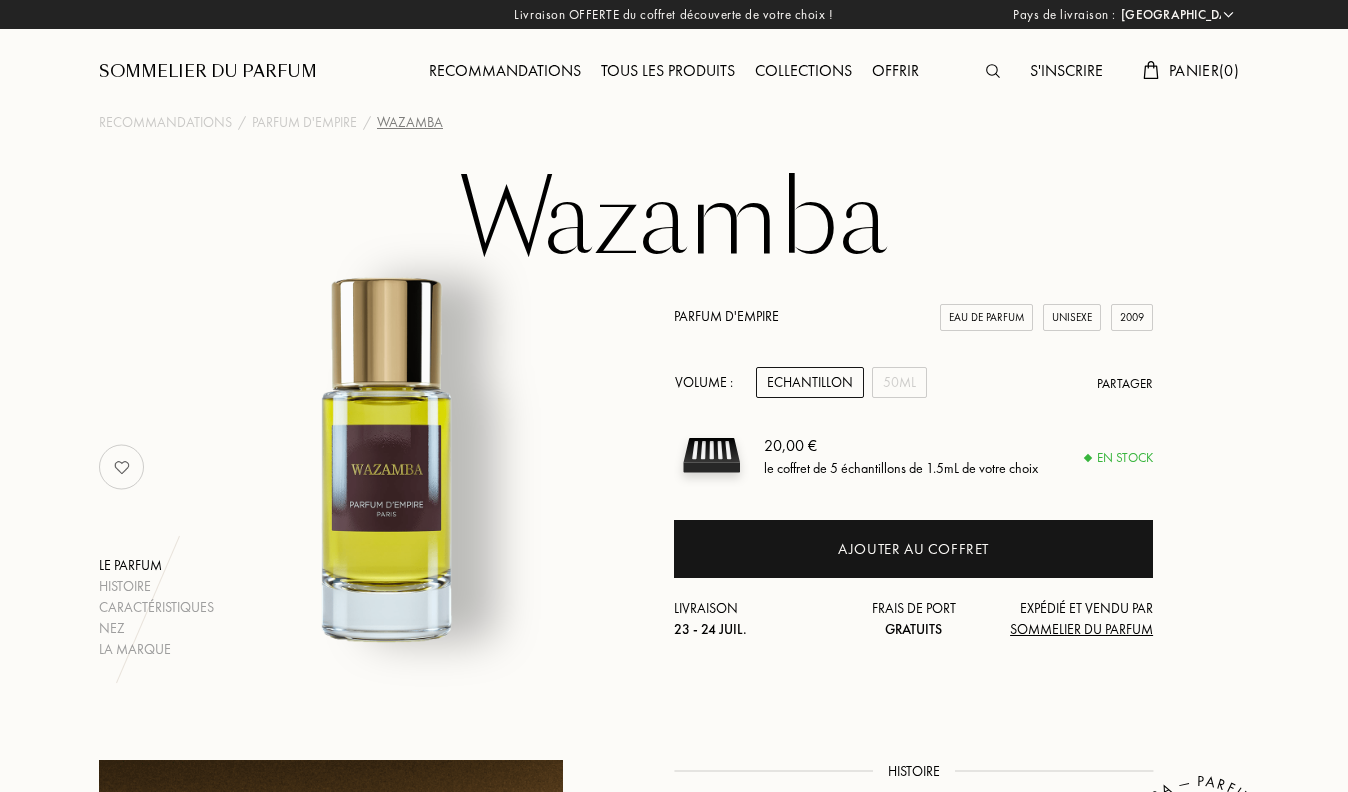 select on "FR" 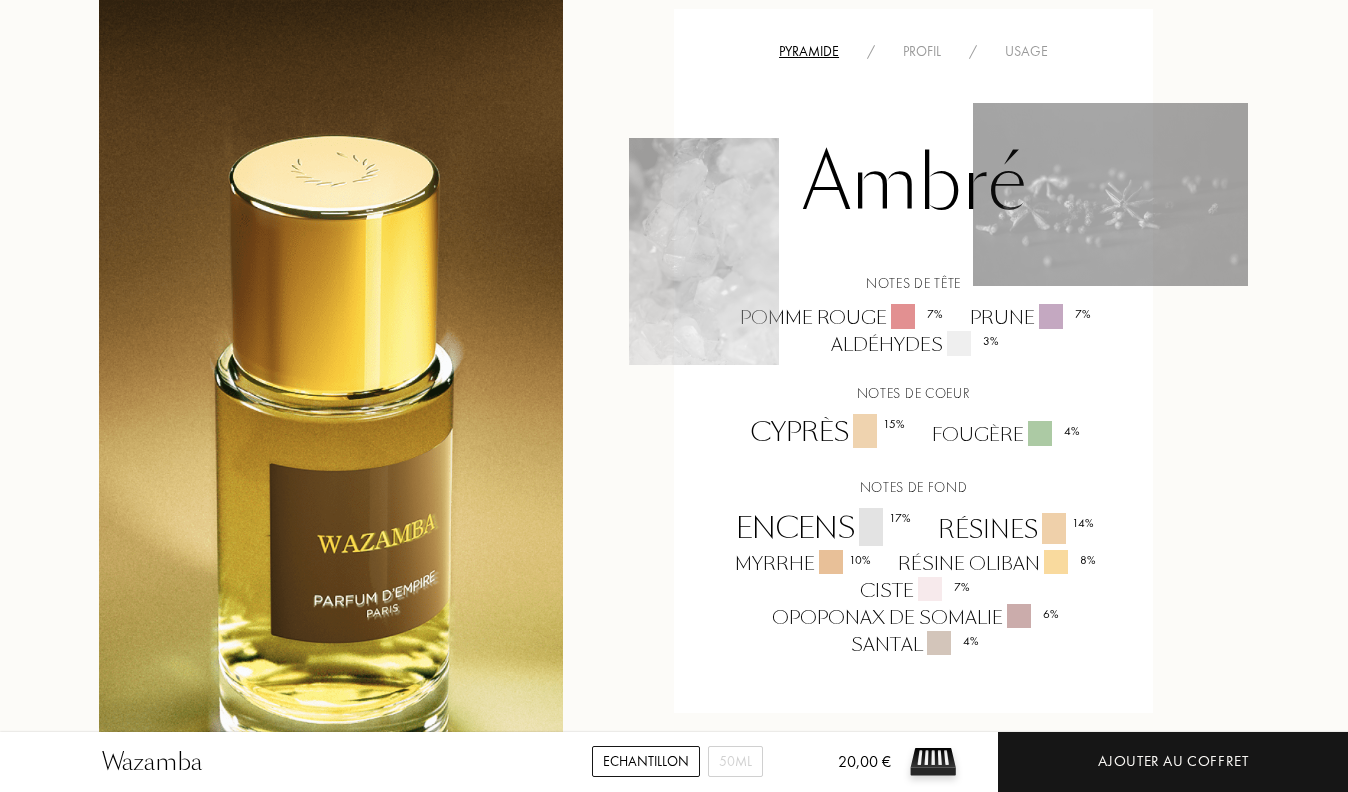 scroll, scrollTop: 1664, scrollLeft: 0, axis: vertical 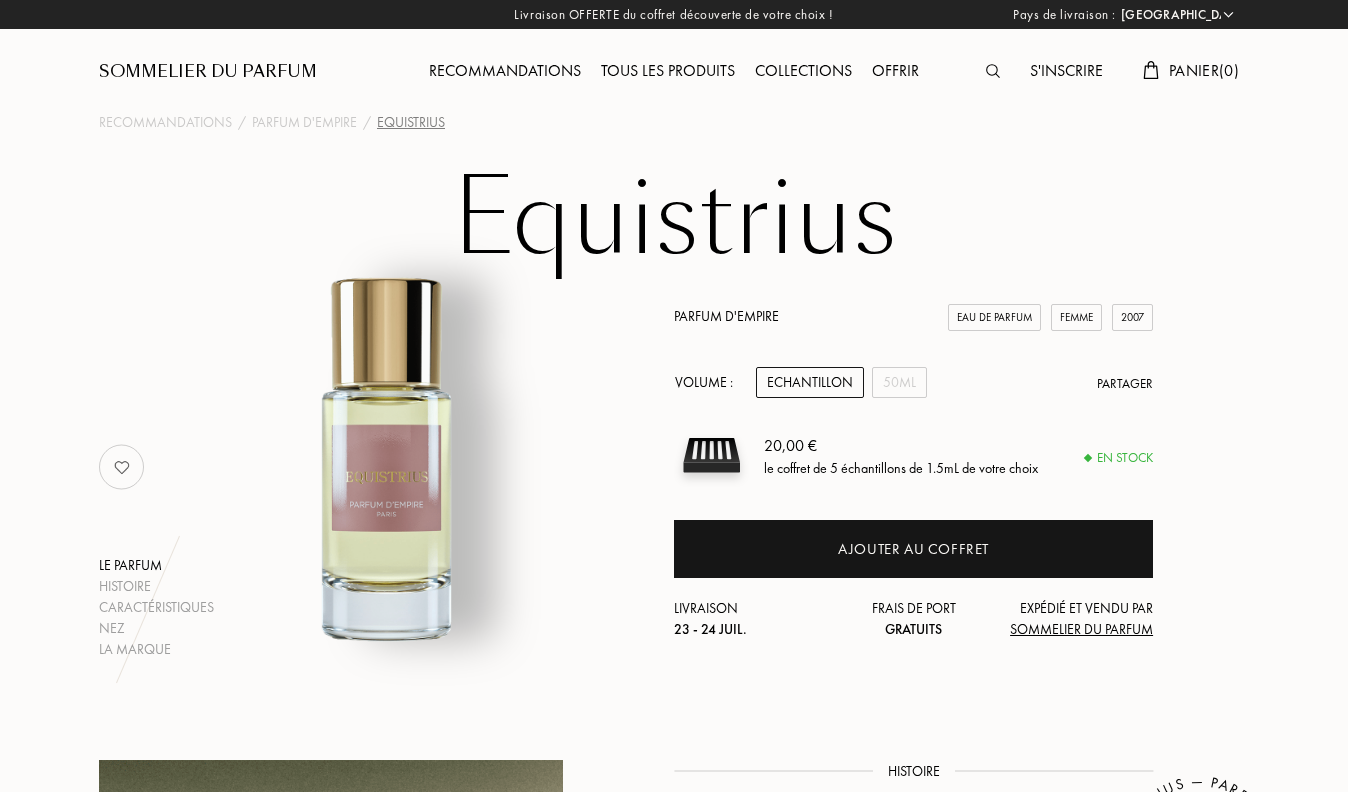 select on "FR" 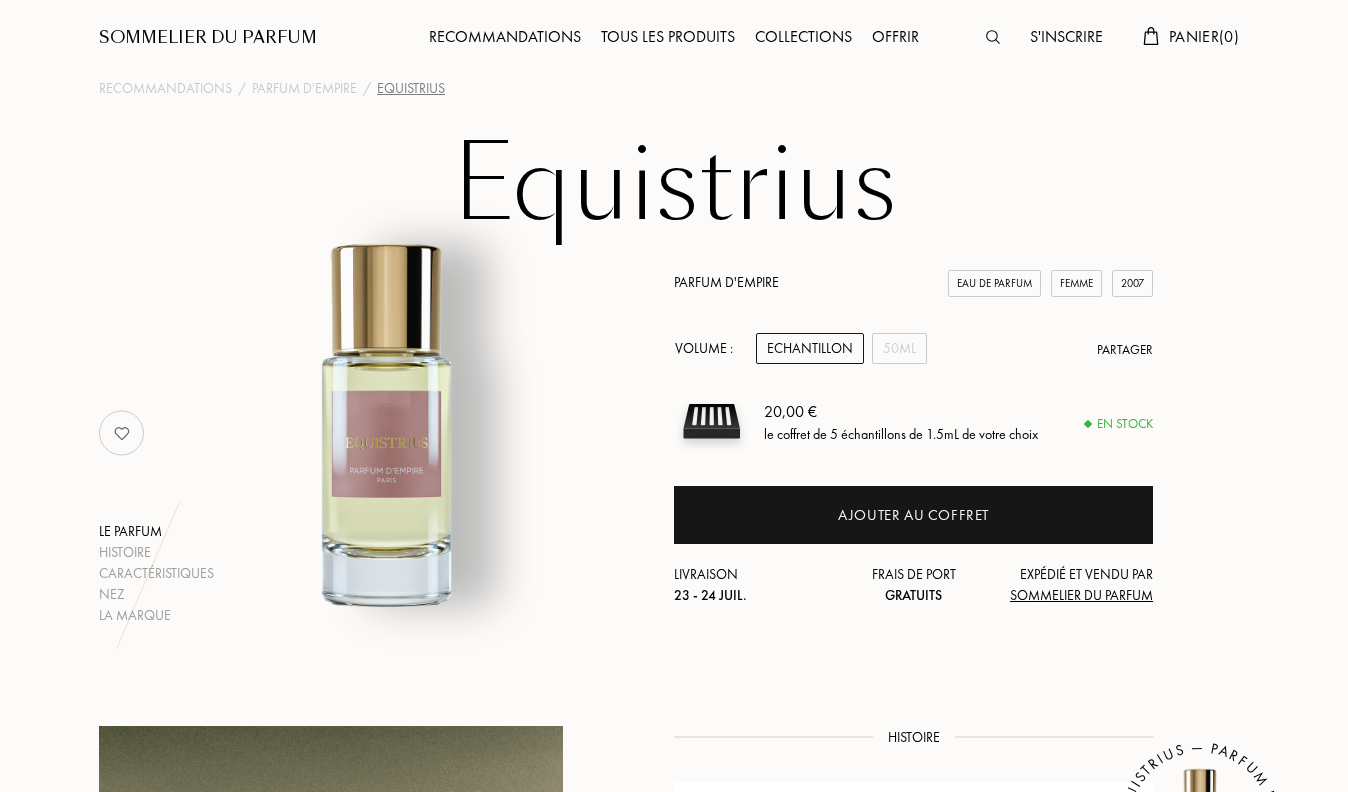 scroll, scrollTop: 0, scrollLeft: 0, axis: both 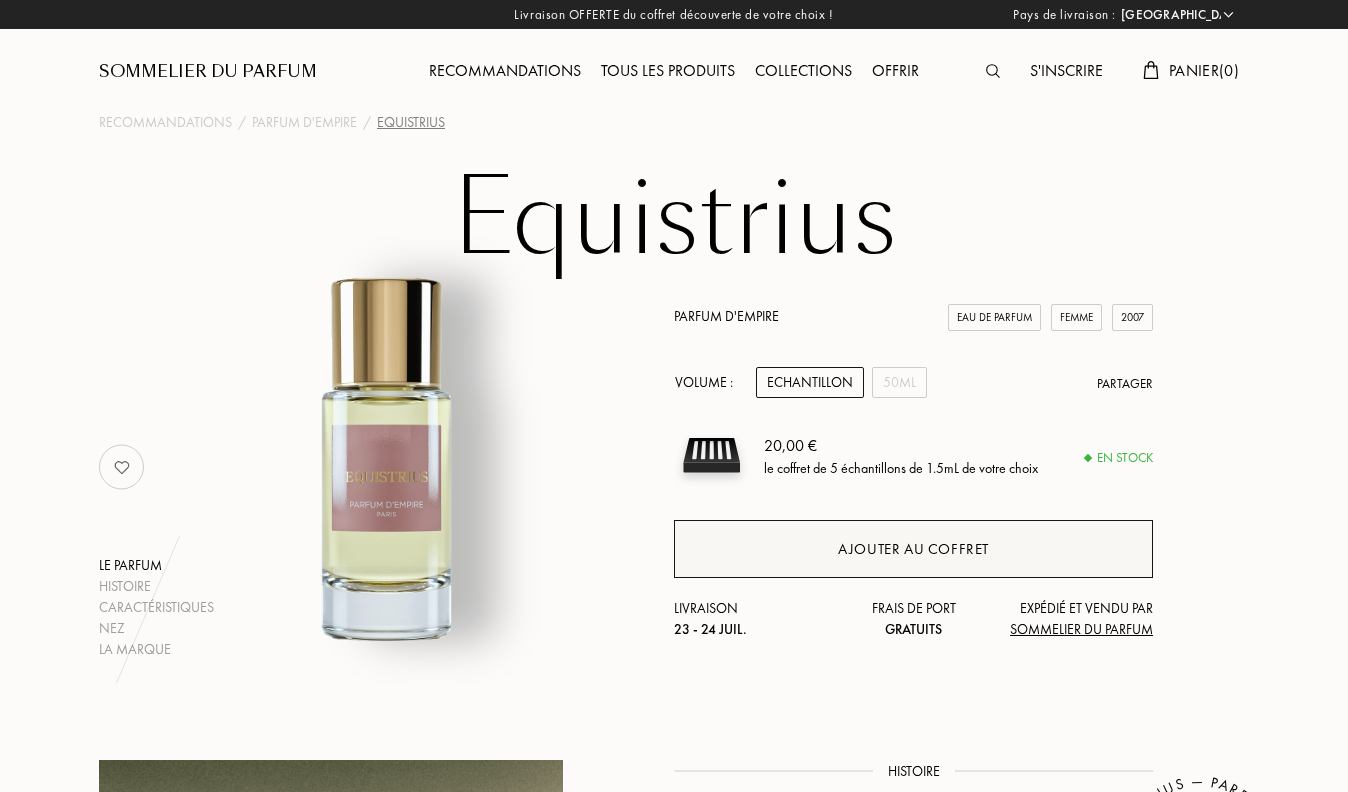 click on "Ajouter au coffret" at bounding box center (913, 549) 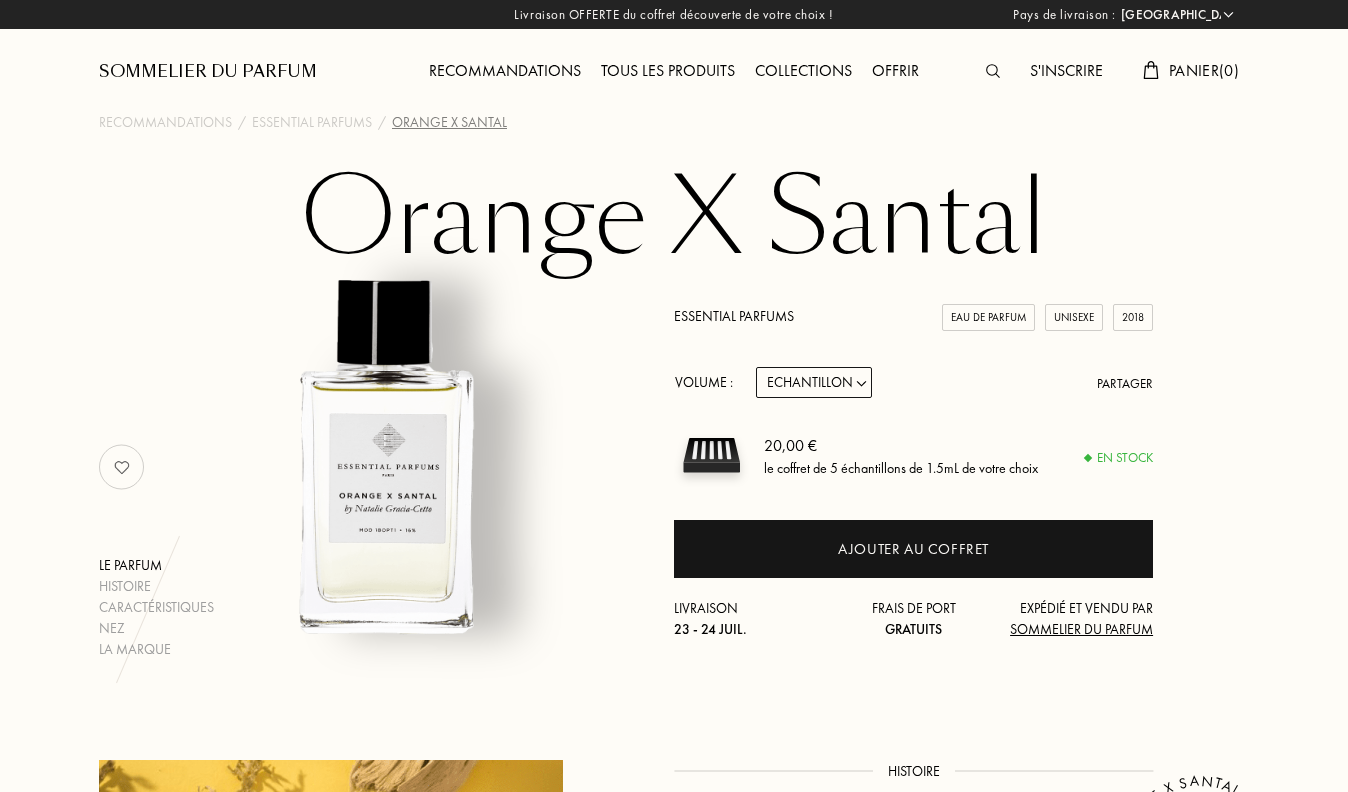 select on "FR" 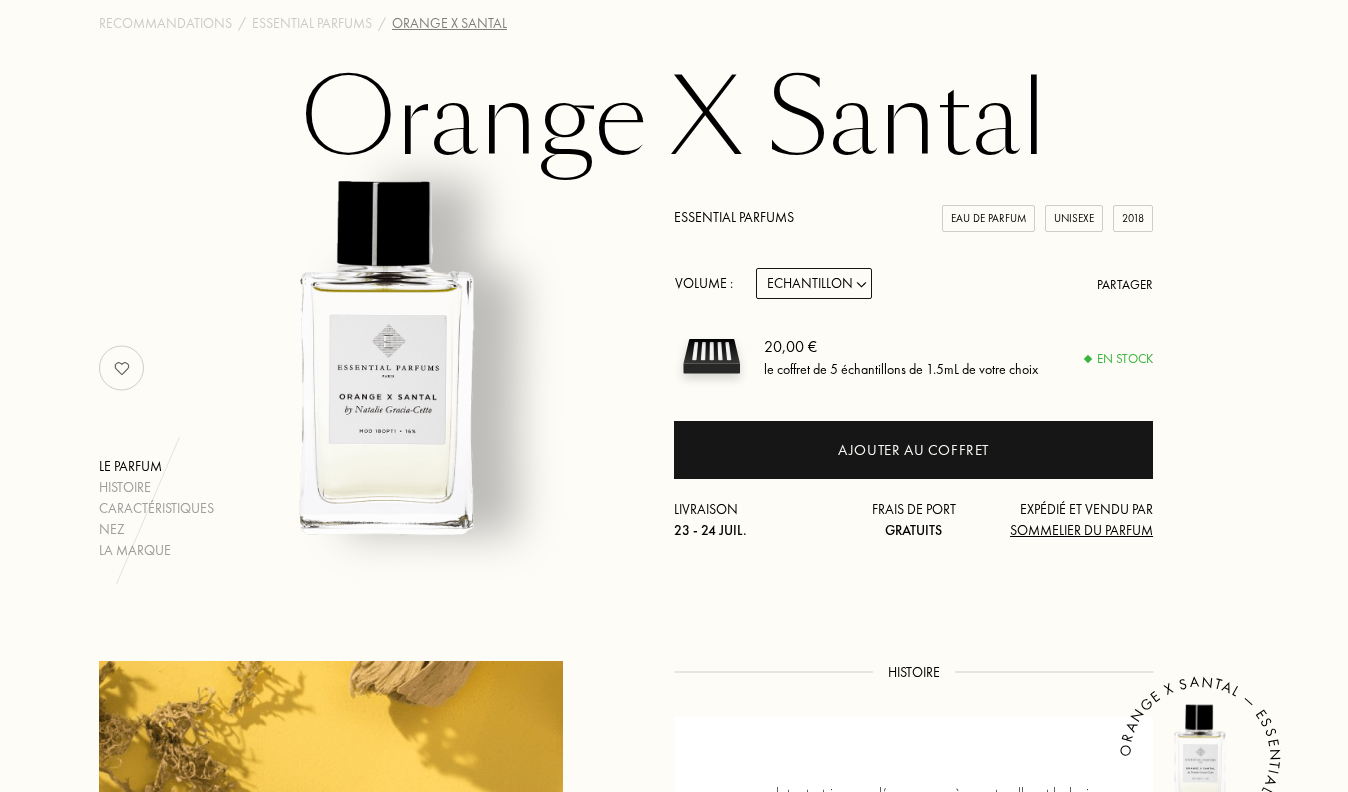 scroll, scrollTop: 98, scrollLeft: 0, axis: vertical 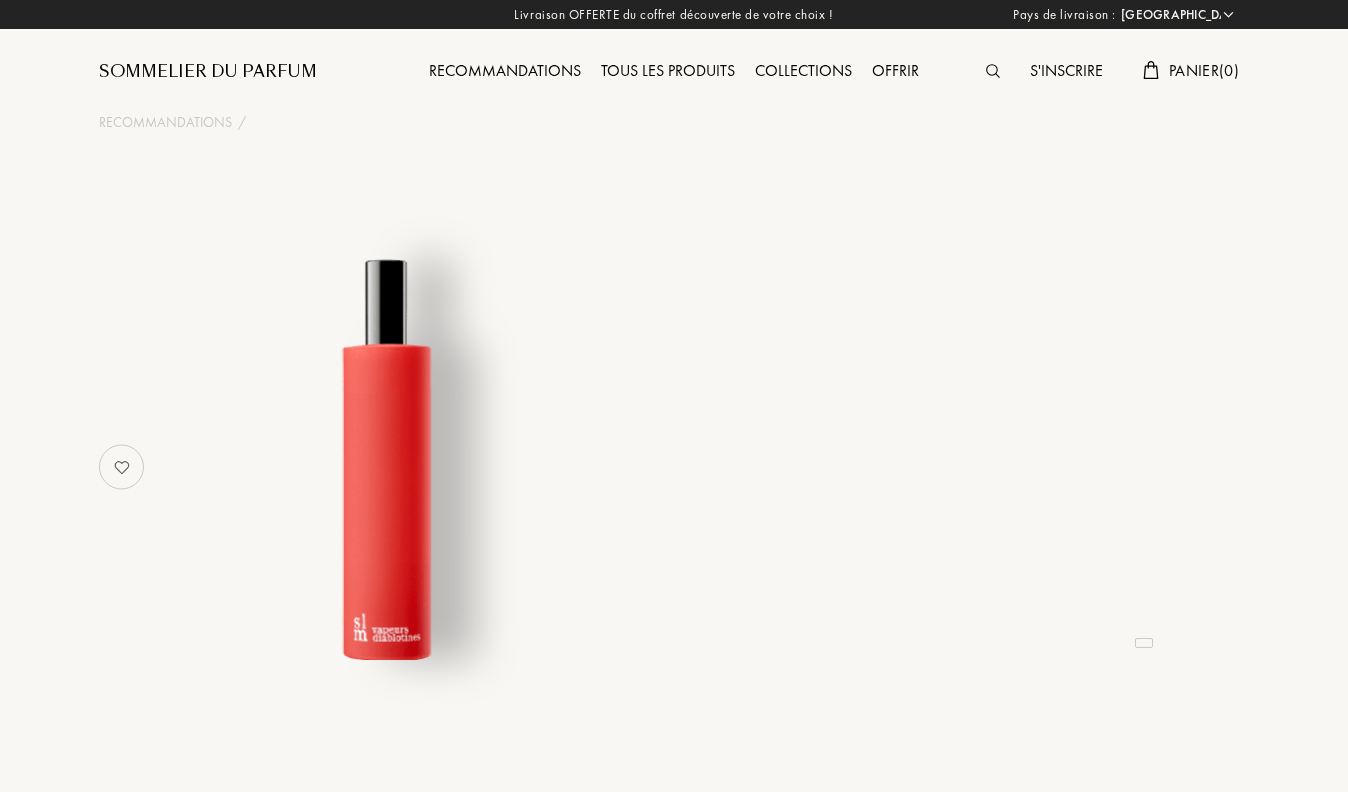 select on "FR" 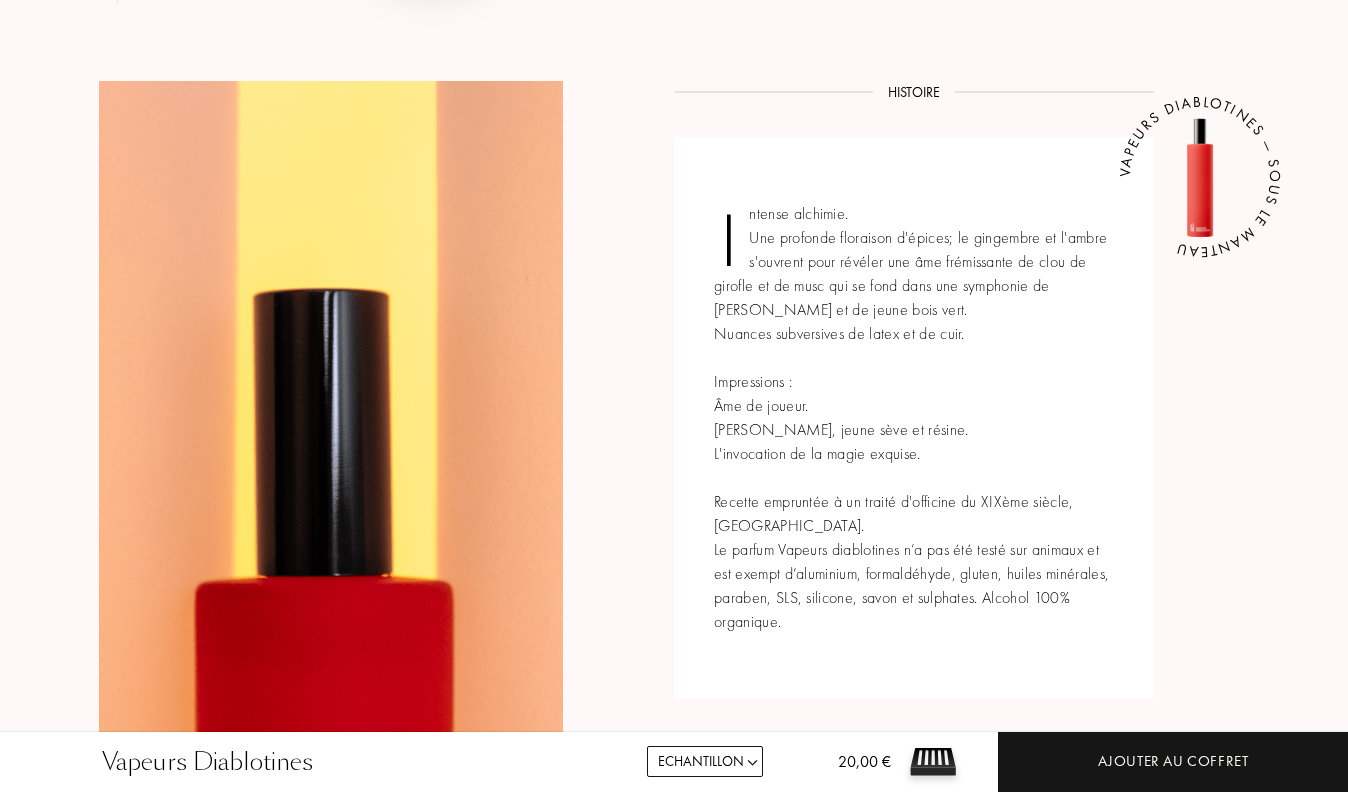 scroll, scrollTop: 682, scrollLeft: 0, axis: vertical 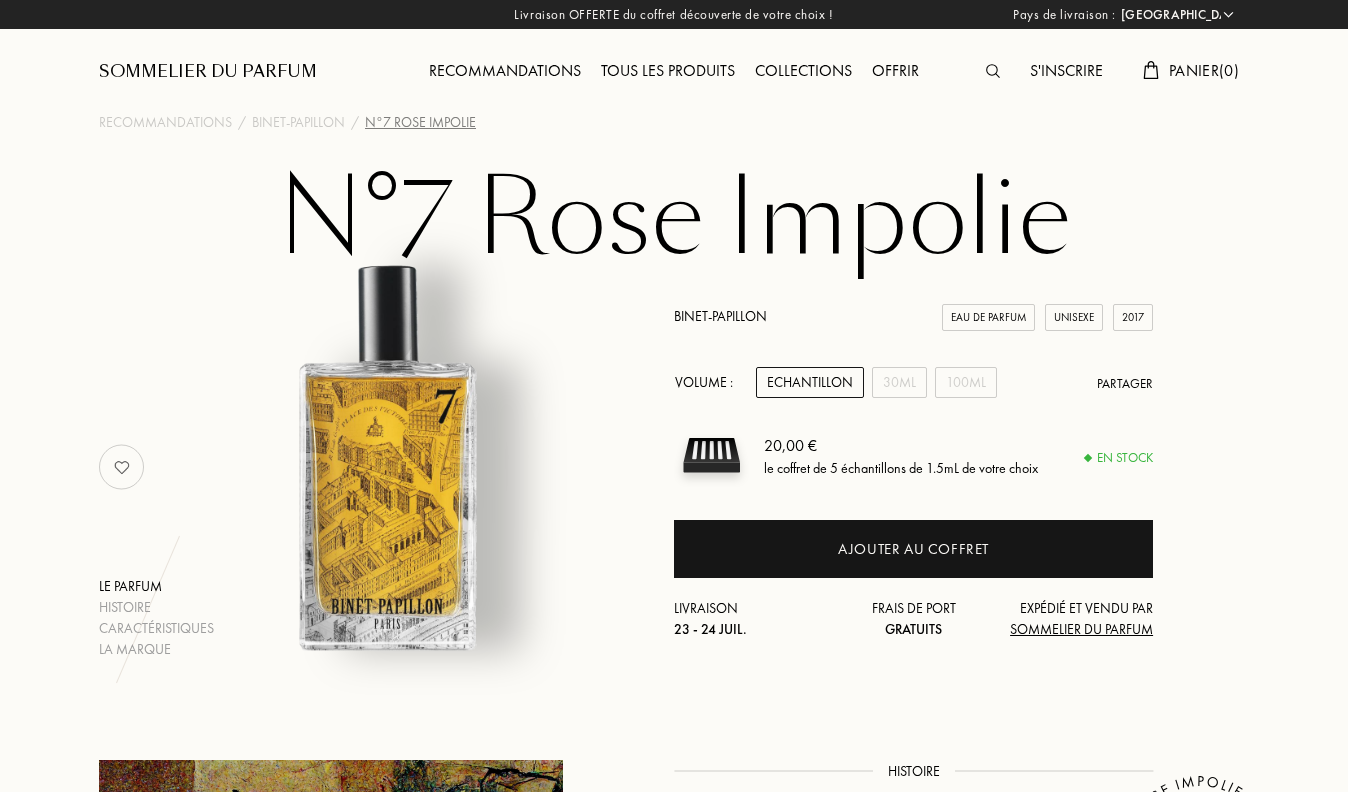 select on "FR" 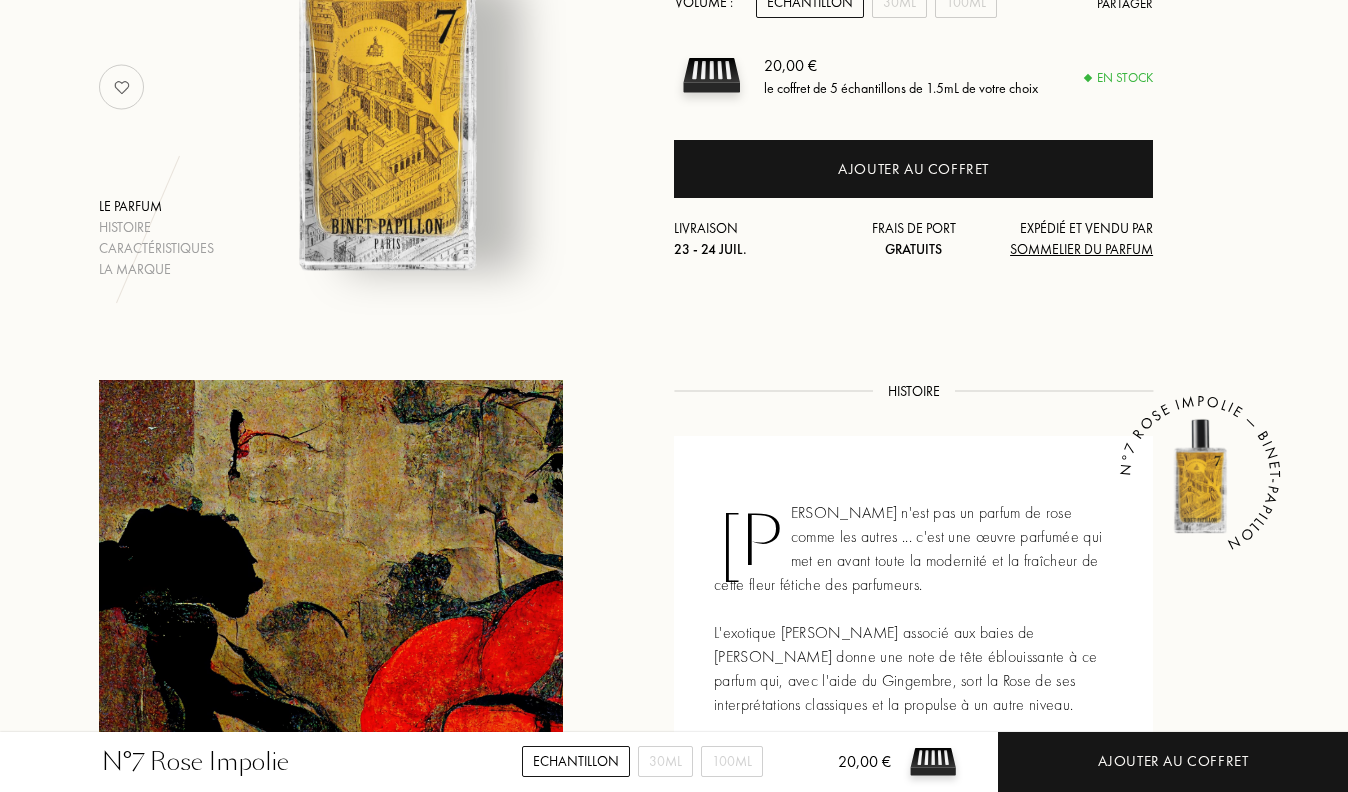 scroll, scrollTop: 0, scrollLeft: 0, axis: both 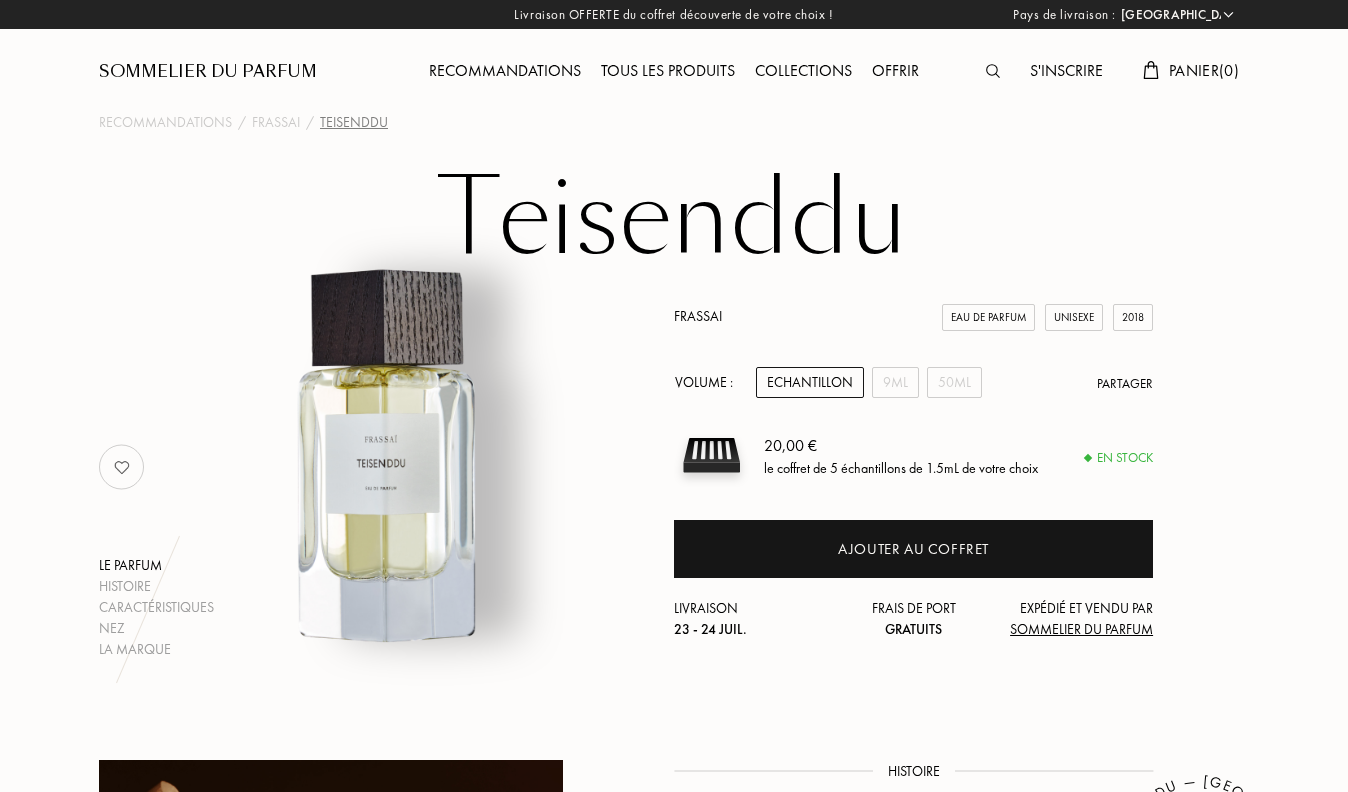 select on "FR" 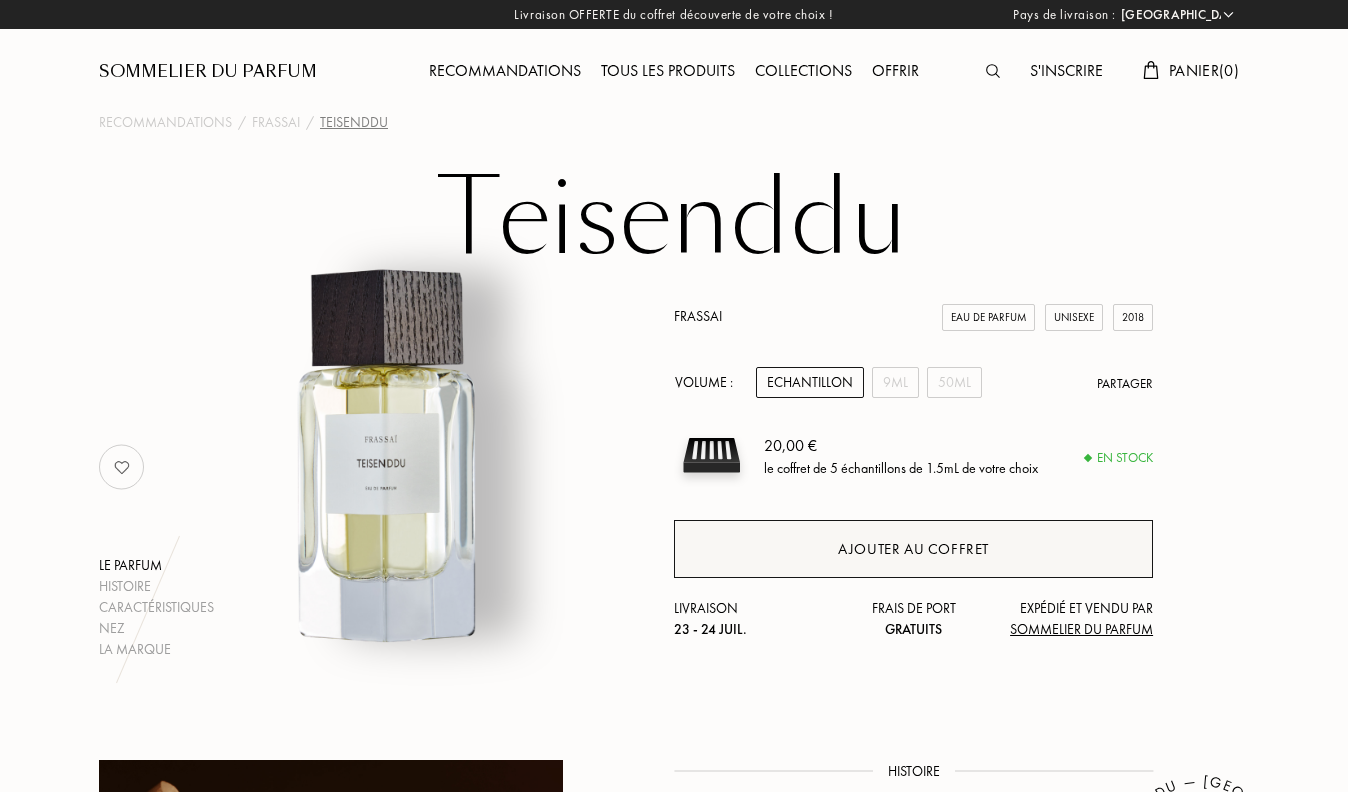 click on "Ajouter au coffret" at bounding box center (913, 549) 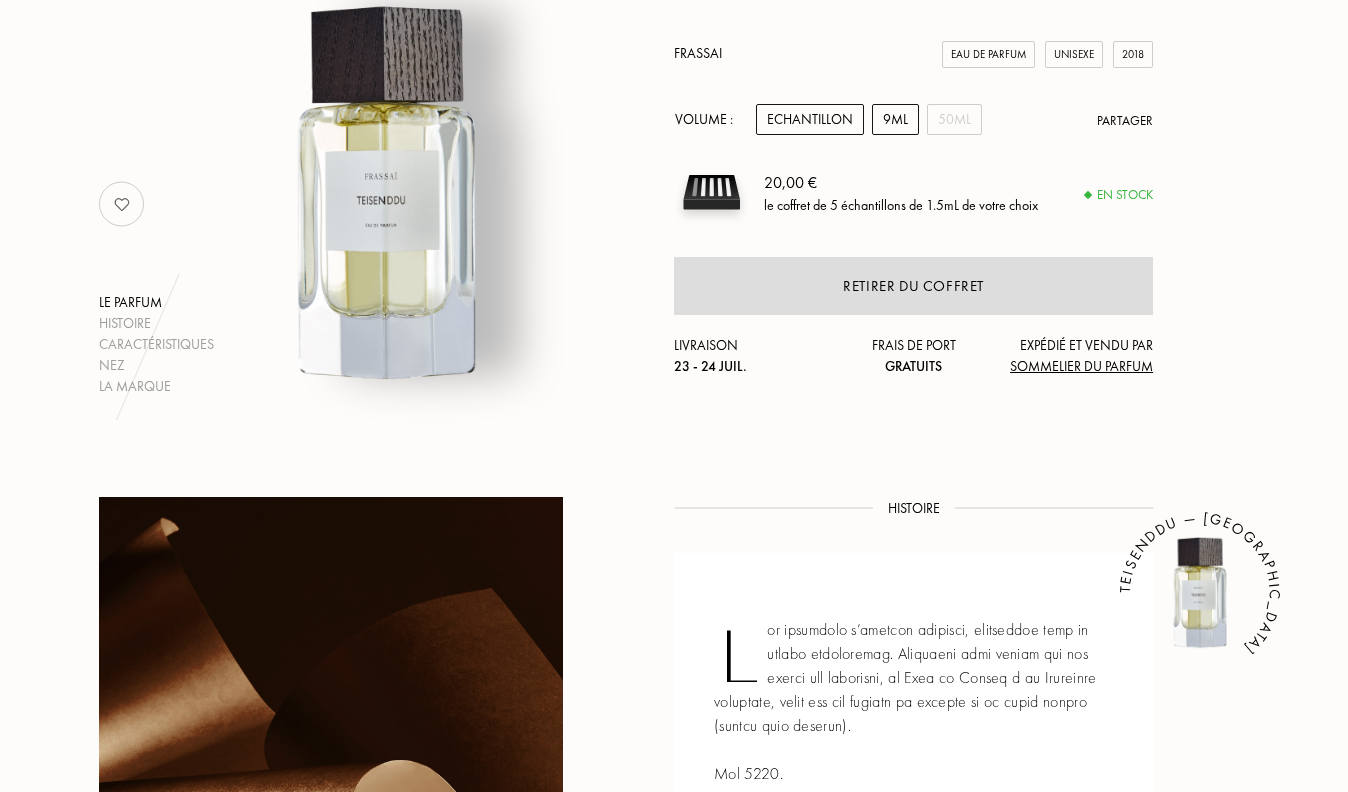 scroll, scrollTop: 0, scrollLeft: 0, axis: both 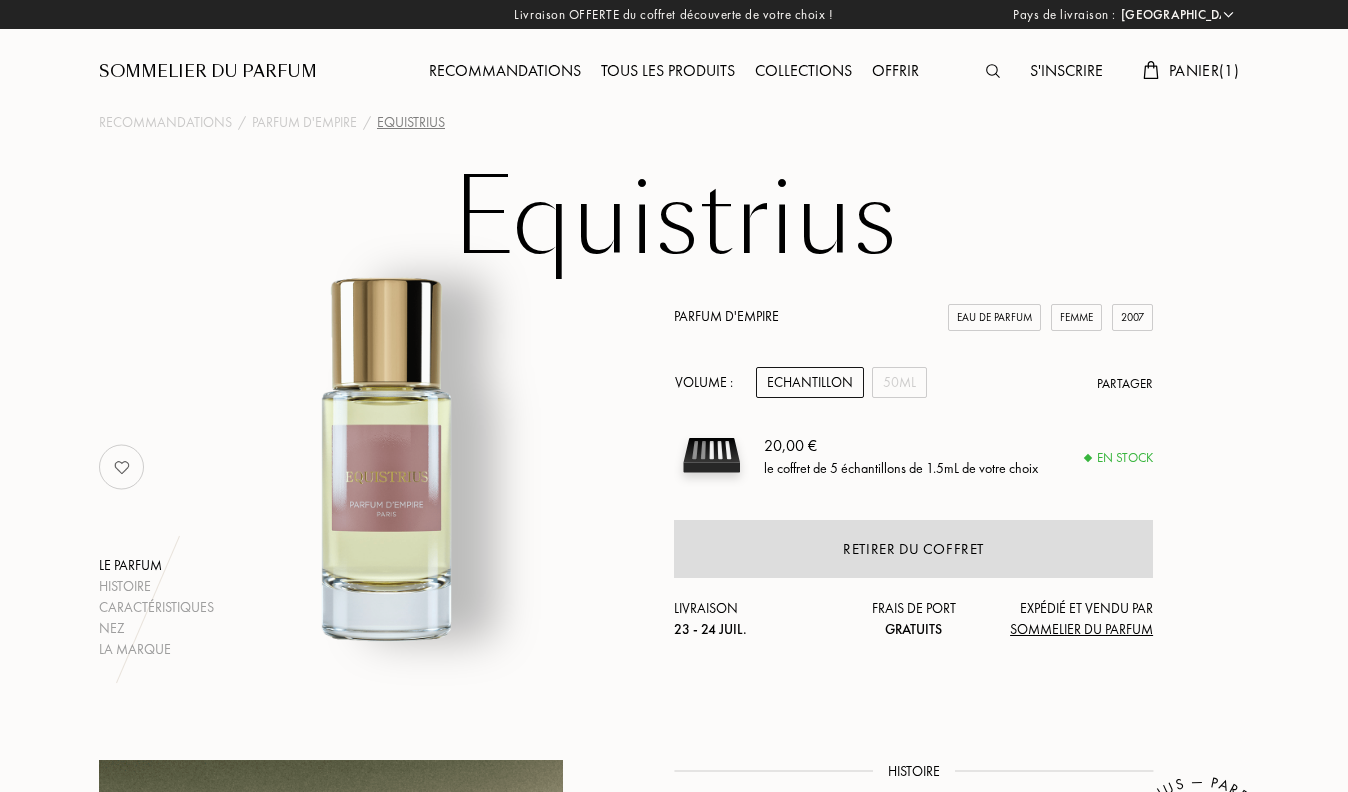 select on "FR" 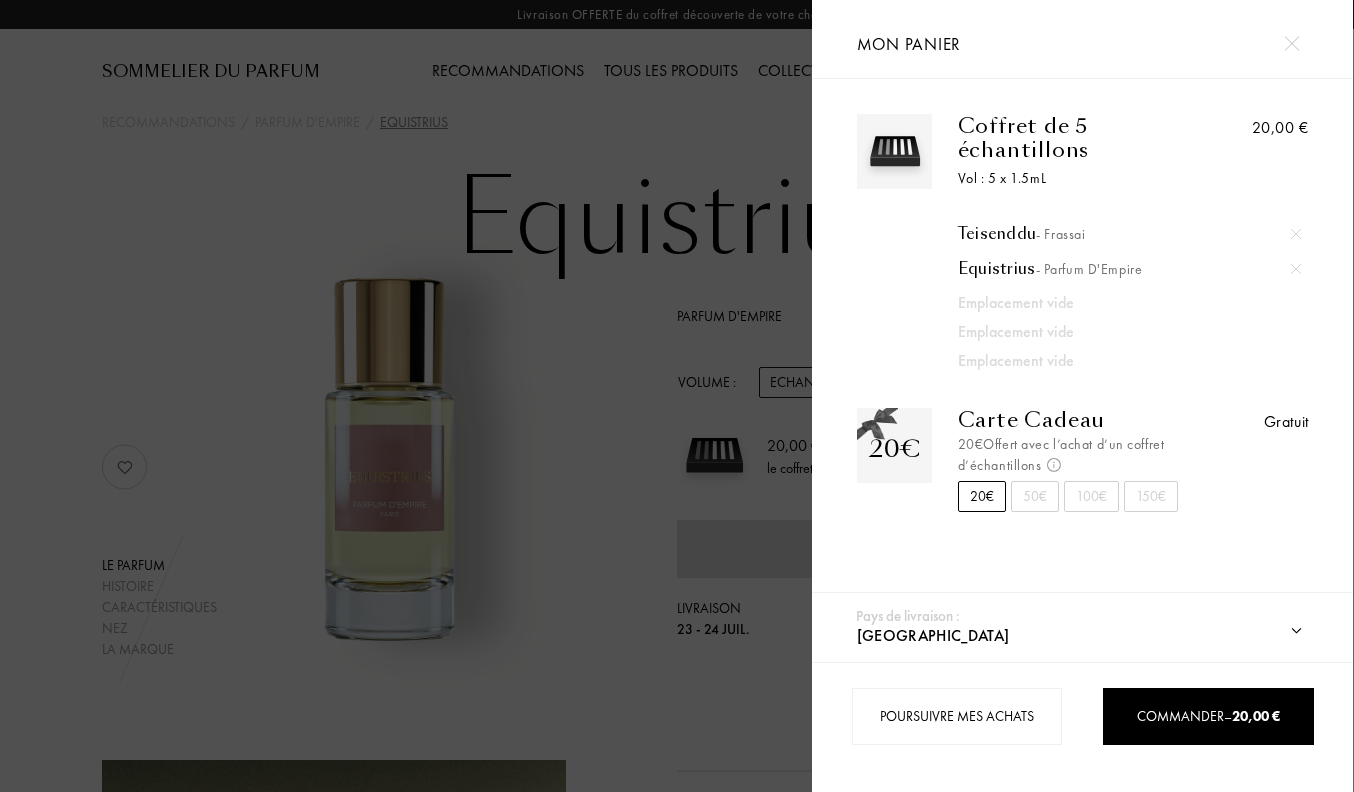 click at bounding box center (1291, 43) 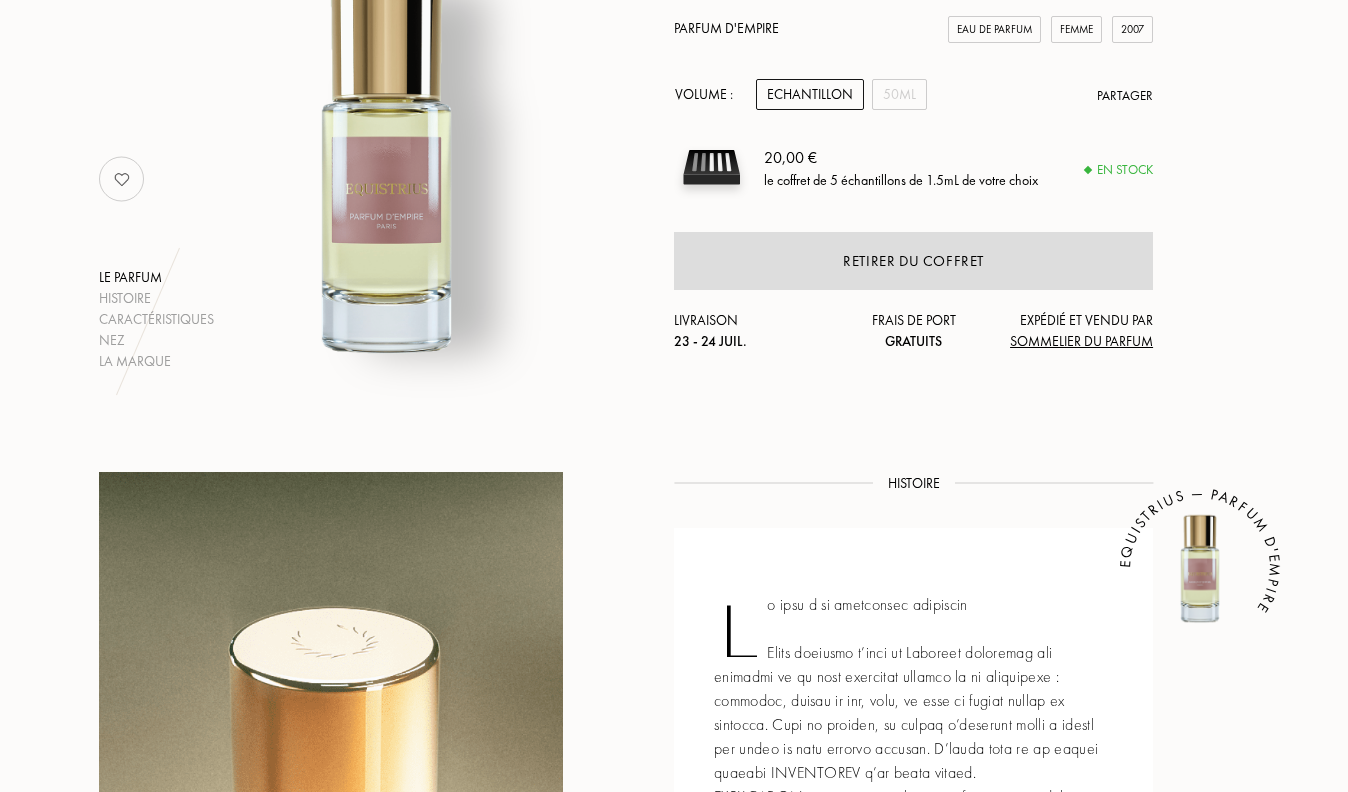 scroll, scrollTop: 289, scrollLeft: 0, axis: vertical 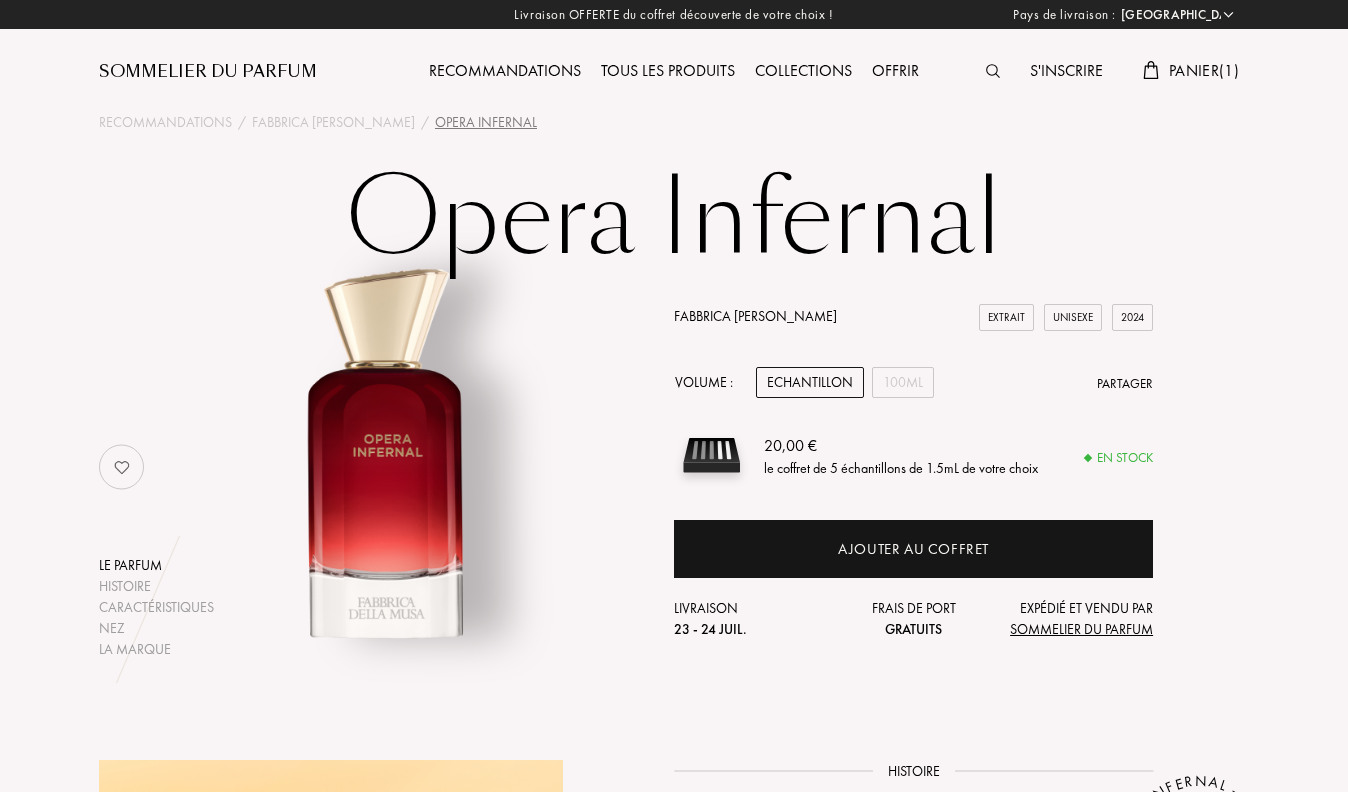 select on "FR" 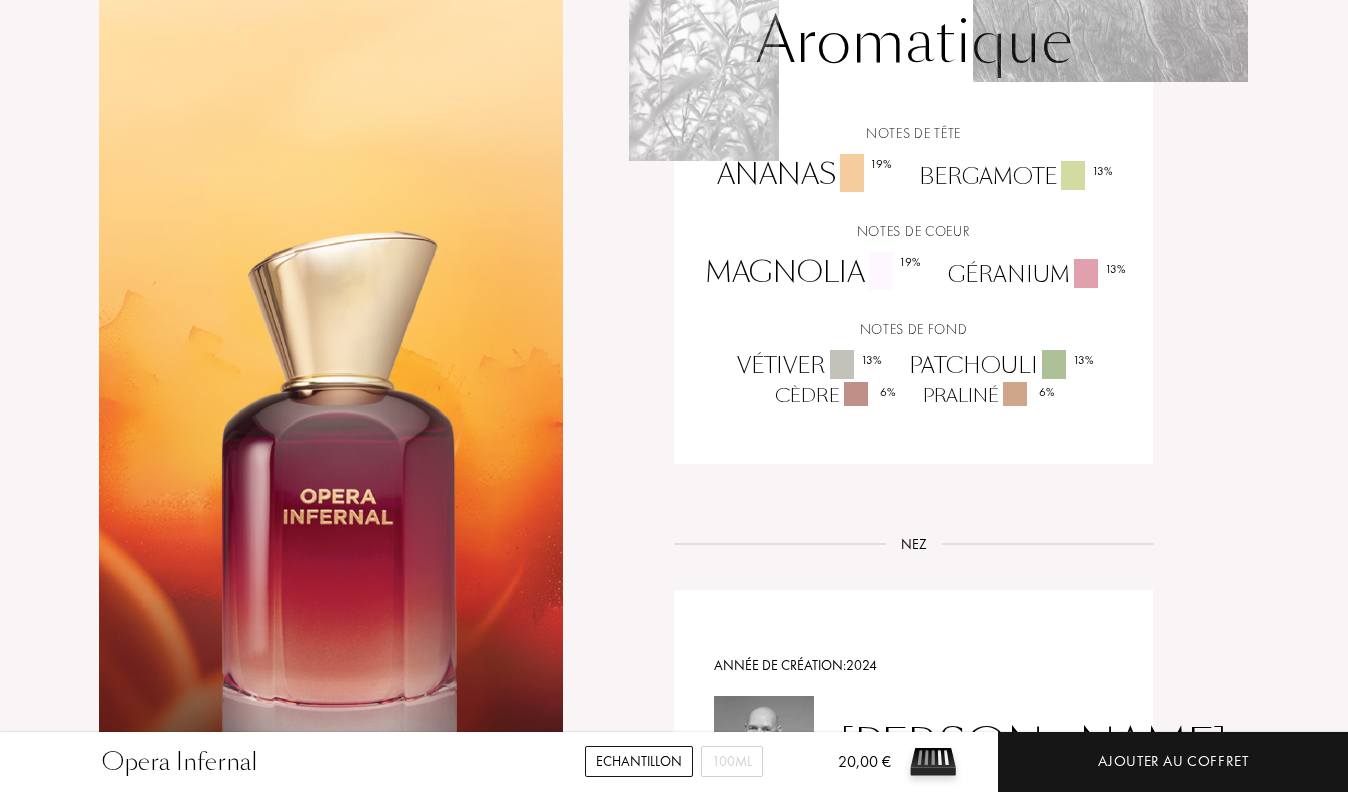 scroll, scrollTop: 1763, scrollLeft: 0, axis: vertical 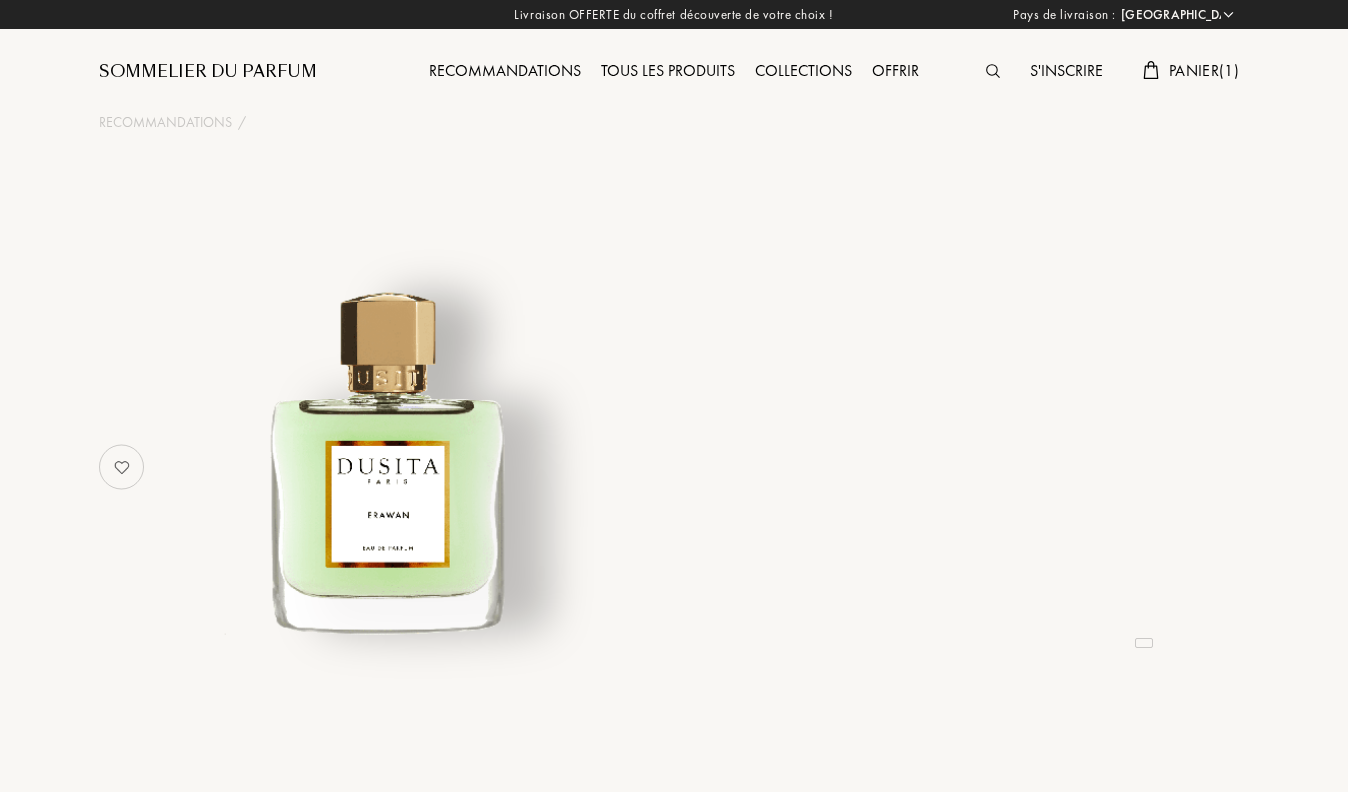 select on "FR" 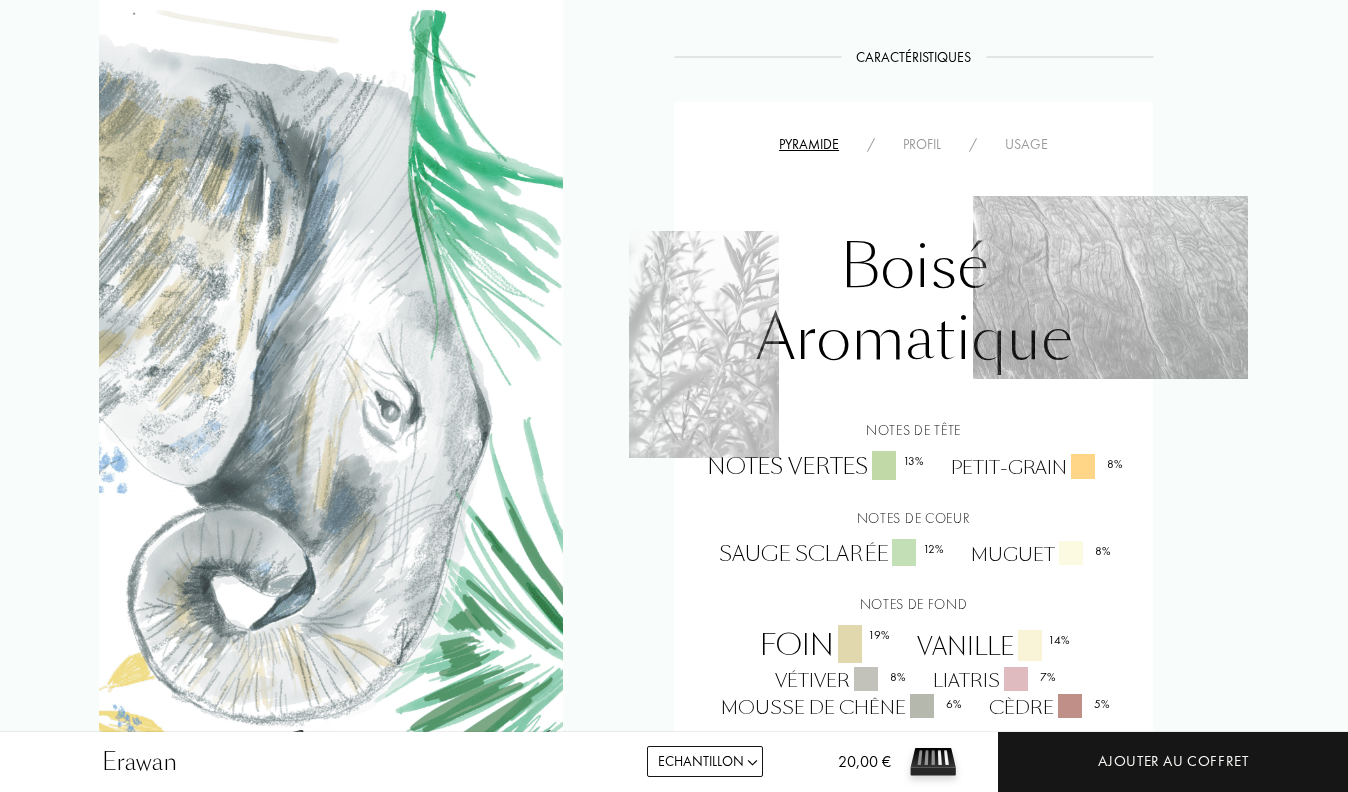 scroll, scrollTop: 1164, scrollLeft: 0, axis: vertical 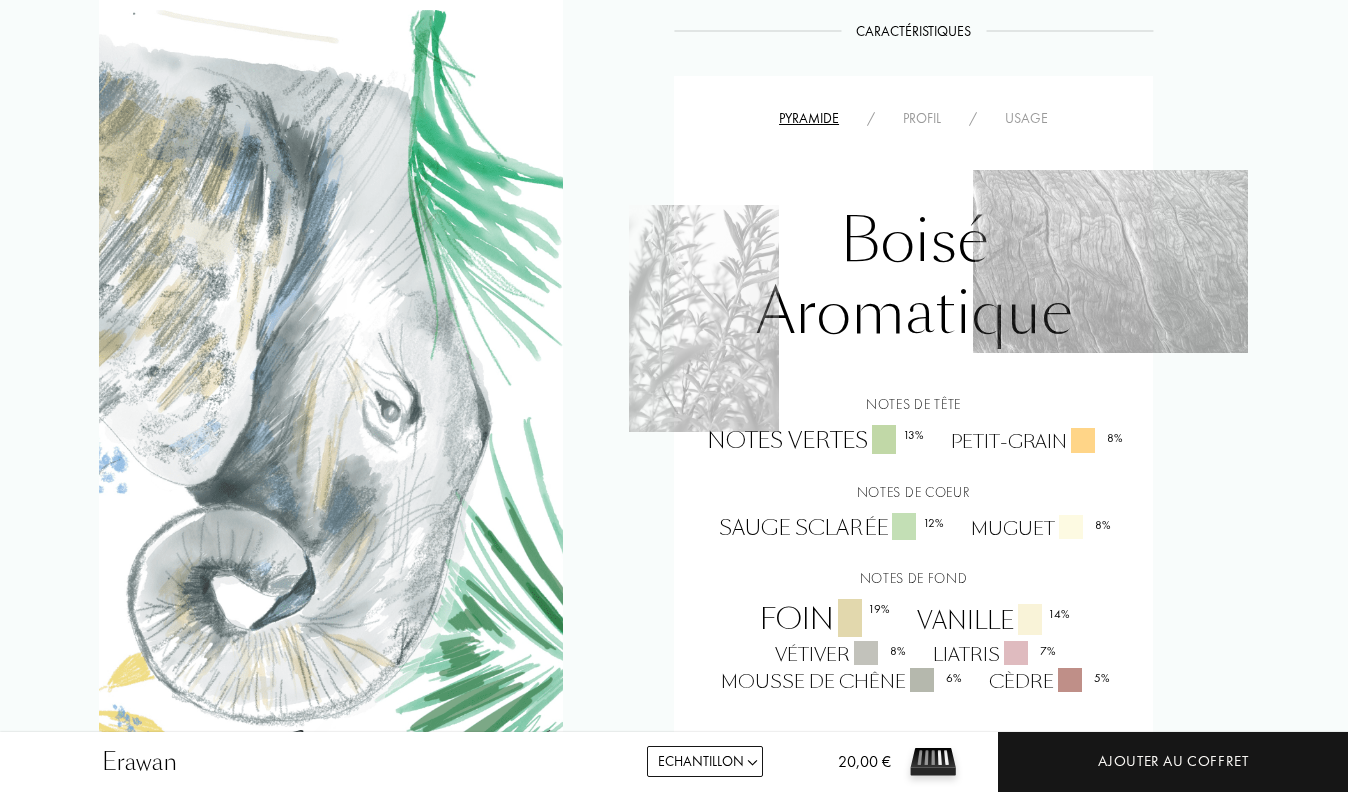 click on "Profil" at bounding box center (922, 118) 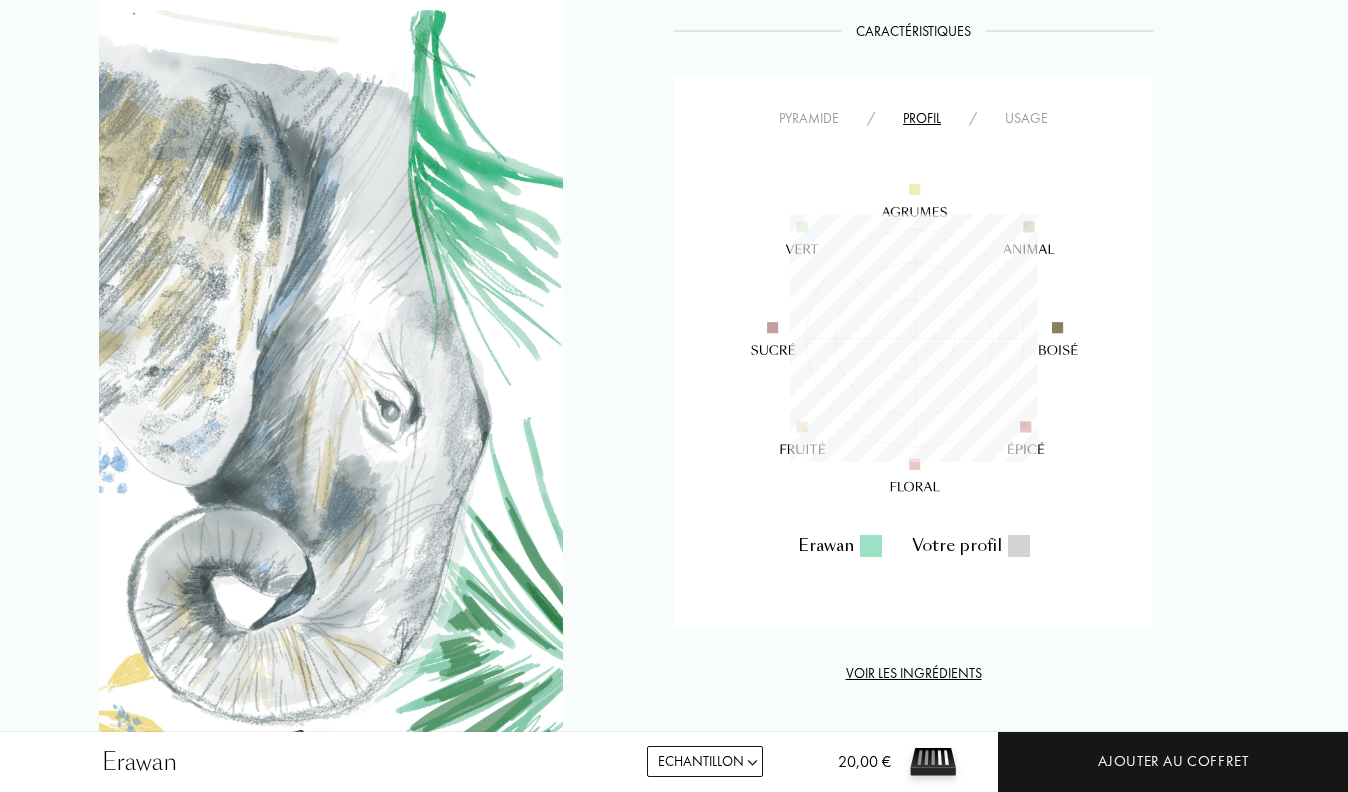 scroll, scrollTop: 999752, scrollLeft: 999752, axis: both 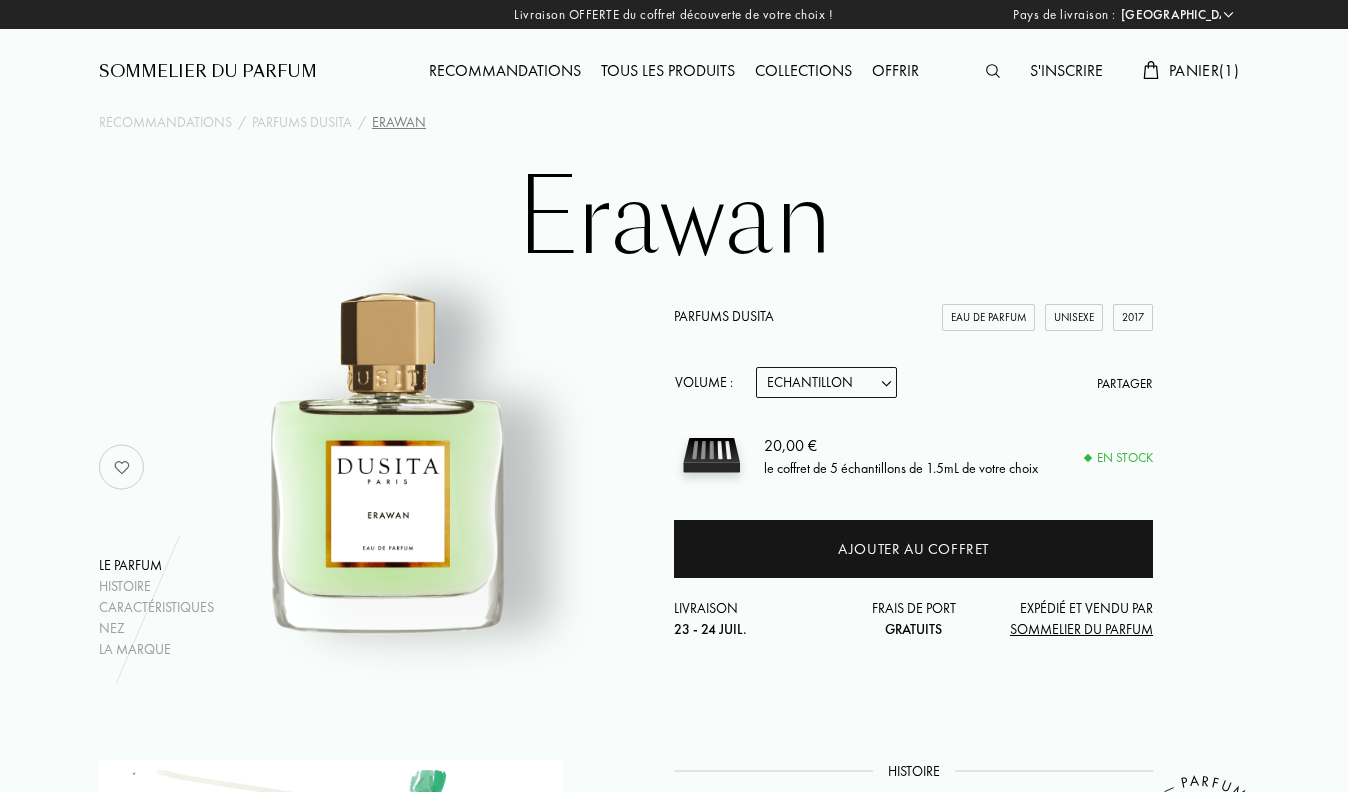 click on "Parfums Dusita" at bounding box center [724, 316] 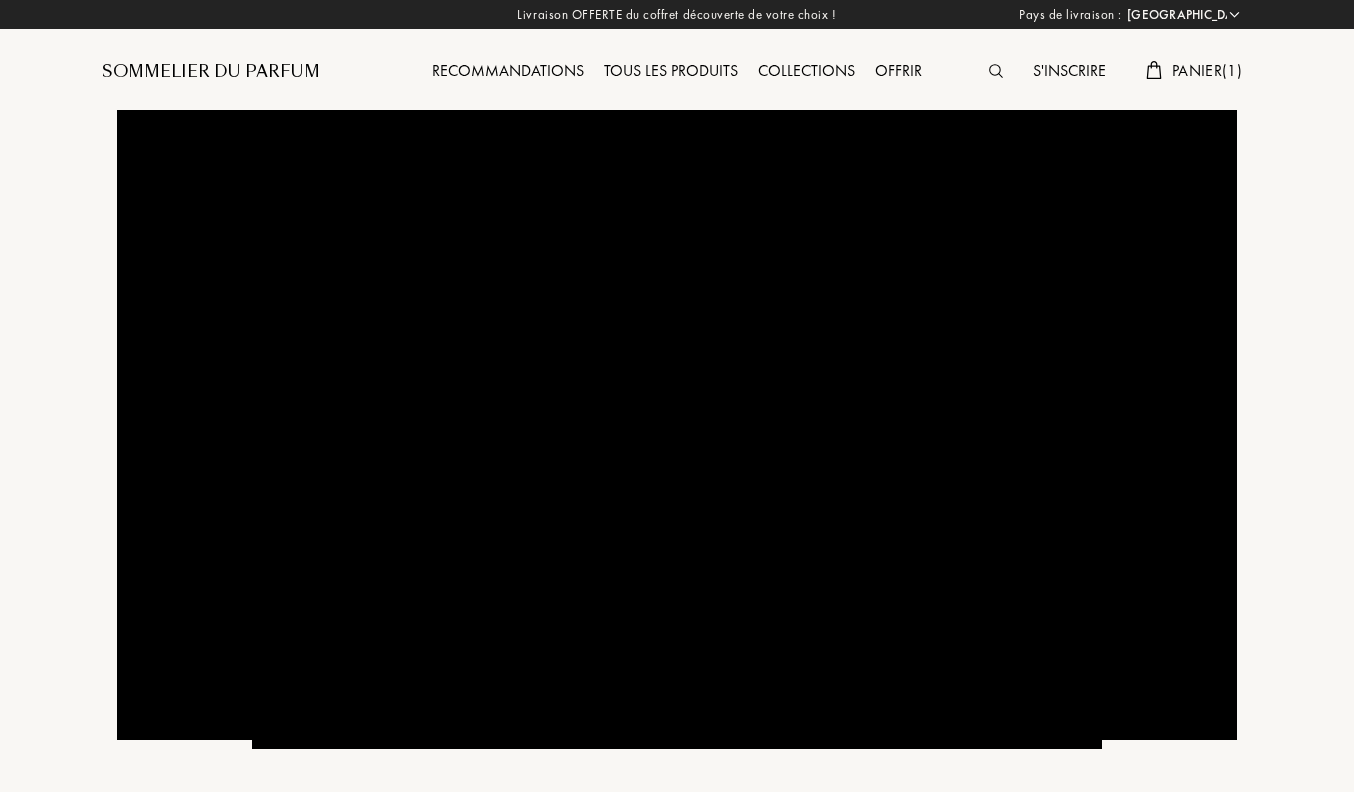 select on "FR" 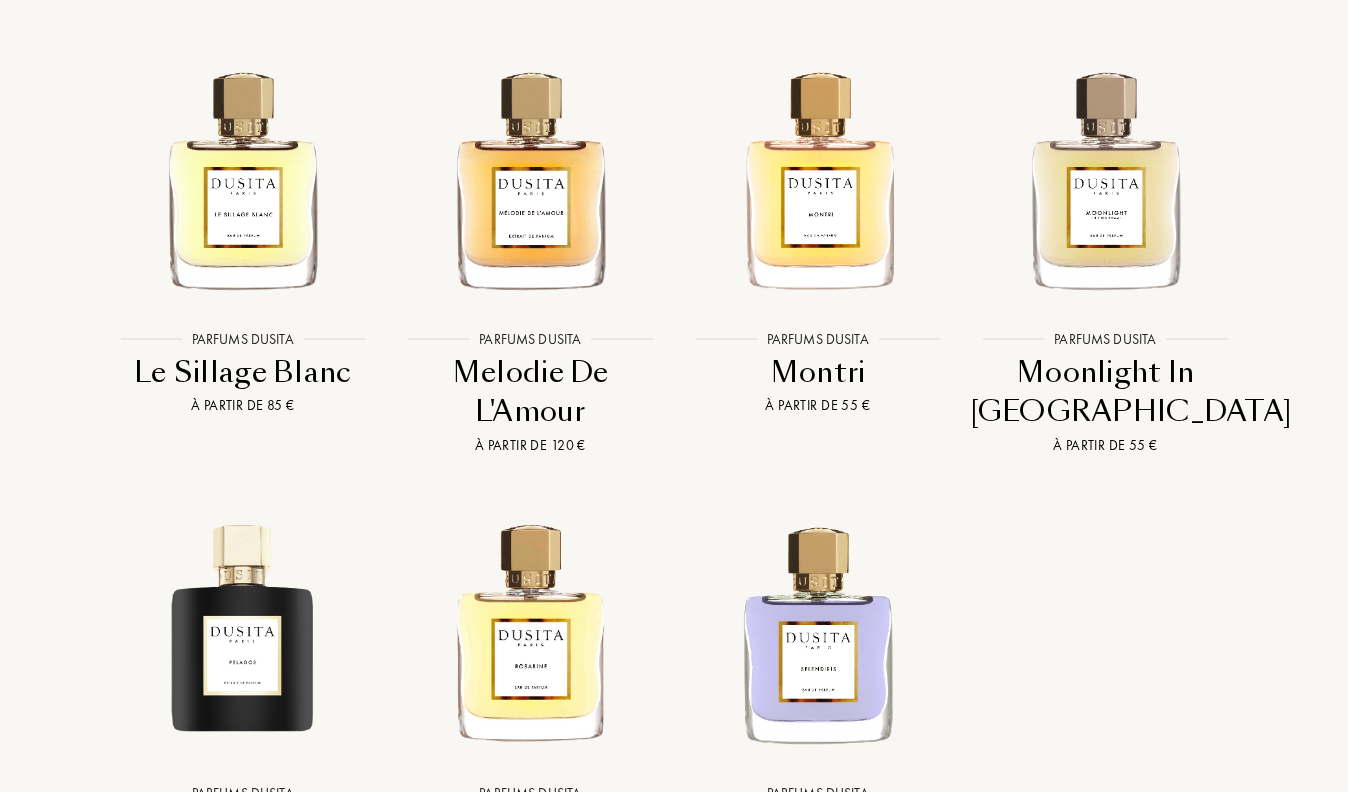 scroll, scrollTop: 3731, scrollLeft: 0, axis: vertical 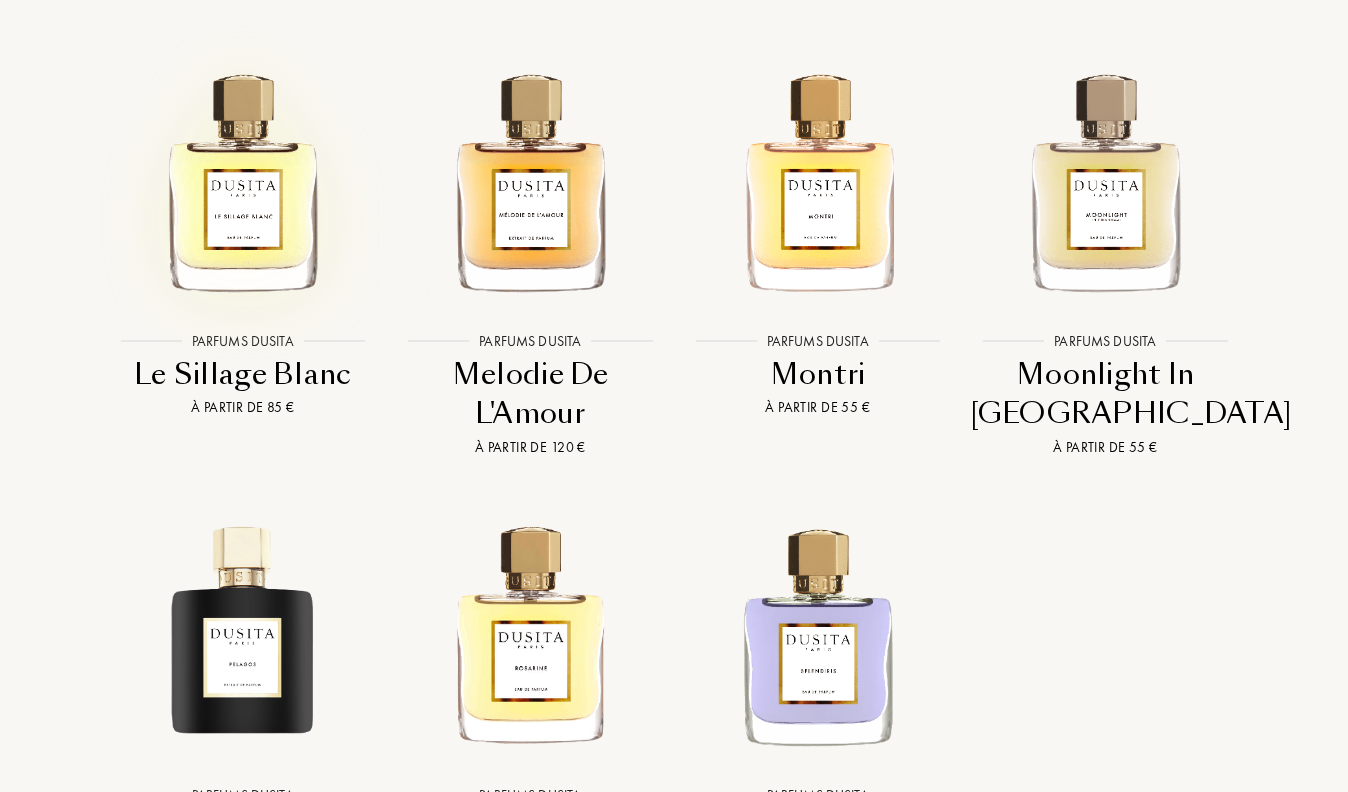 click at bounding box center [242, 179] 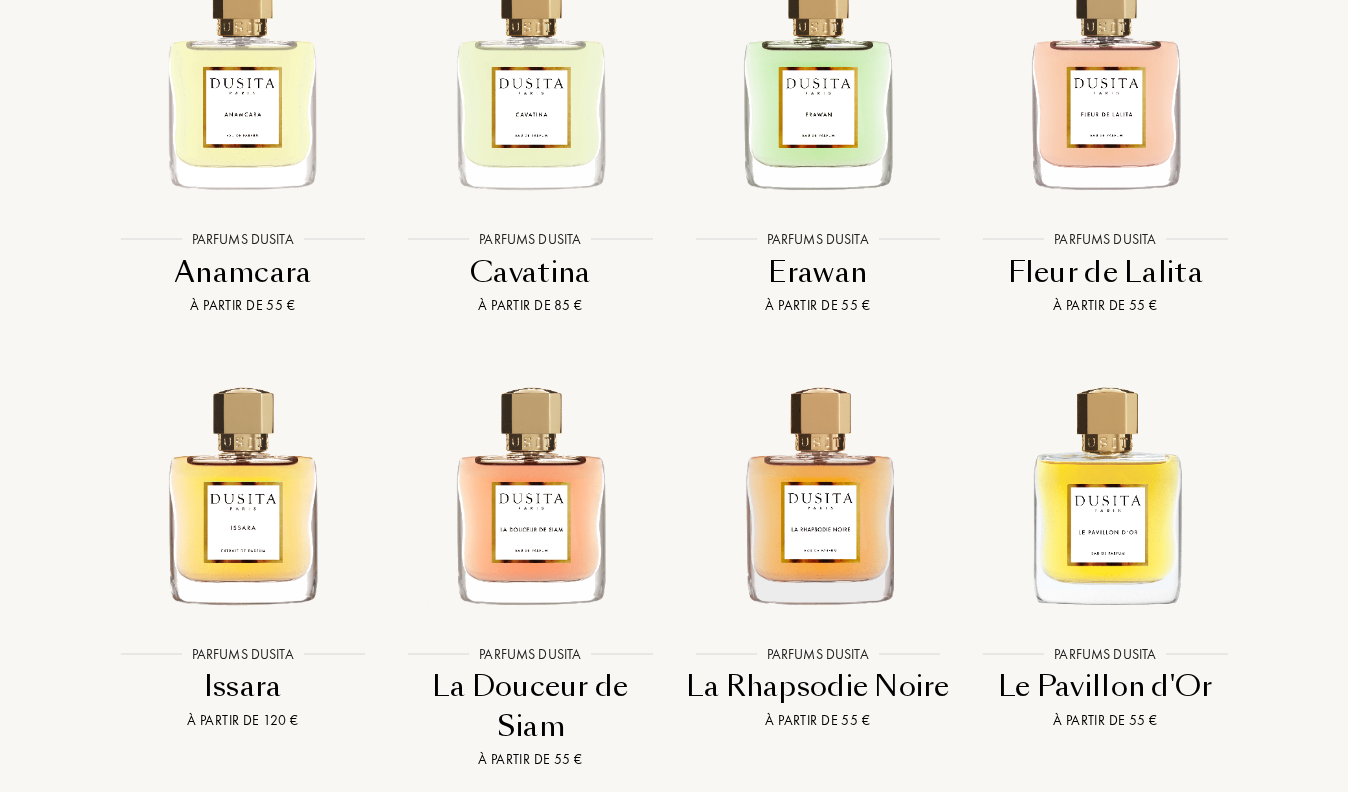 scroll, scrollTop: 2959, scrollLeft: 0, axis: vertical 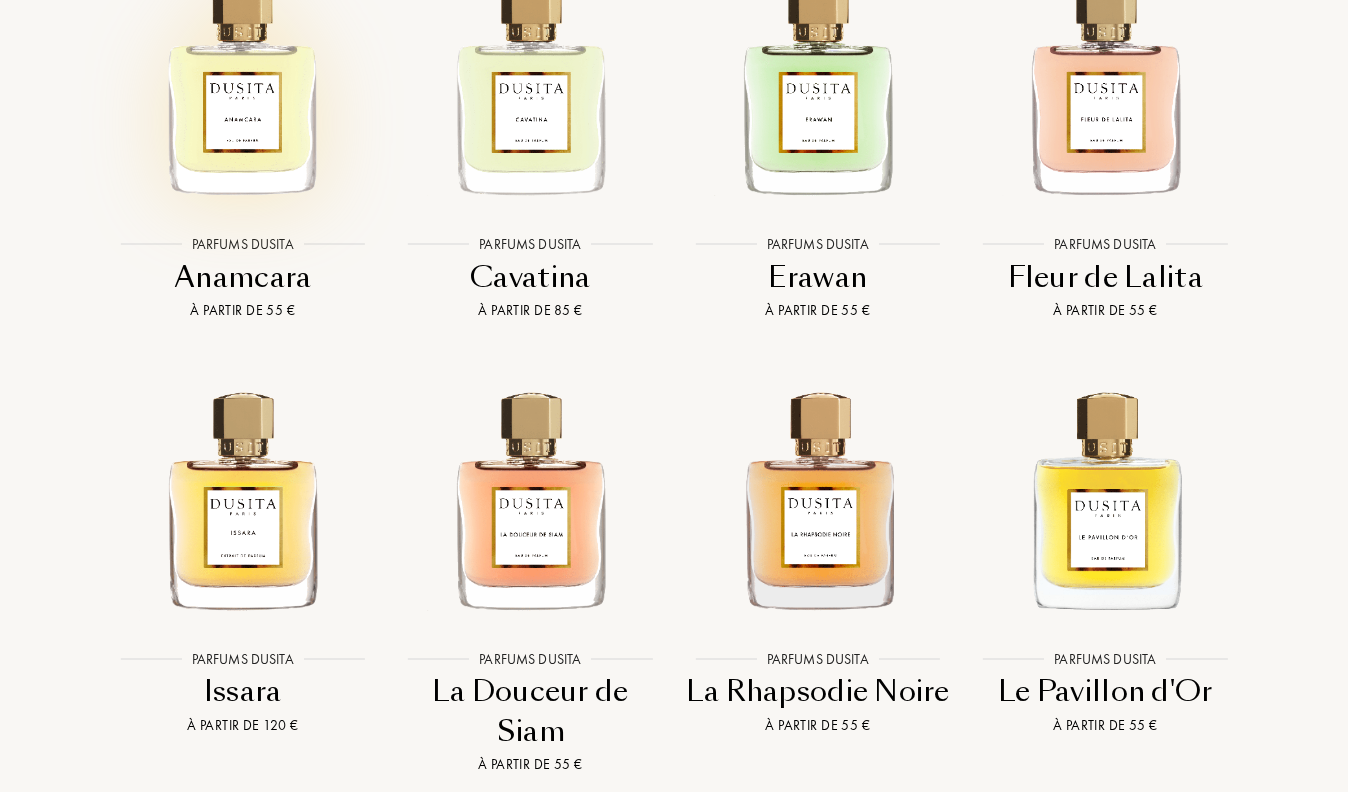 click at bounding box center (242, 82) 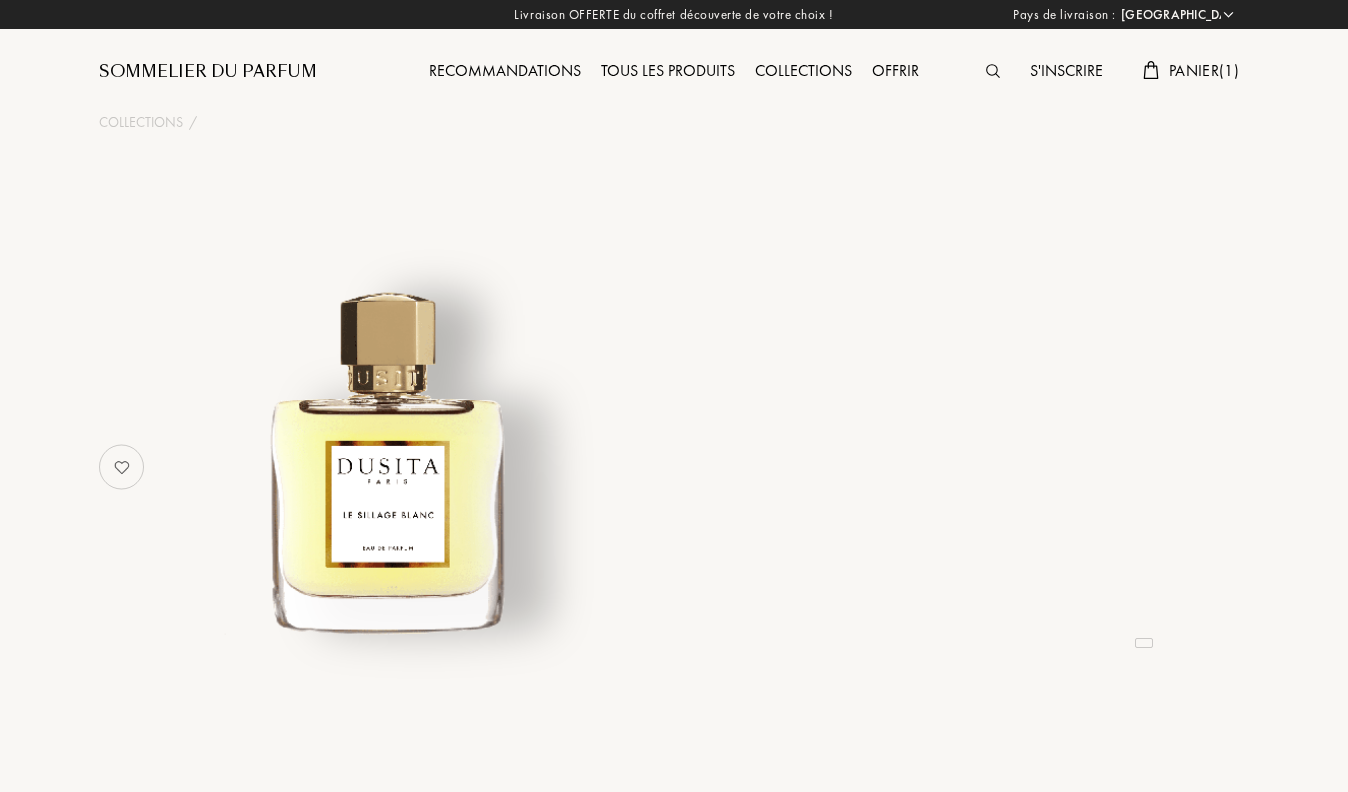 select on "FR" 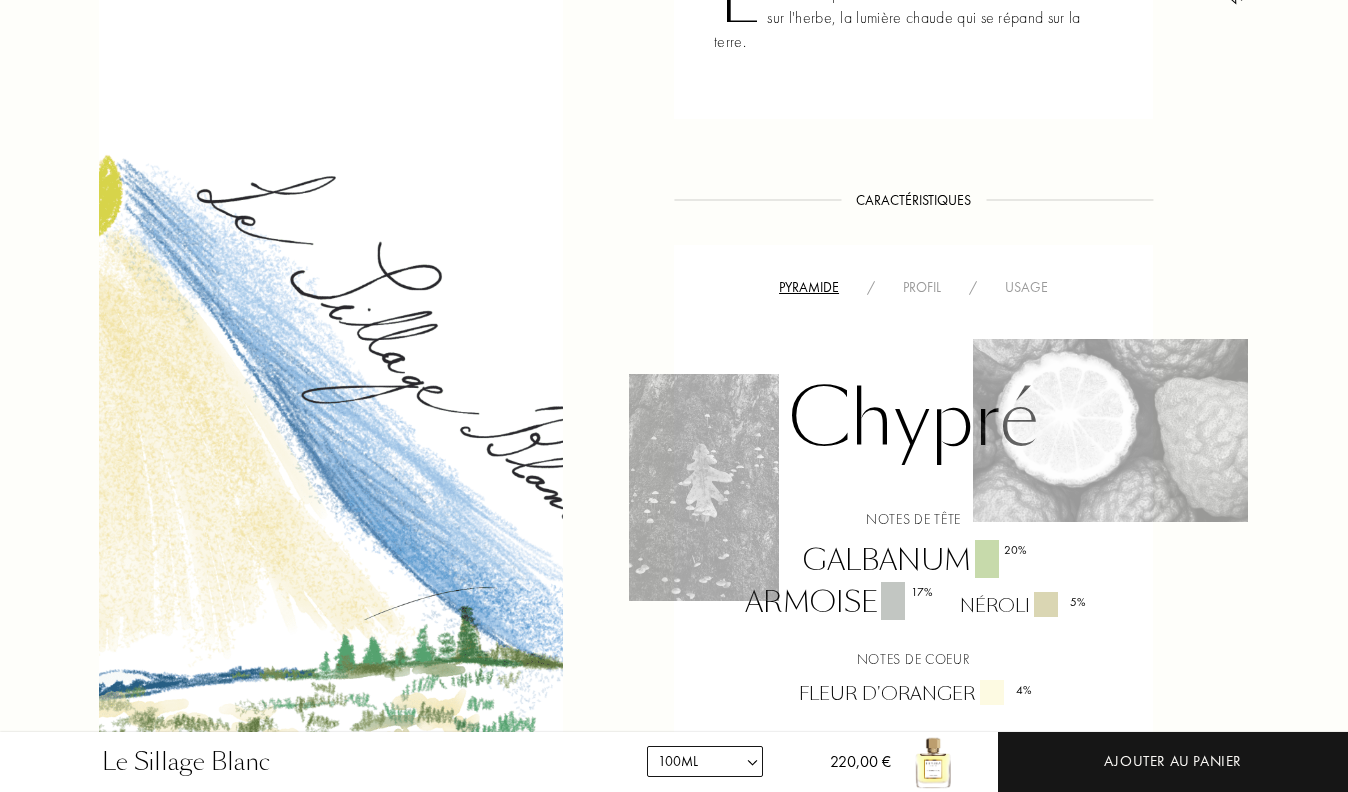 scroll, scrollTop: 473, scrollLeft: 0, axis: vertical 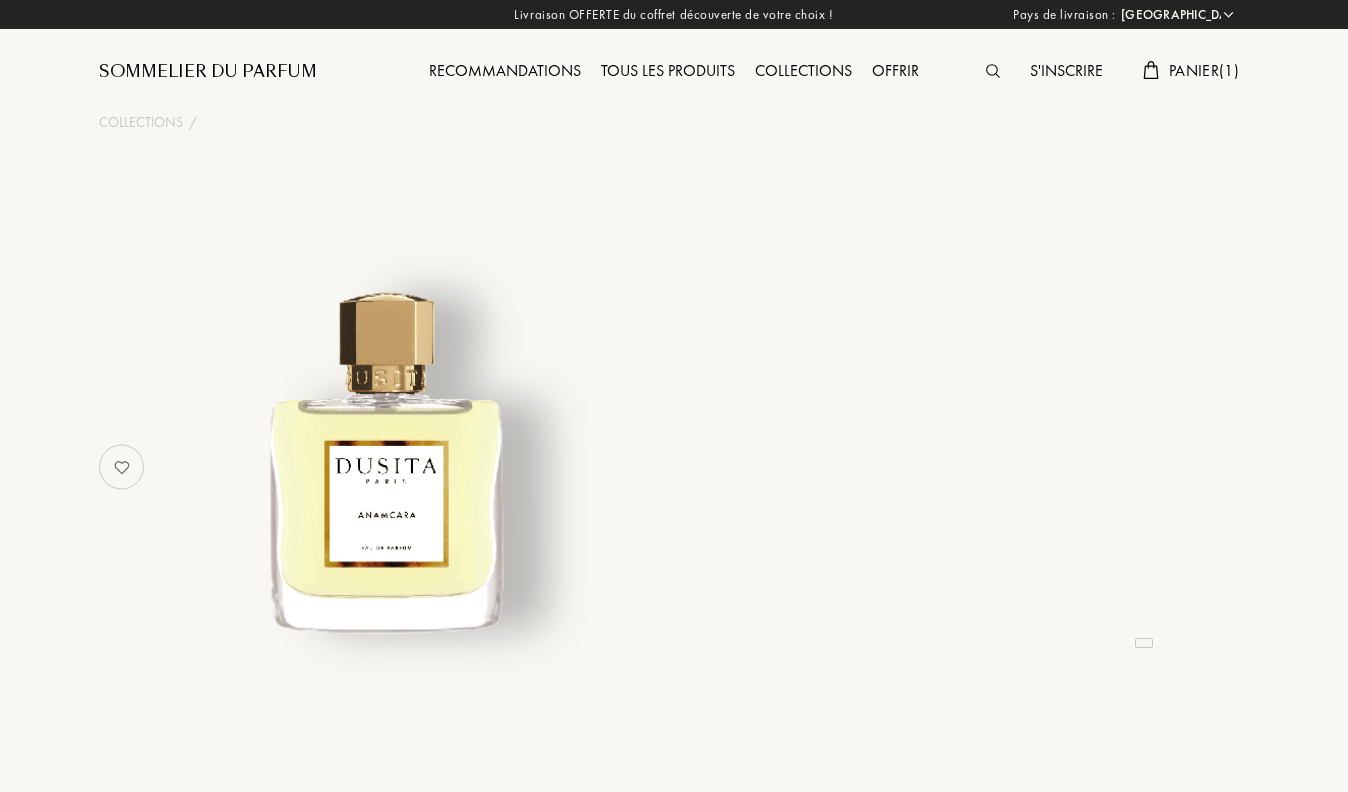 select on "FR" 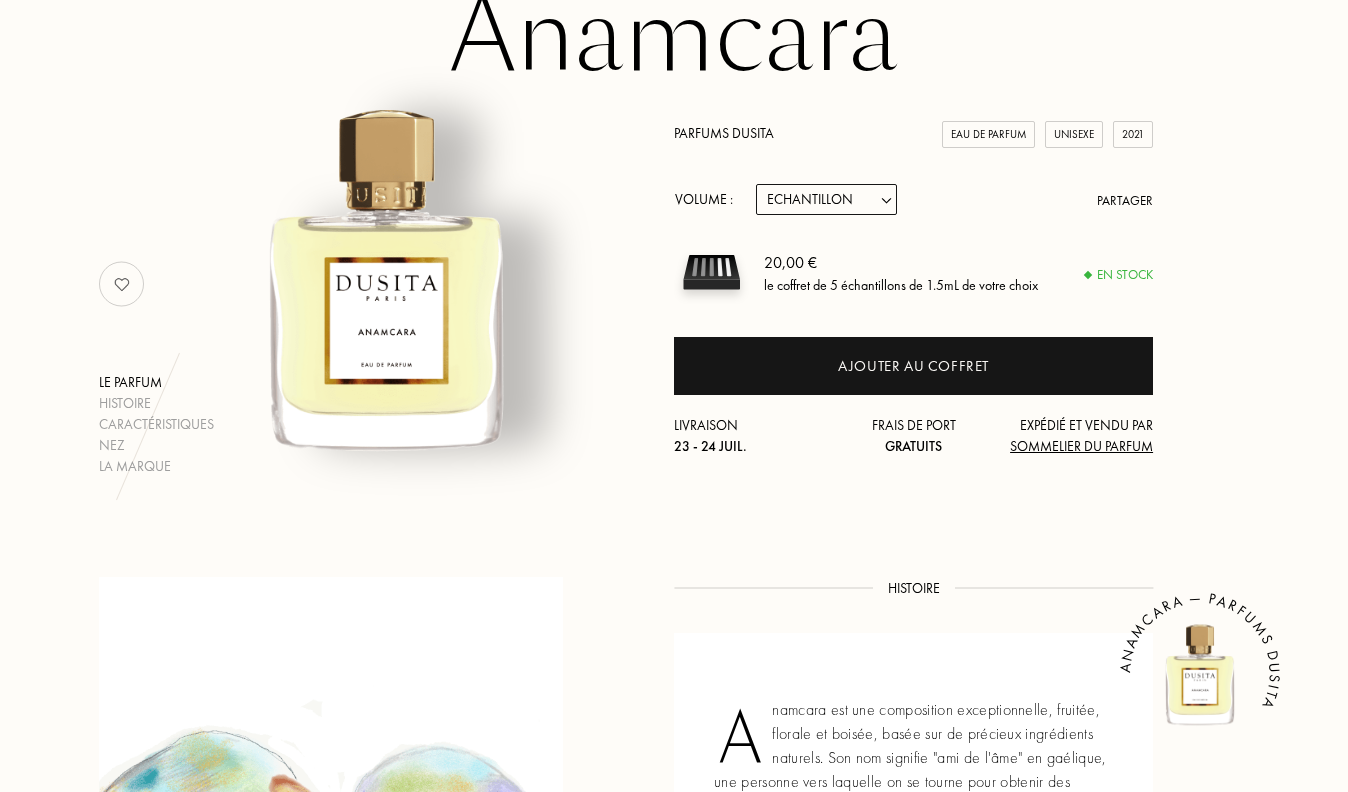 scroll, scrollTop: 178, scrollLeft: 0, axis: vertical 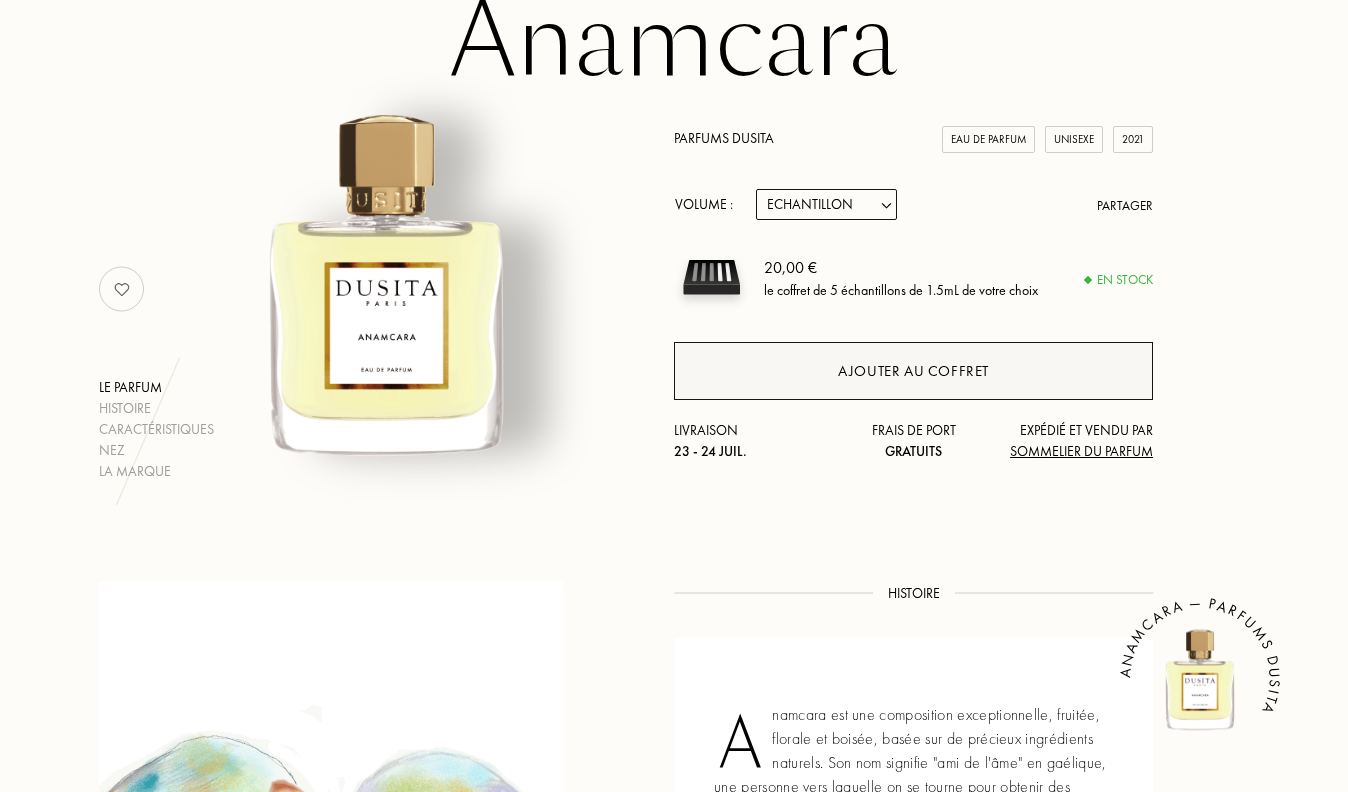 click on "Ajouter au coffret" at bounding box center (913, 371) 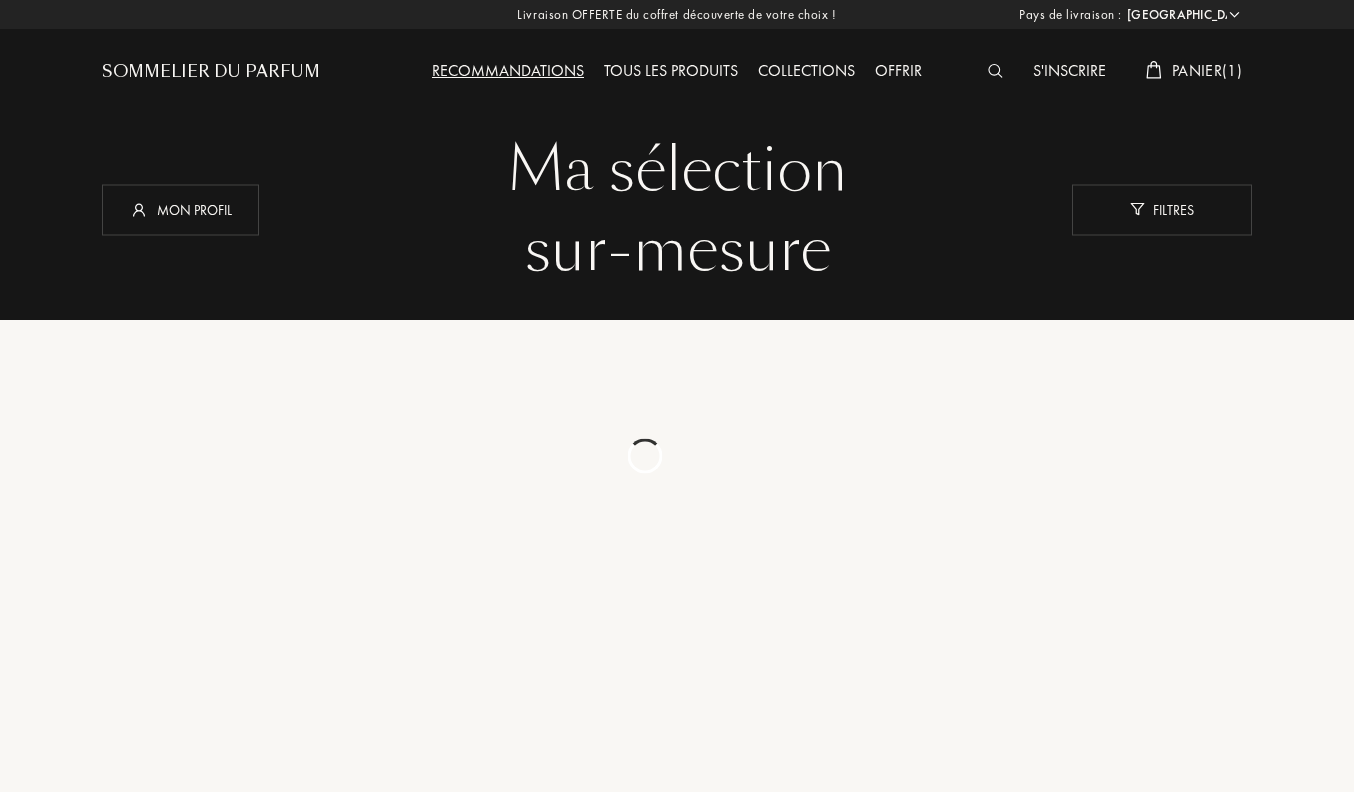 select on "FR" 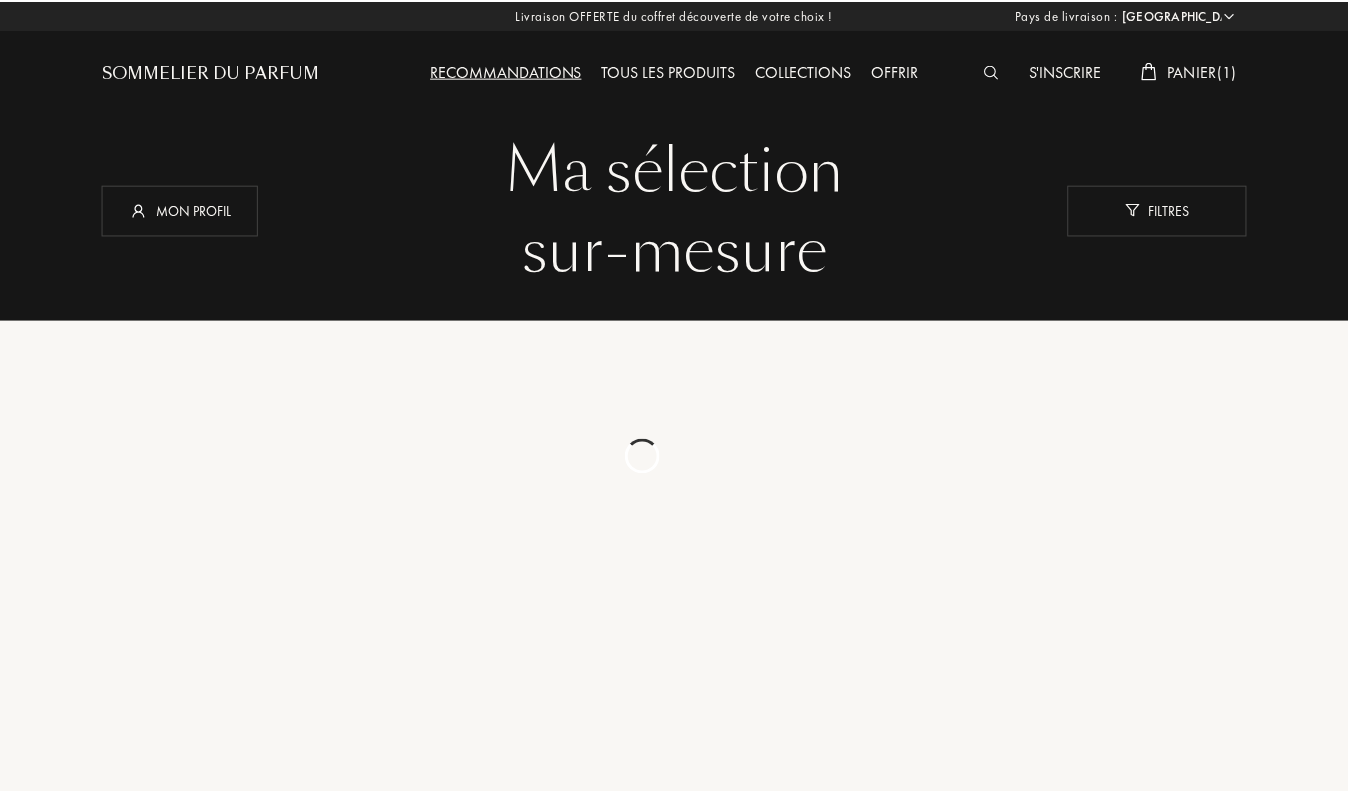 scroll, scrollTop: 0, scrollLeft: 0, axis: both 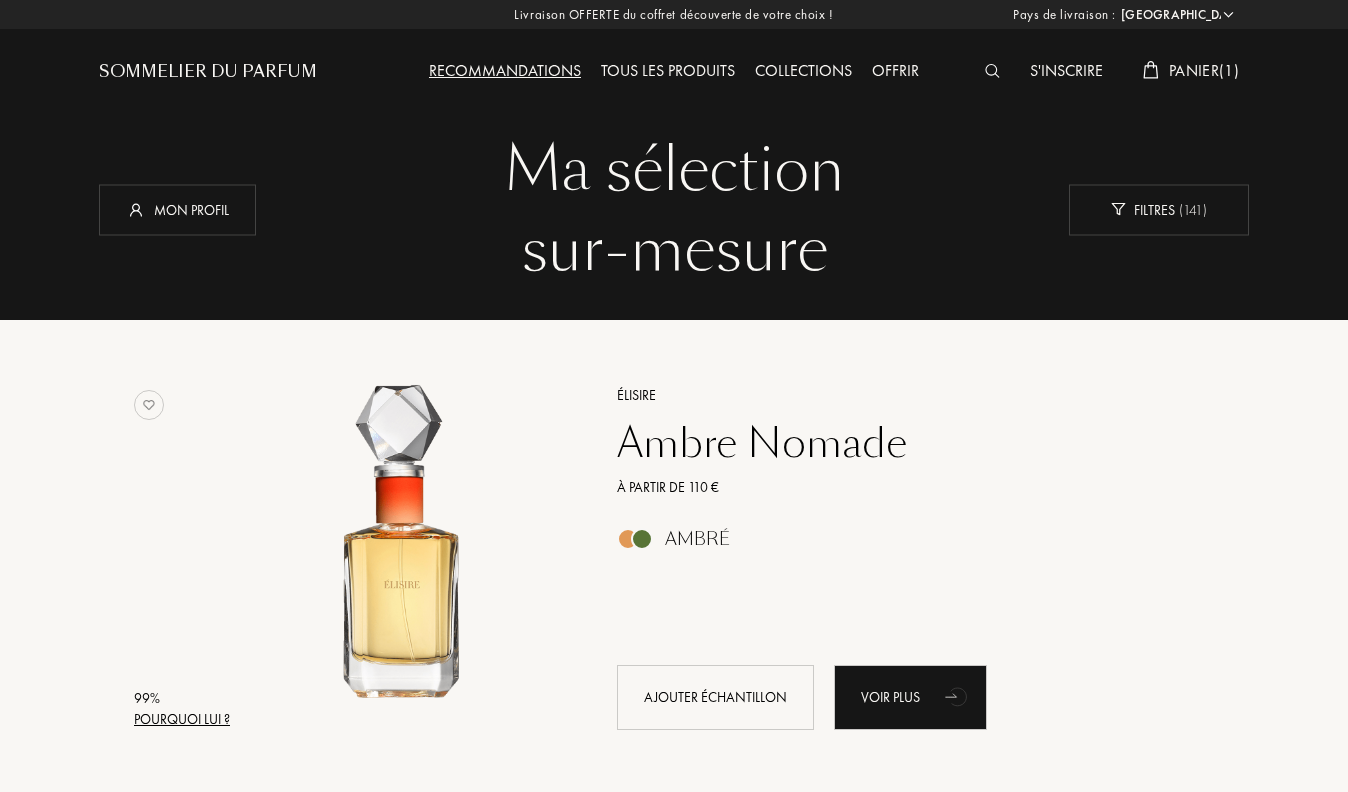 click on "Panier  ( 1 )" at bounding box center (1204, 70) 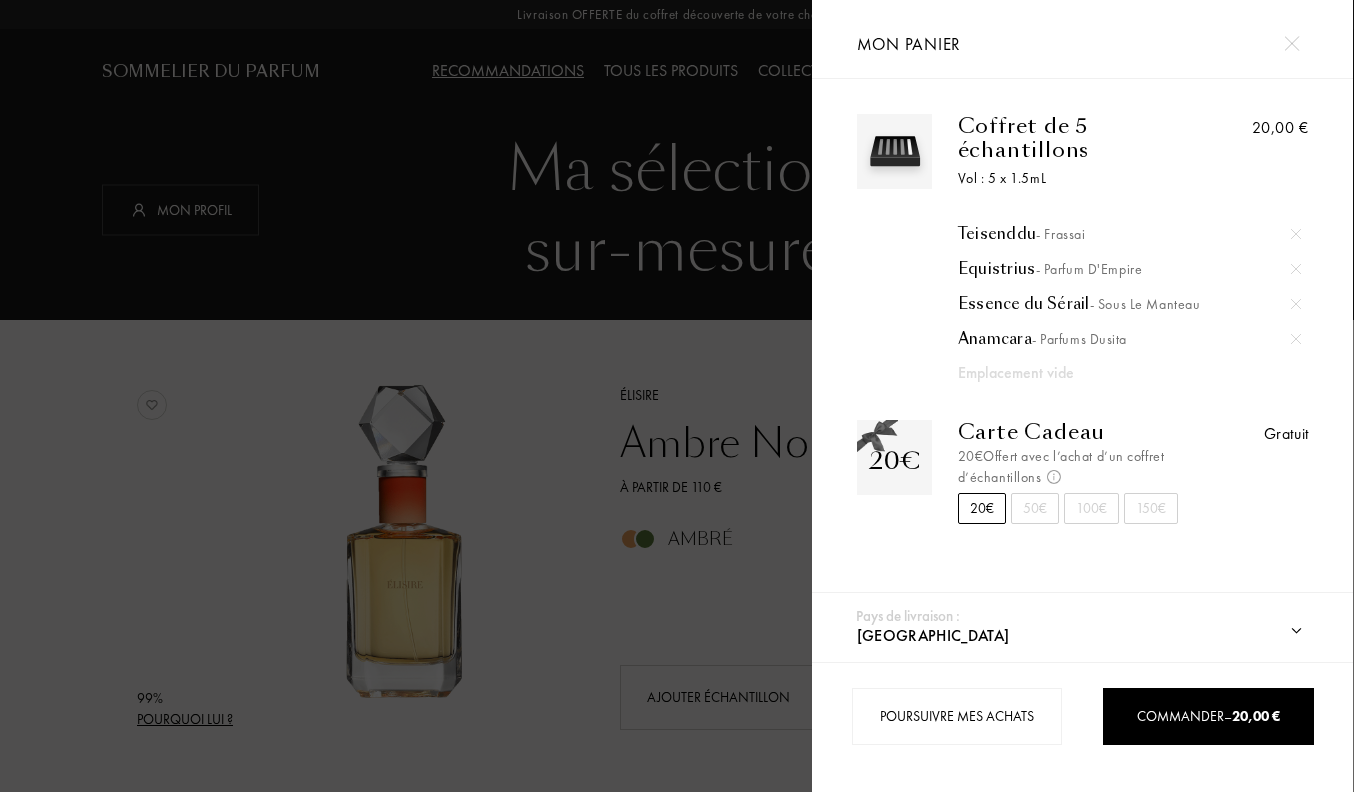 click at bounding box center (406, 396) 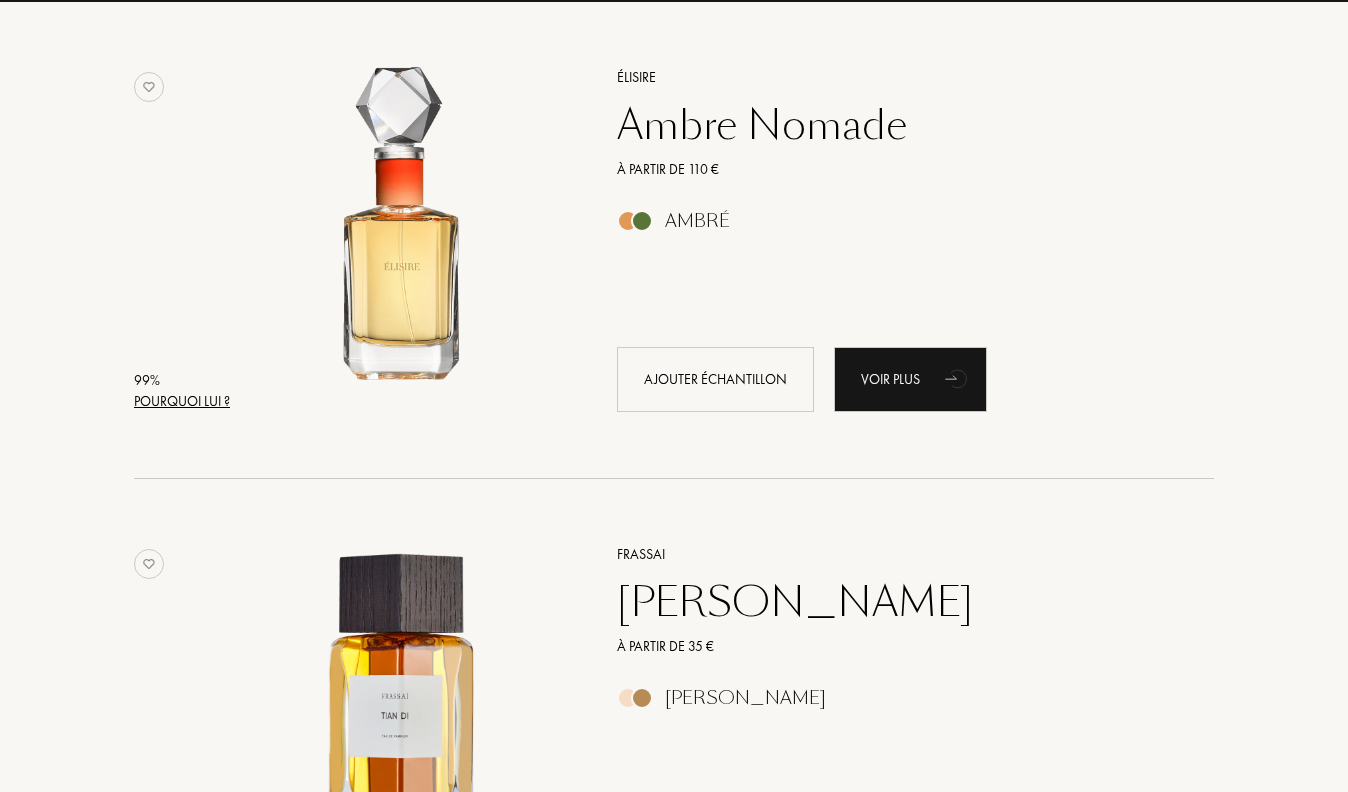 scroll, scrollTop: 311, scrollLeft: 0, axis: vertical 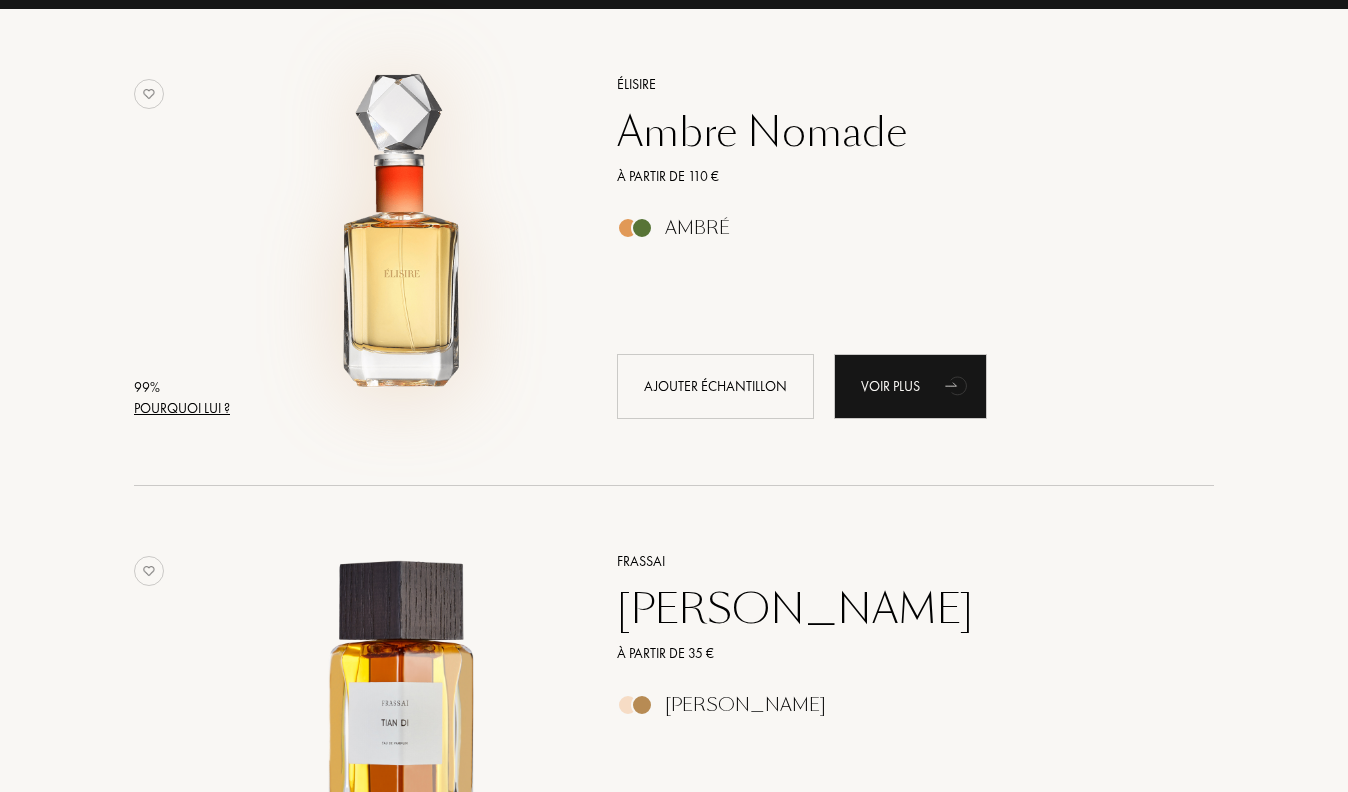click at bounding box center (403, 237) 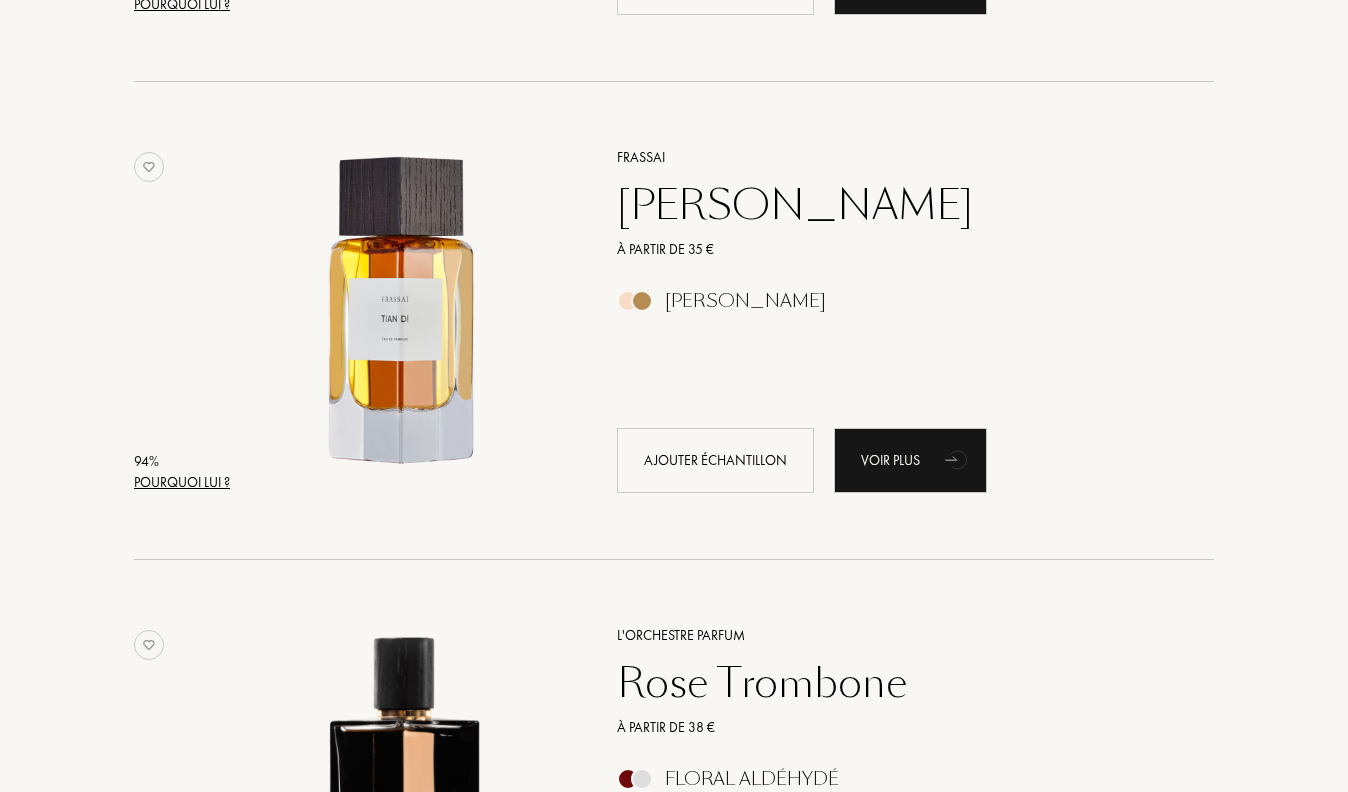 scroll, scrollTop: 842, scrollLeft: 0, axis: vertical 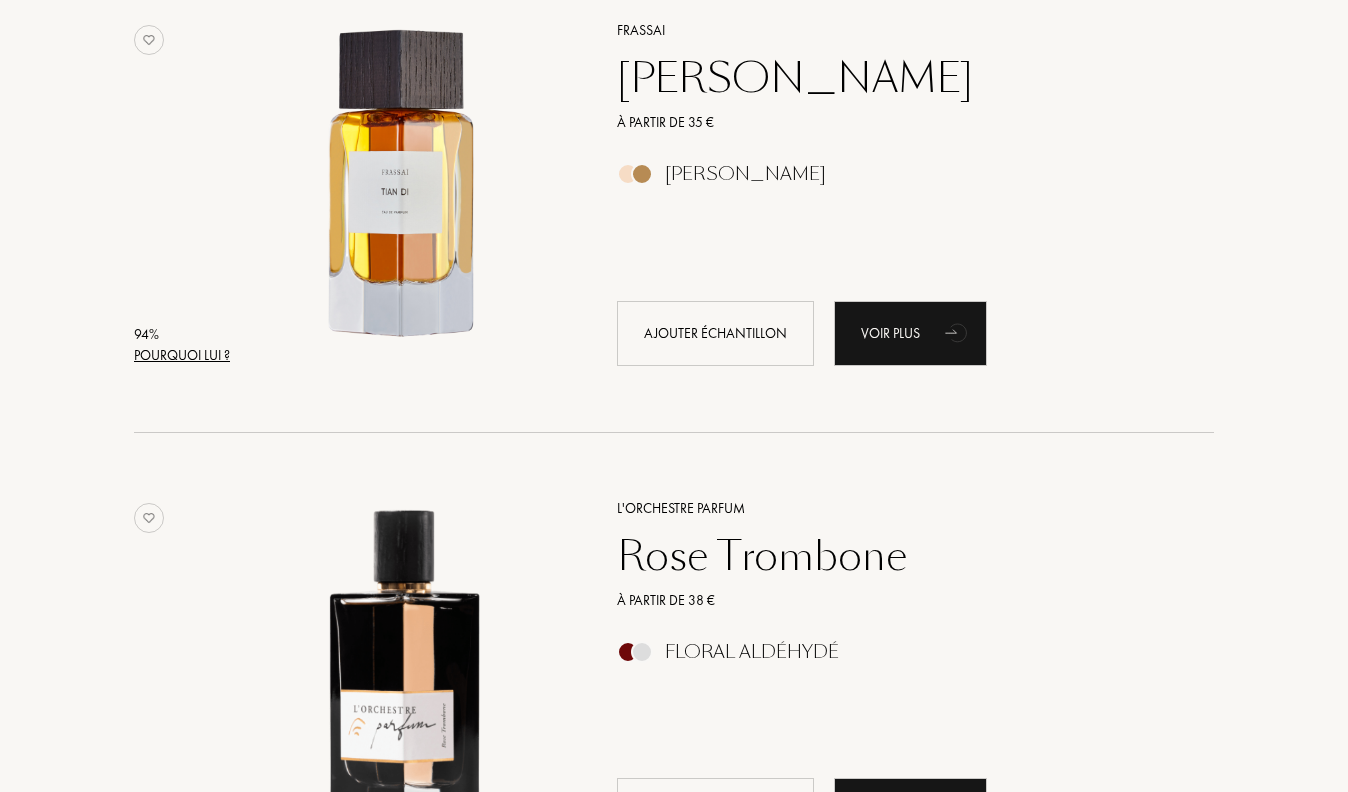 click on "Ambré Boisé" at bounding box center (745, 174) 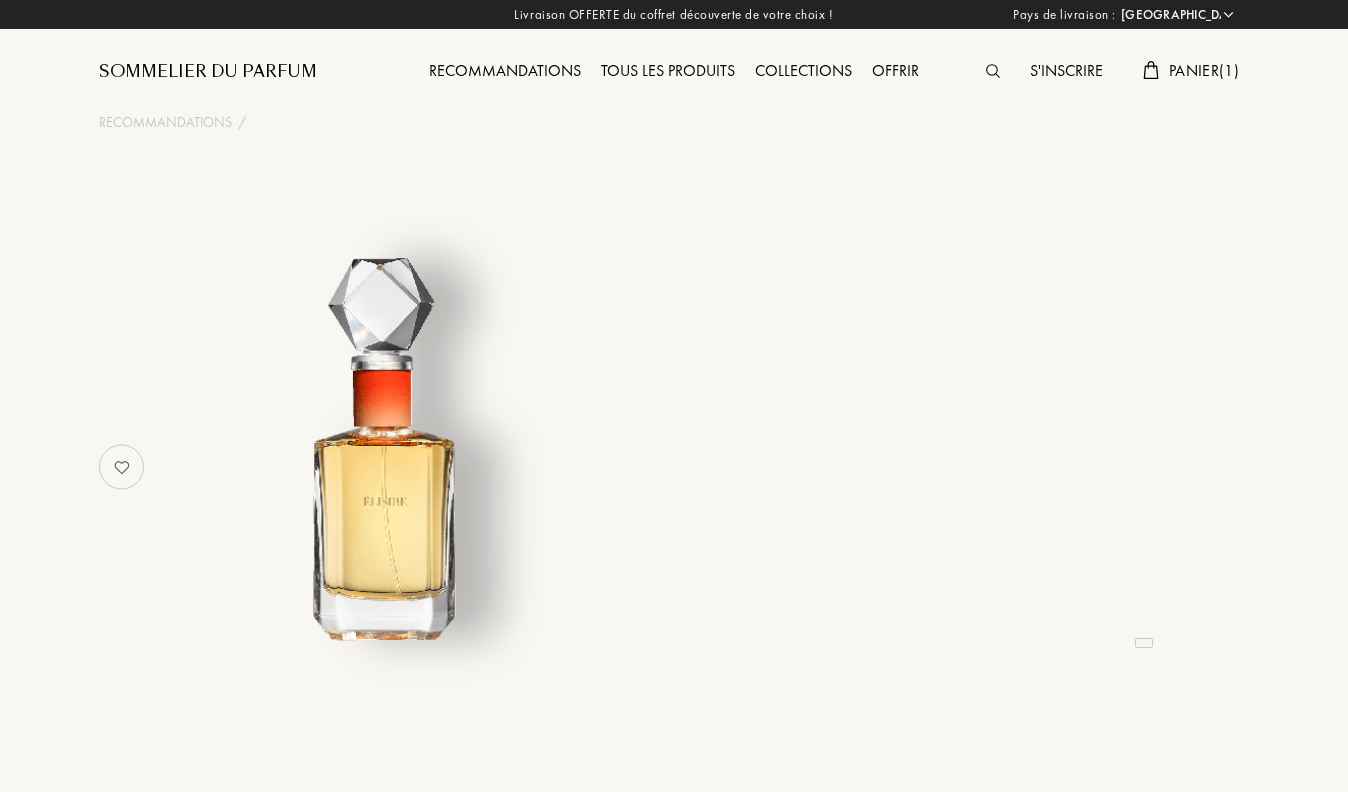 select on "FR" 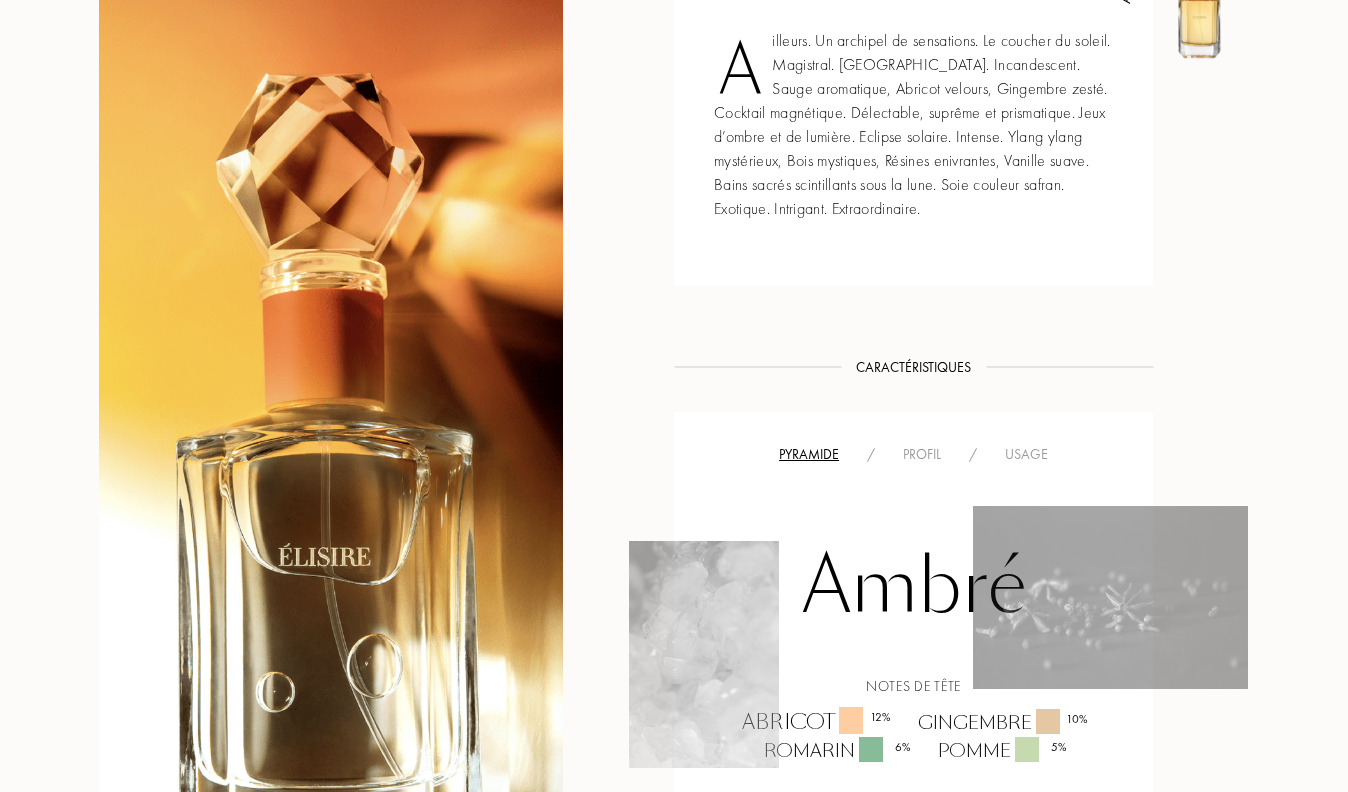 scroll, scrollTop: 0, scrollLeft: 0, axis: both 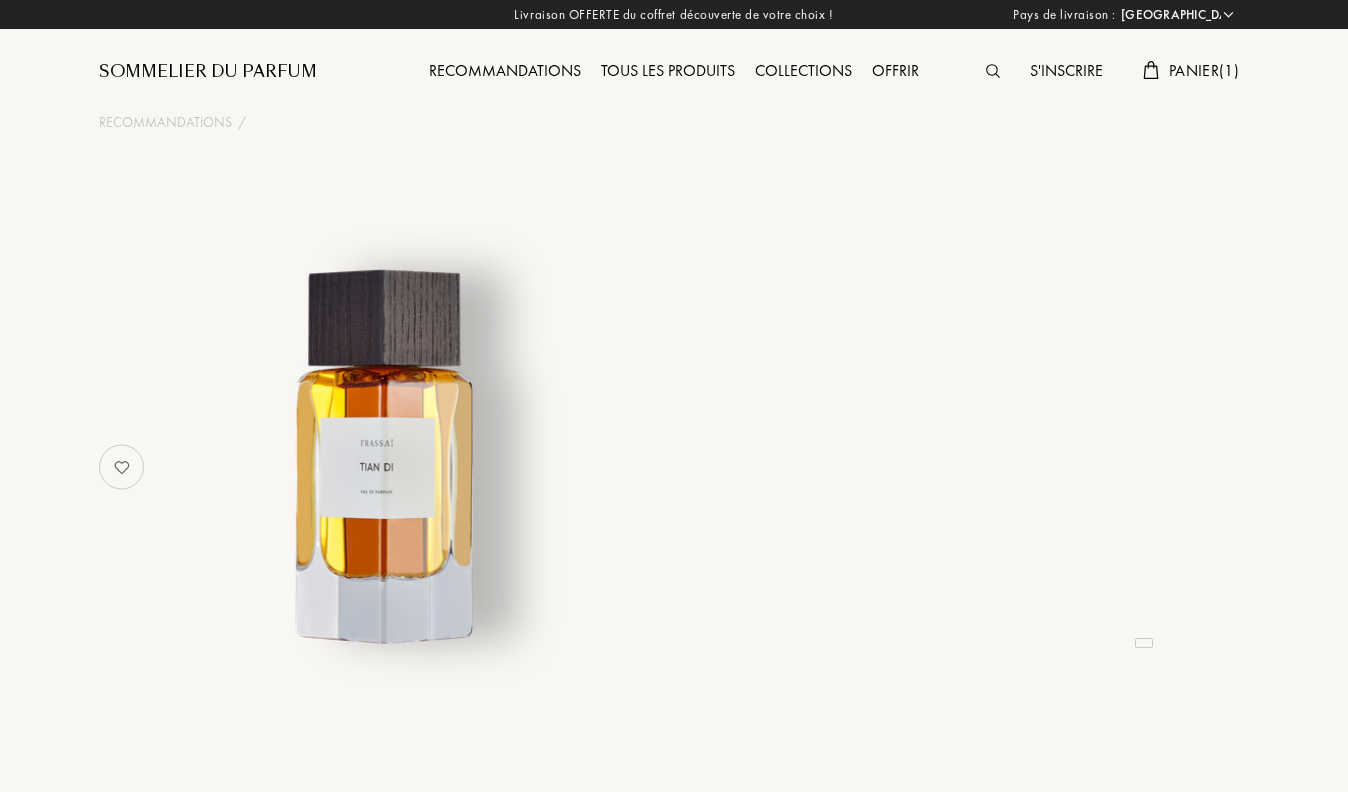 select on "FR" 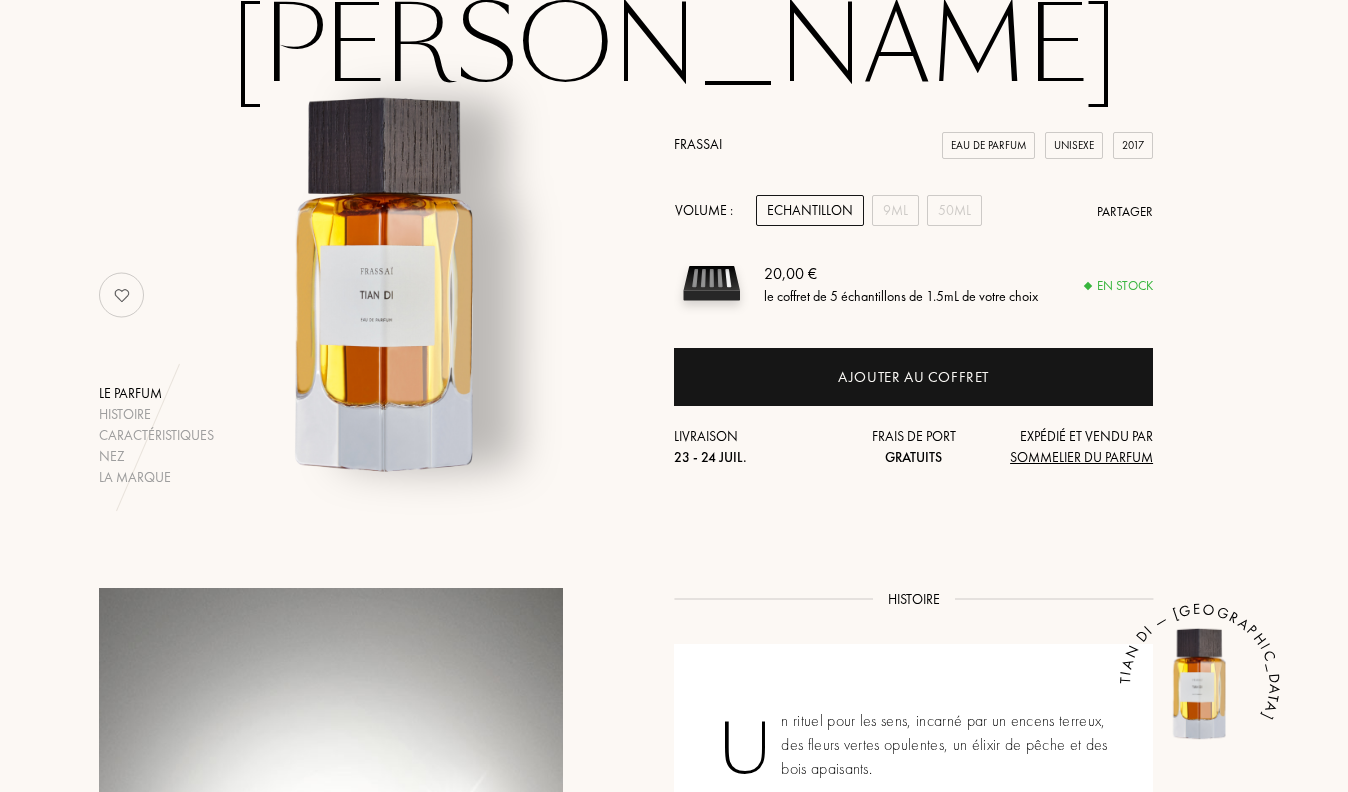 scroll, scrollTop: 133, scrollLeft: 0, axis: vertical 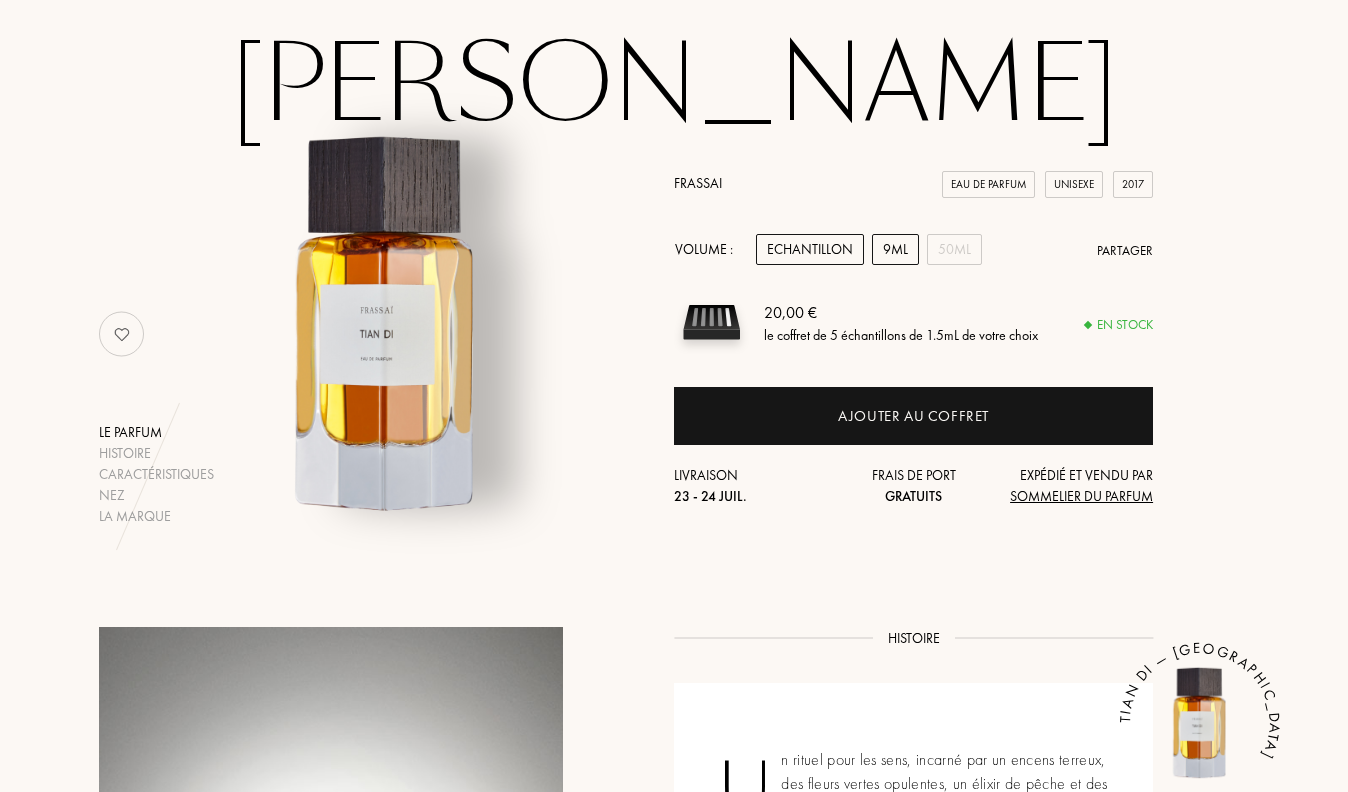 click on "9mL" at bounding box center (895, 249) 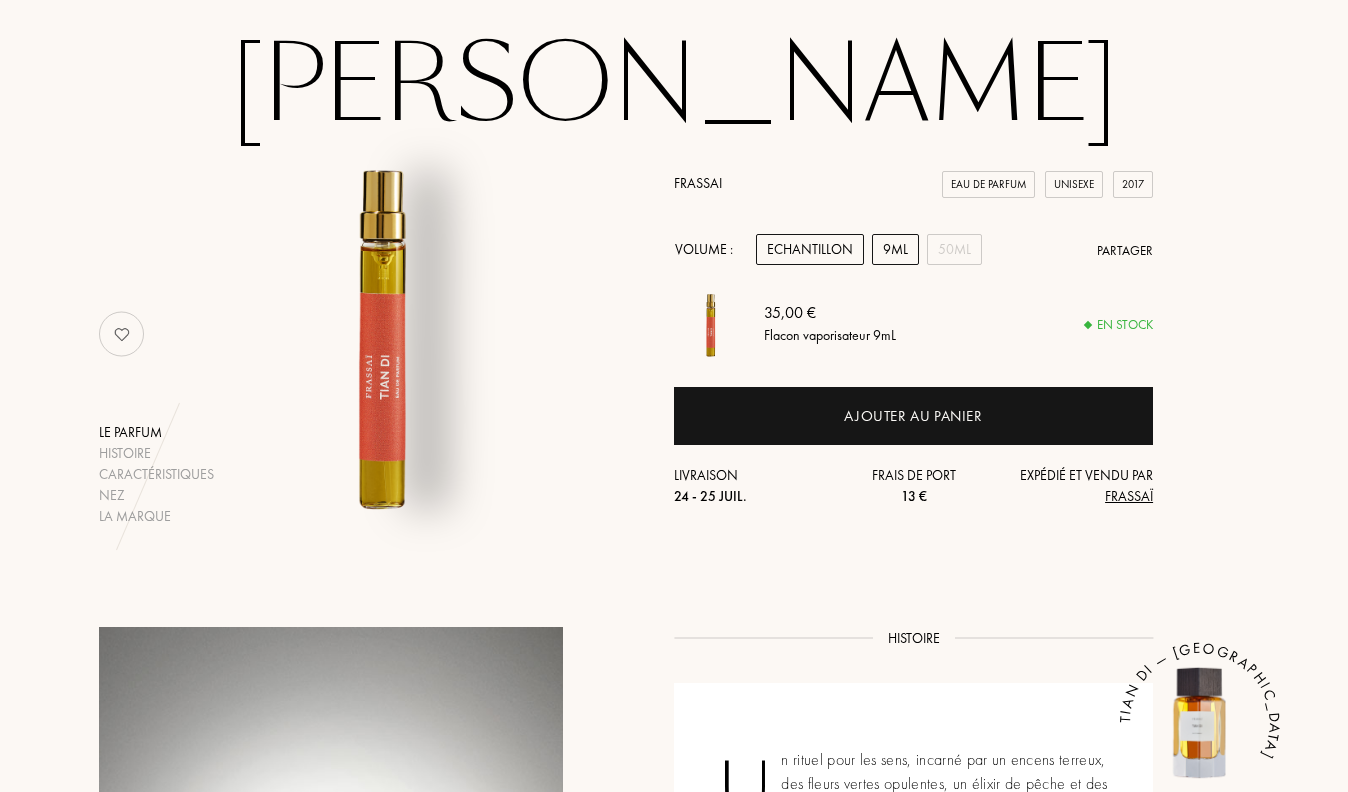 click on "Echantillon" at bounding box center (810, 249) 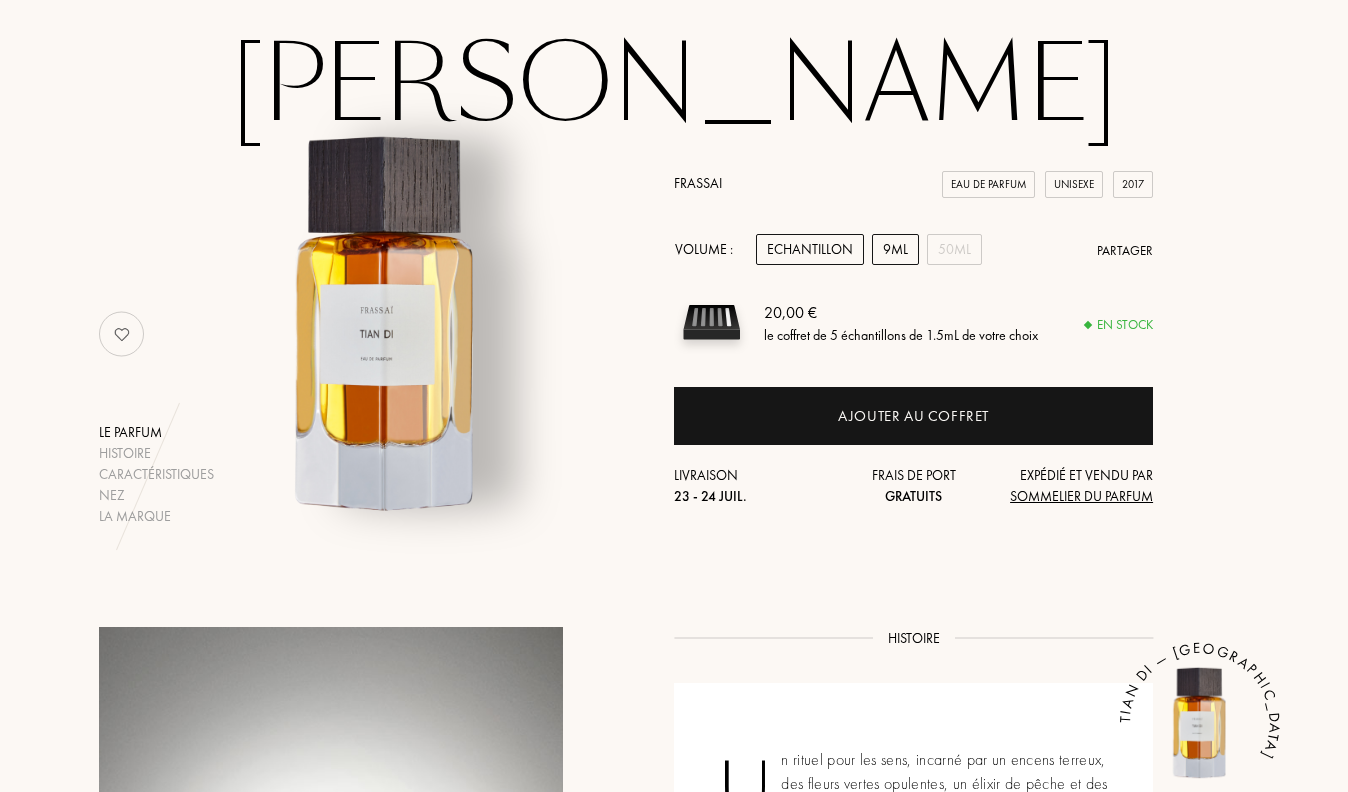 click on "9mL" at bounding box center (895, 249) 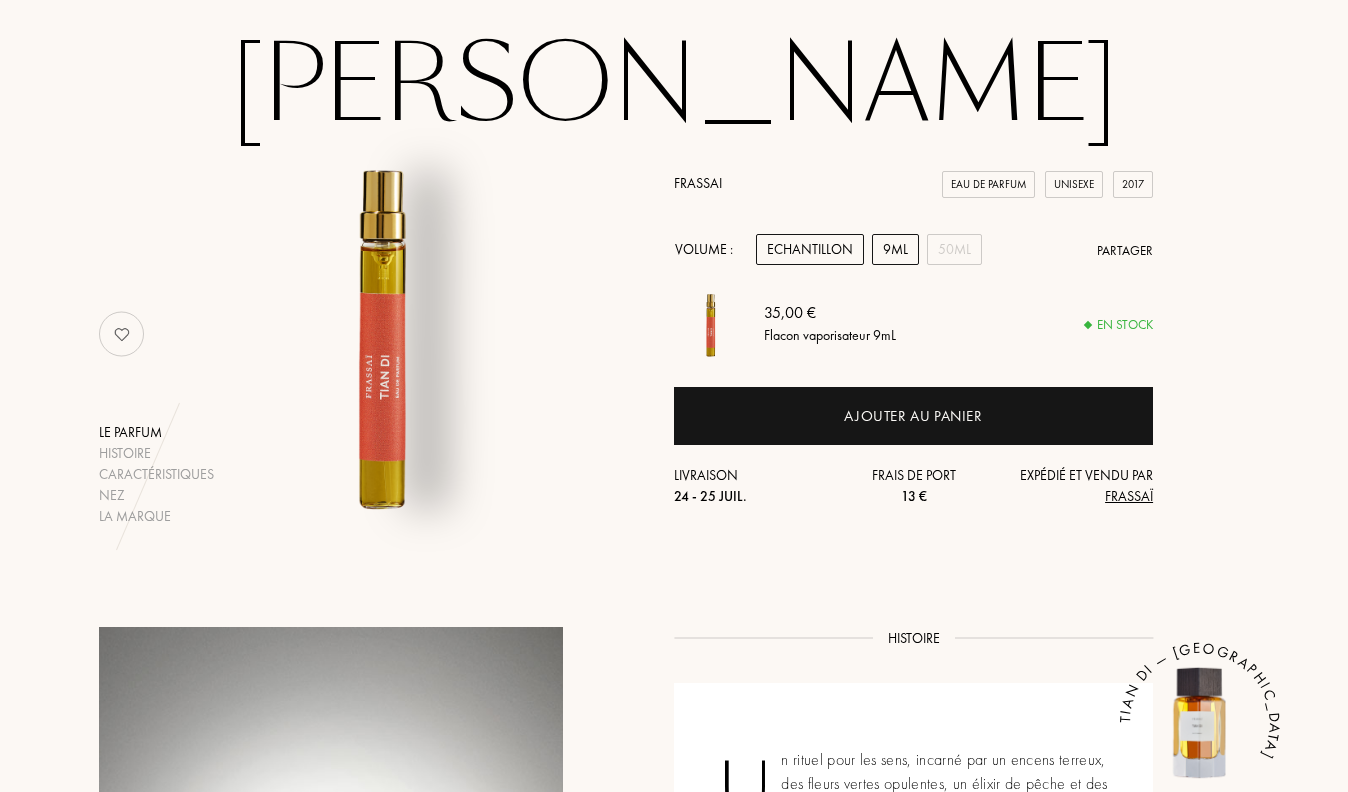 click on "Echantillon" at bounding box center [810, 249] 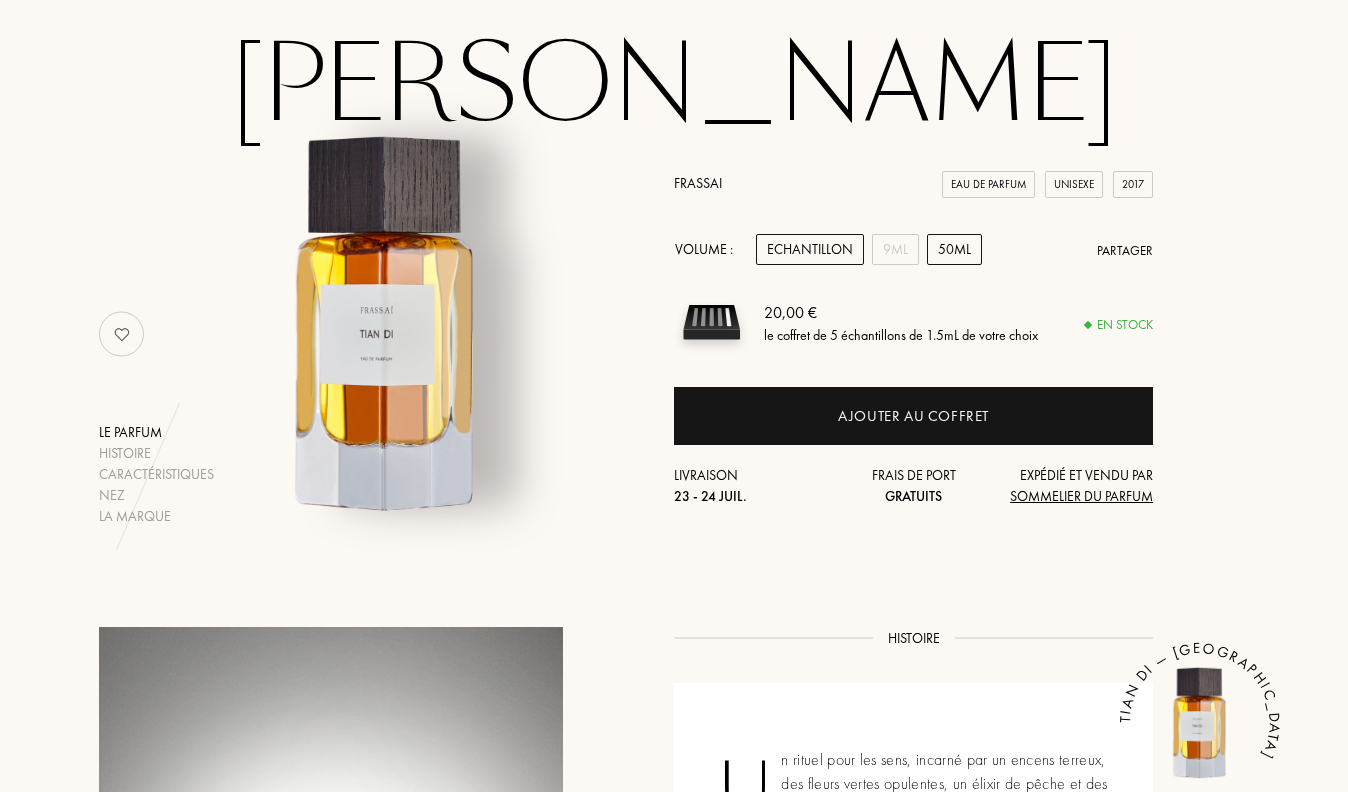 click on "50mL" at bounding box center (954, 249) 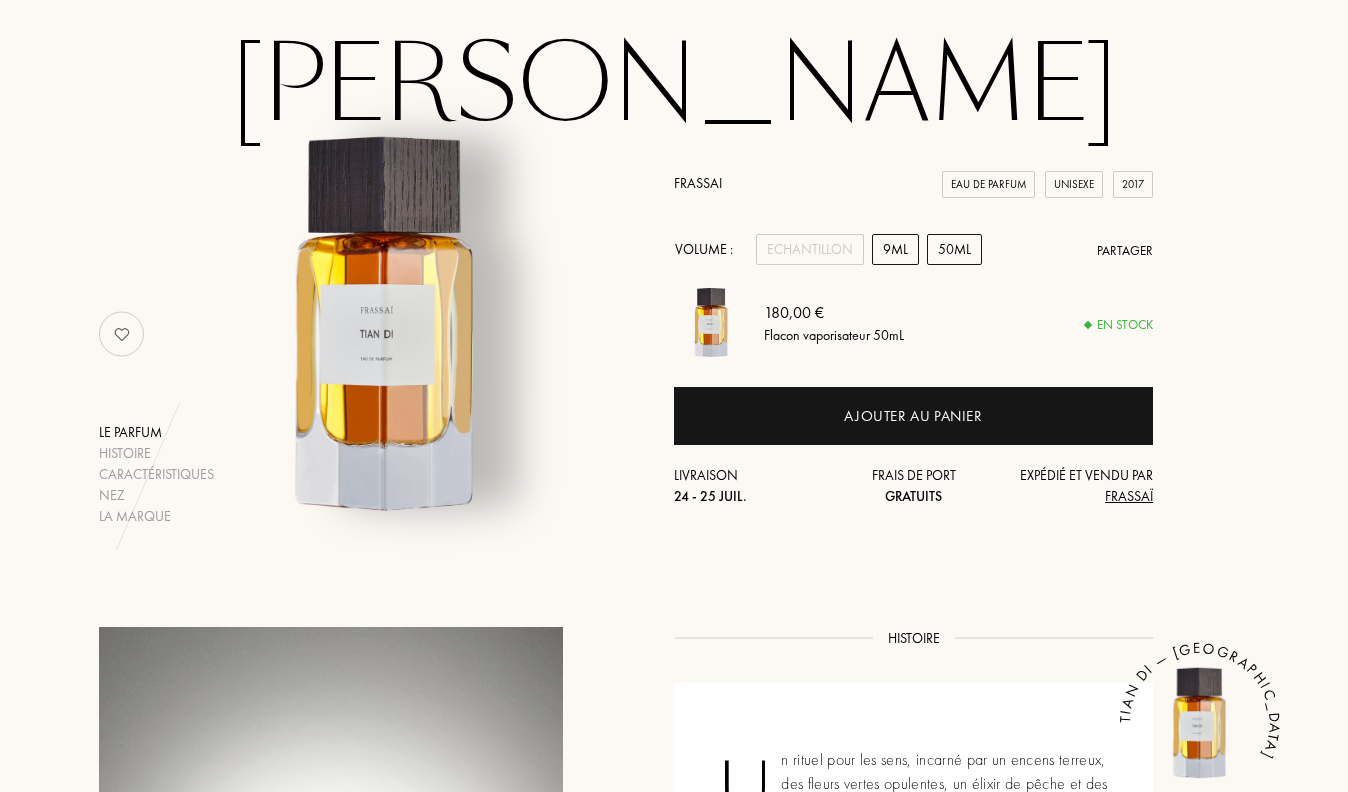 click on "9mL" at bounding box center [895, 249] 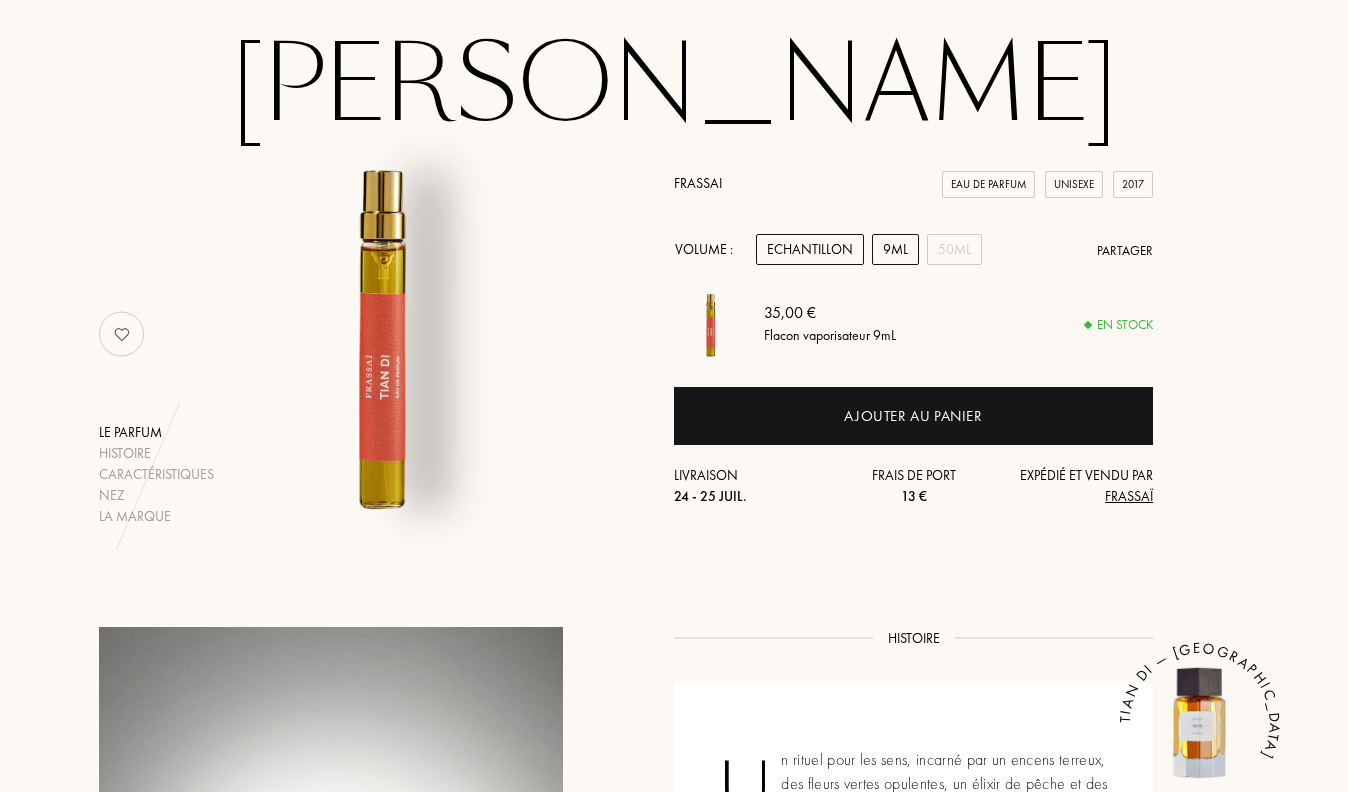 click on "Echantillon" at bounding box center [810, 249] 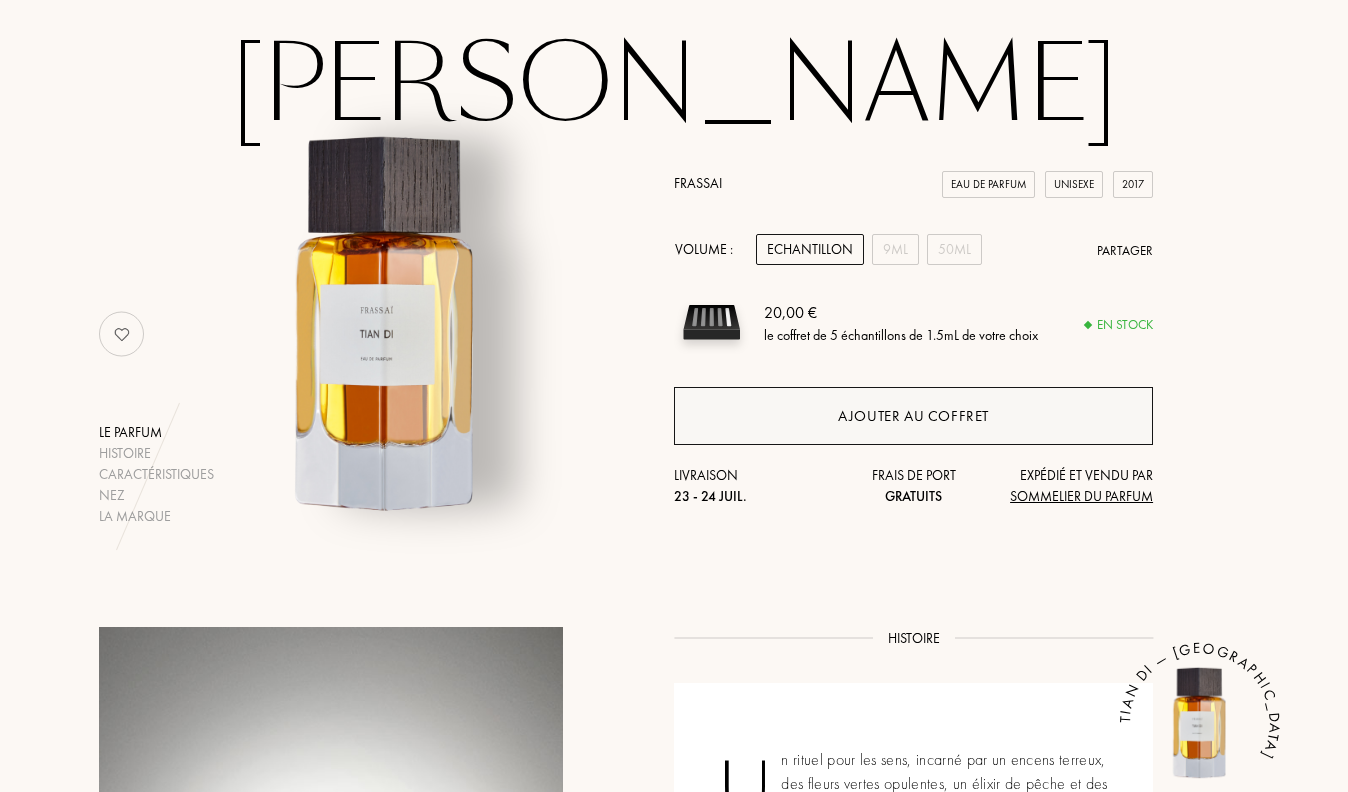 click on "Ajouter au coffret" at bounding box center (913, 416) 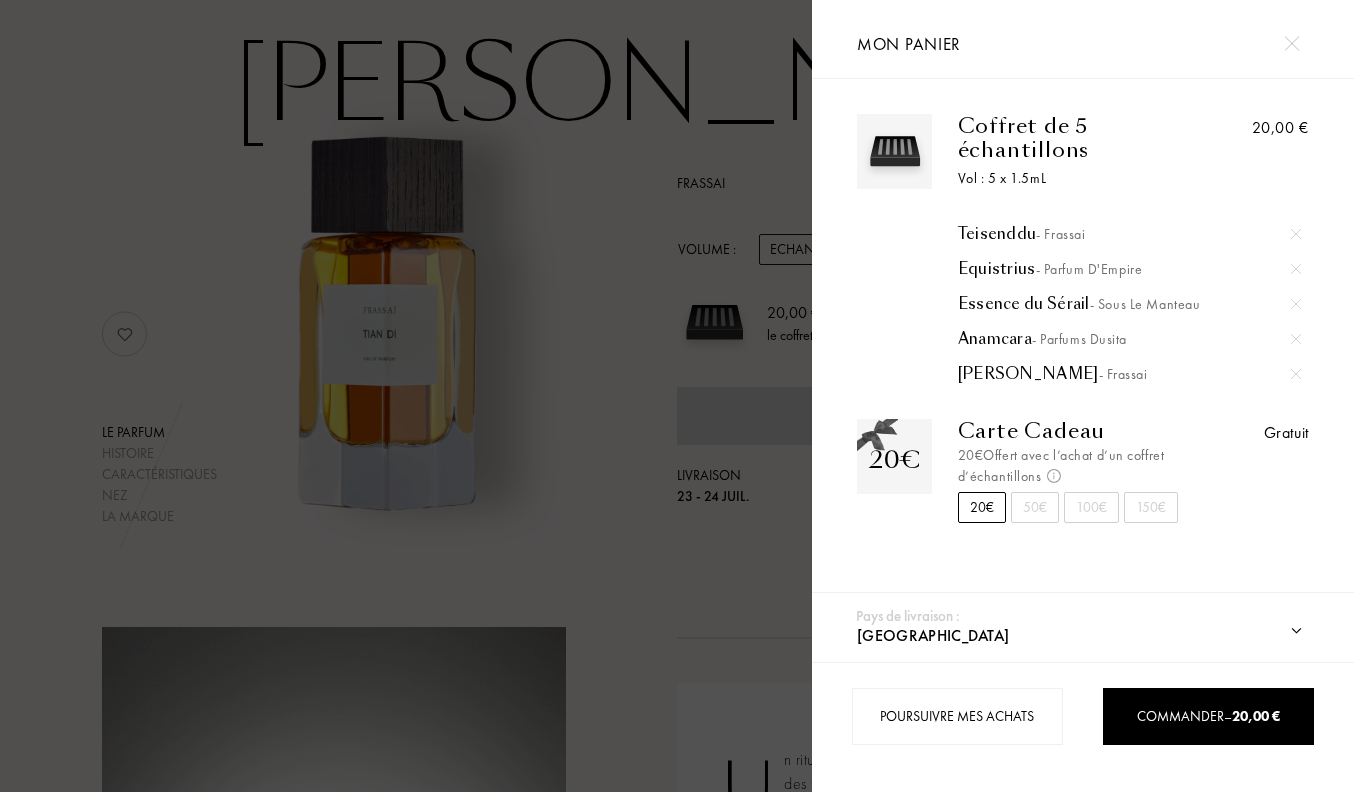 click at bounding box center (406, 396) 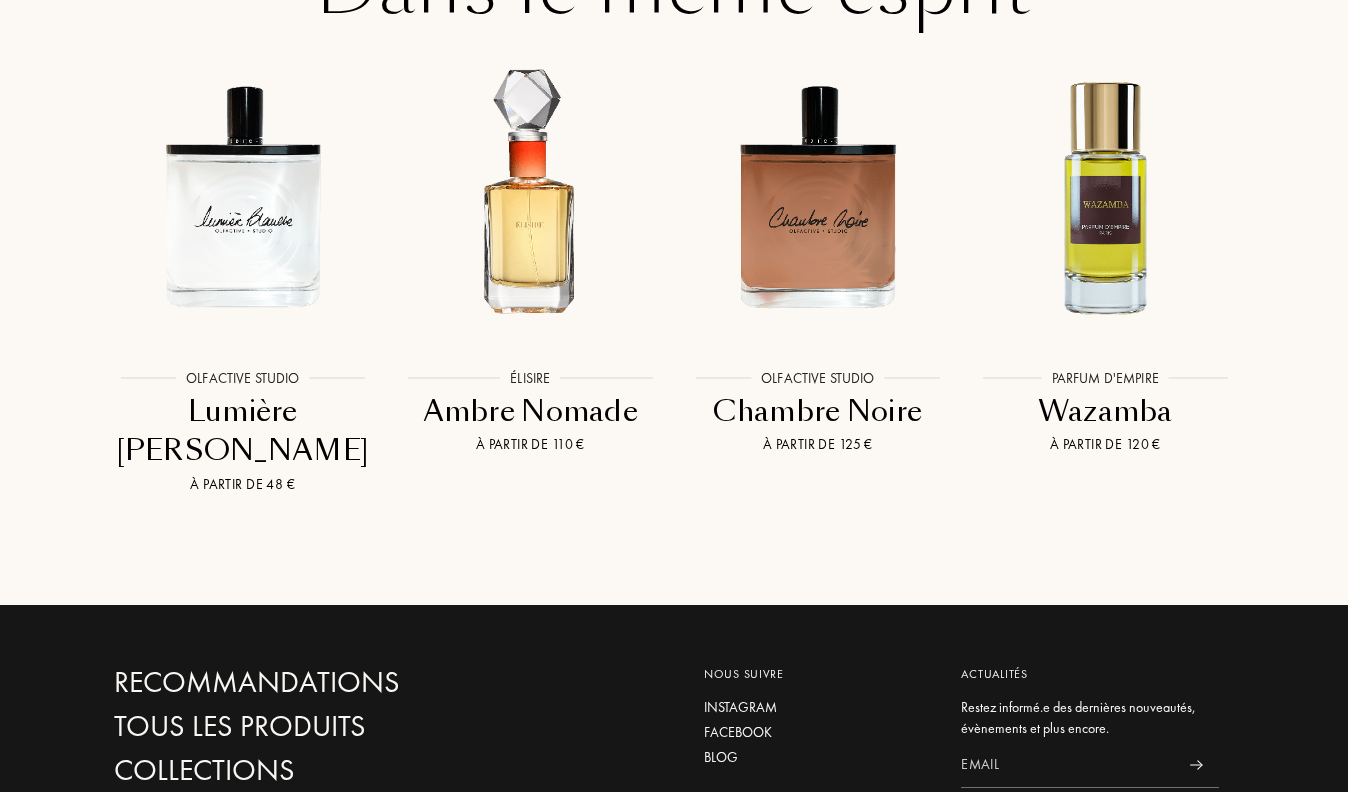 scroll, scrollTop: 3231, scrollLeft: 0, axis: vertical 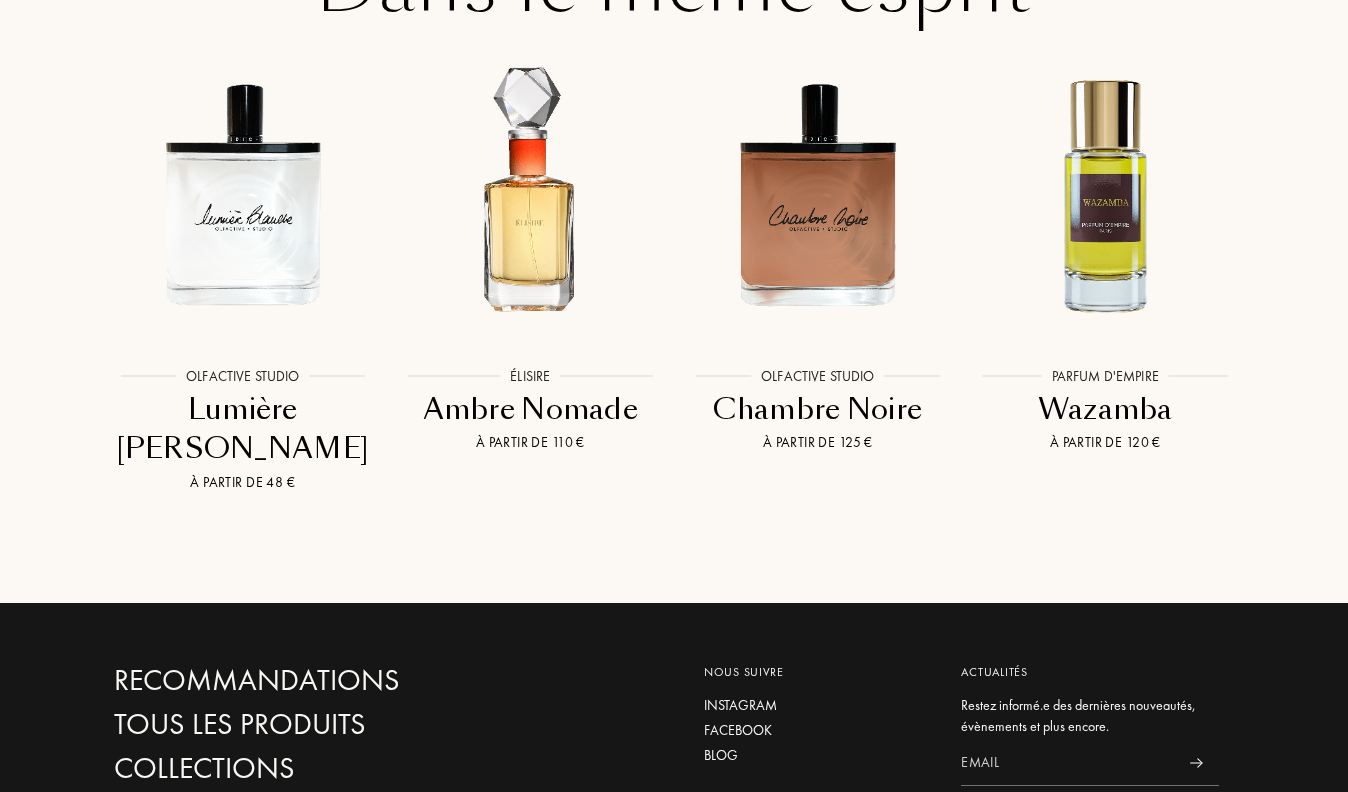 click on "Chambre Noire" at bounding box center (818, 409) 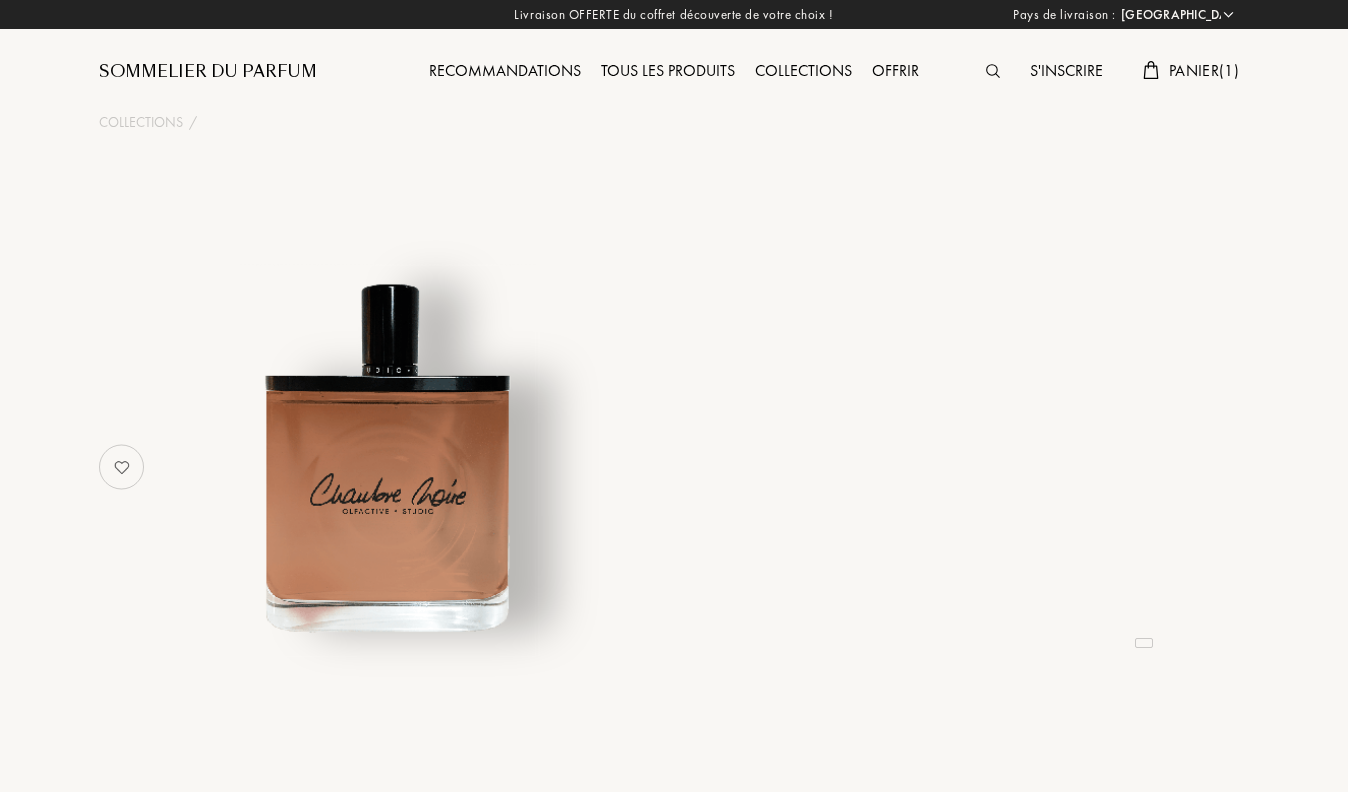select on "FR" 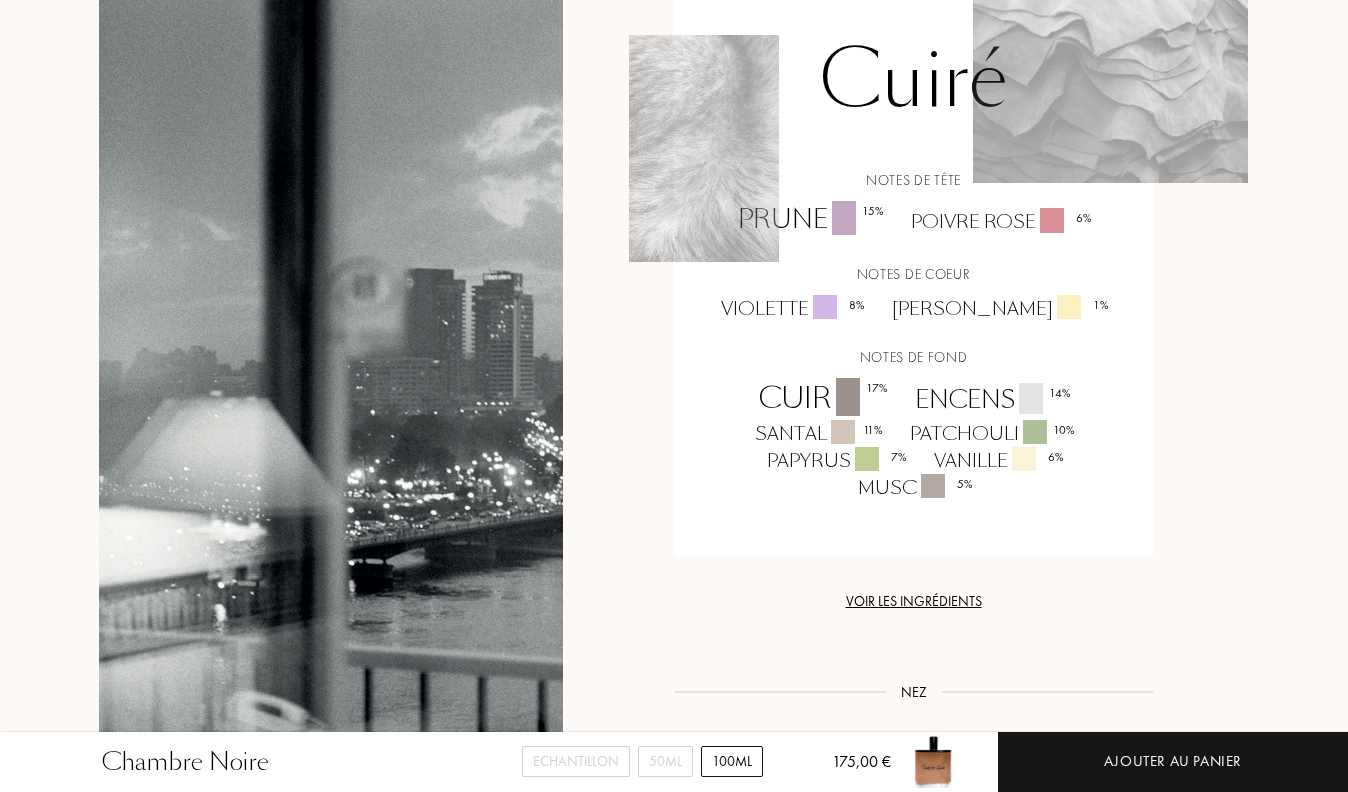 scroll, scrollTop: 0, scrollLeft: 0, axis: both 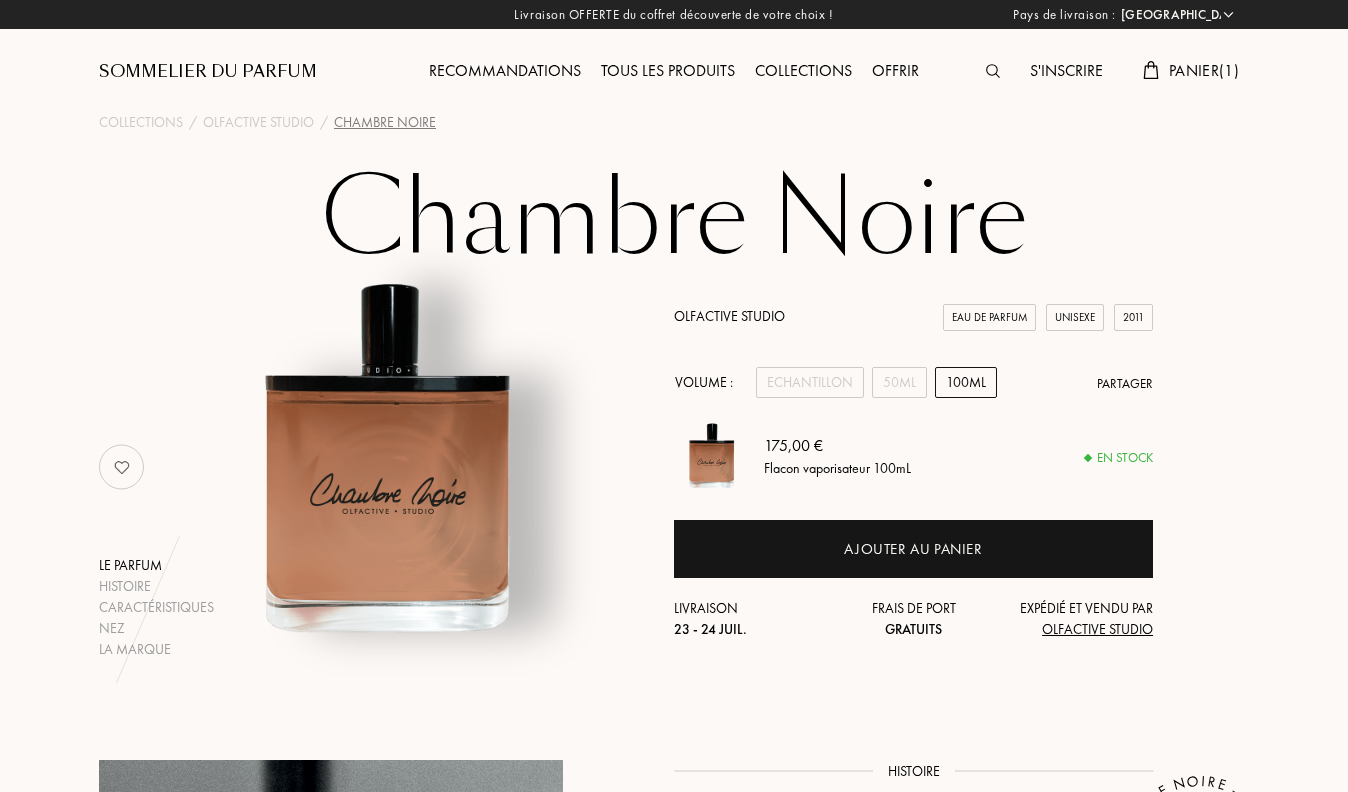 click on "Collections" at bounding box center (803, 72) 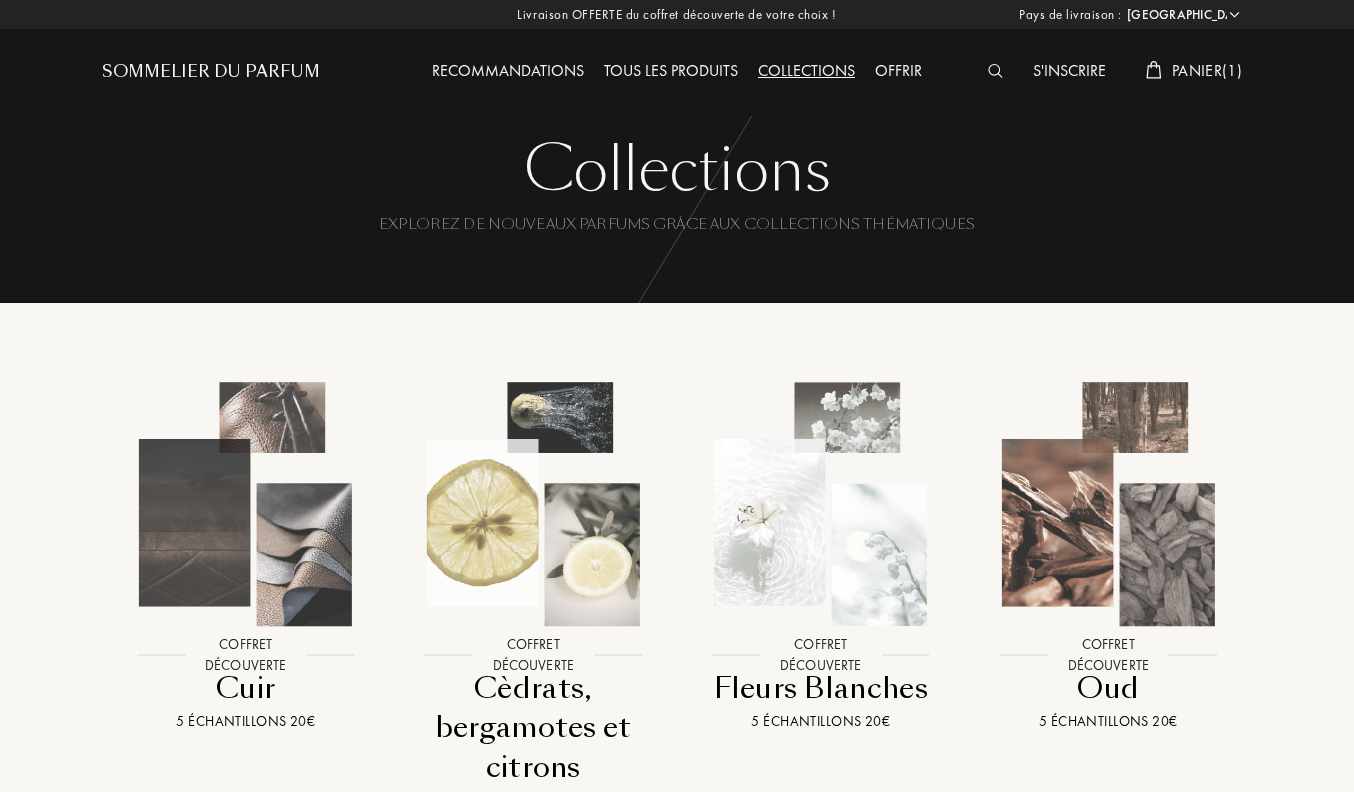 select on "FR" 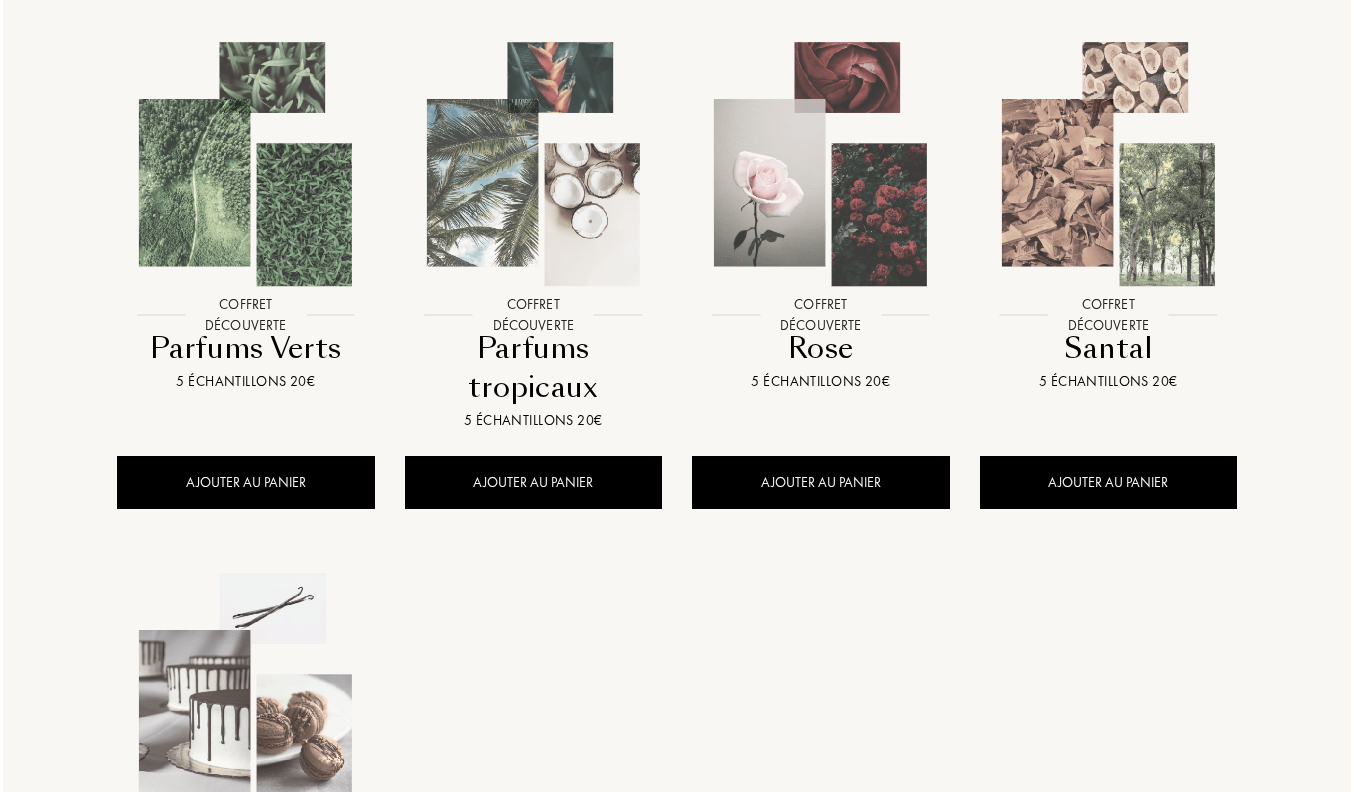 scroll, scrollTop: 852, scrollLeft: 0, axis: vertical 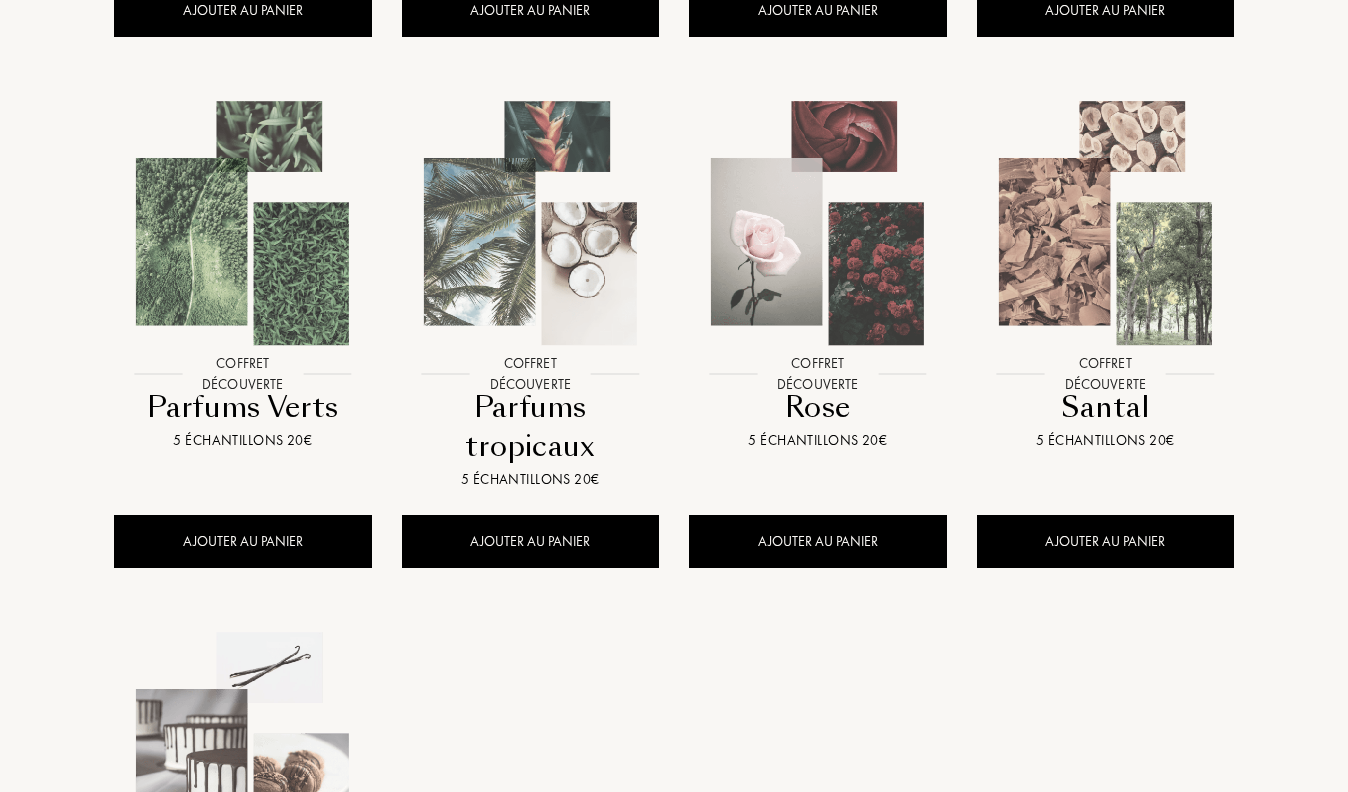 click at bounding box center (1105, 223) 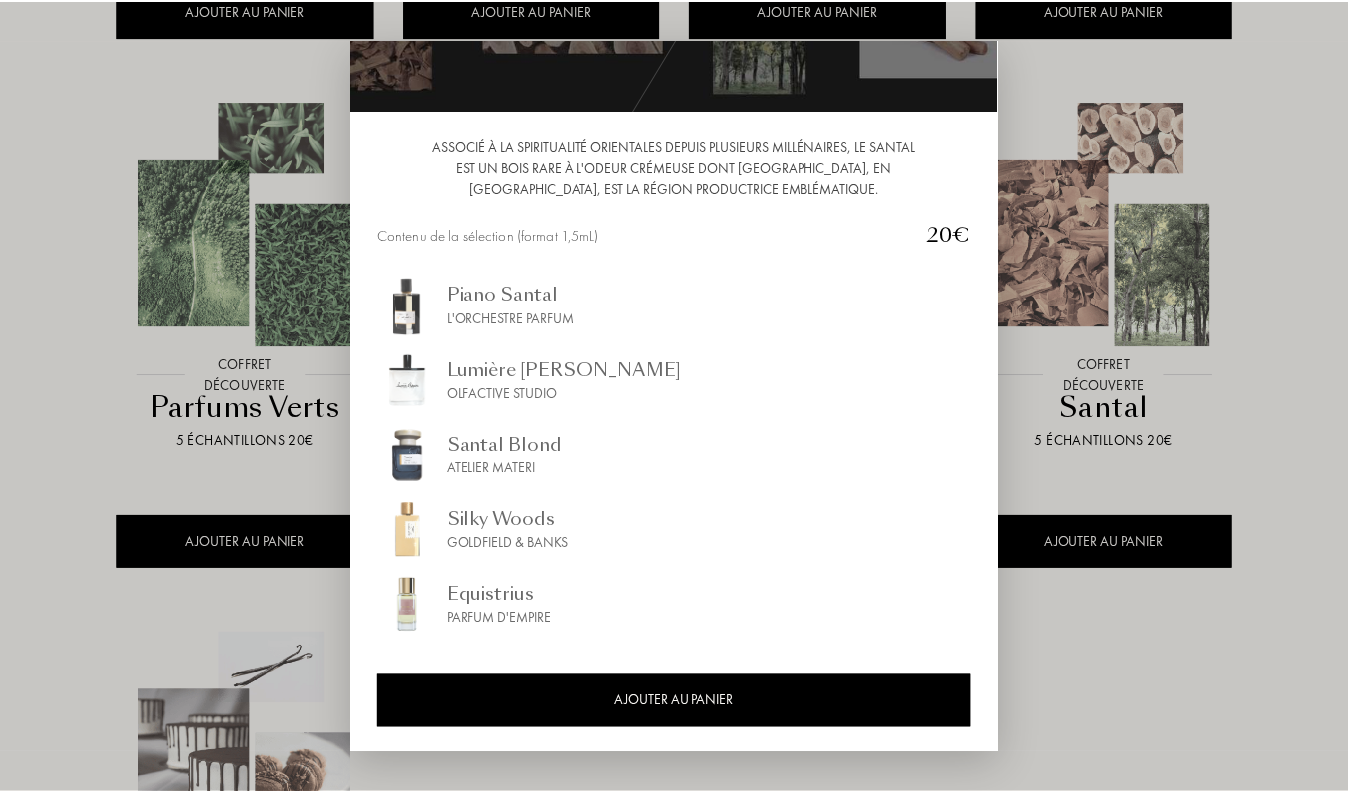 scroll, scrollTop: 137, scrollLeft: 0, axis: vertical 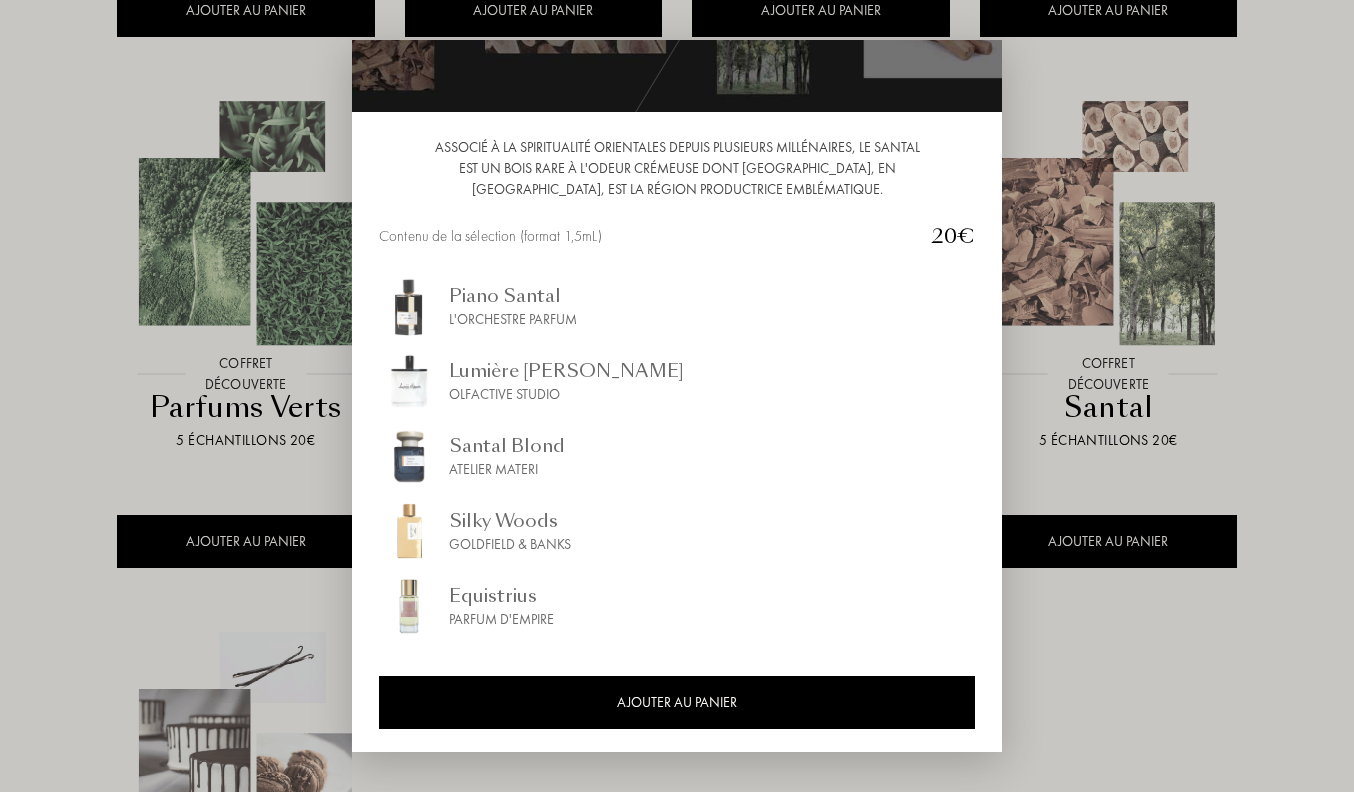 click at bounding box center [677, 396] 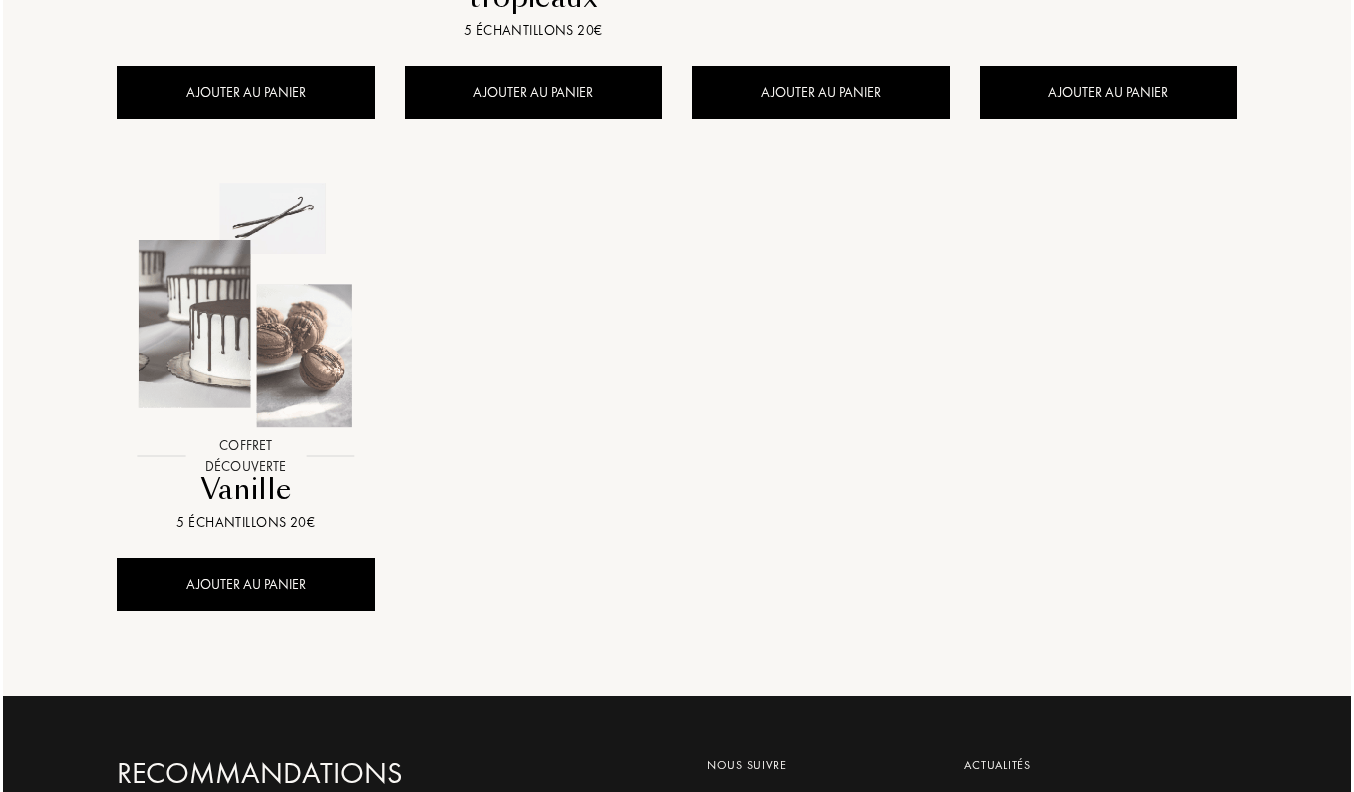 scroll, scrollTop: 1366, scrollLeft: 0, axis: vertical 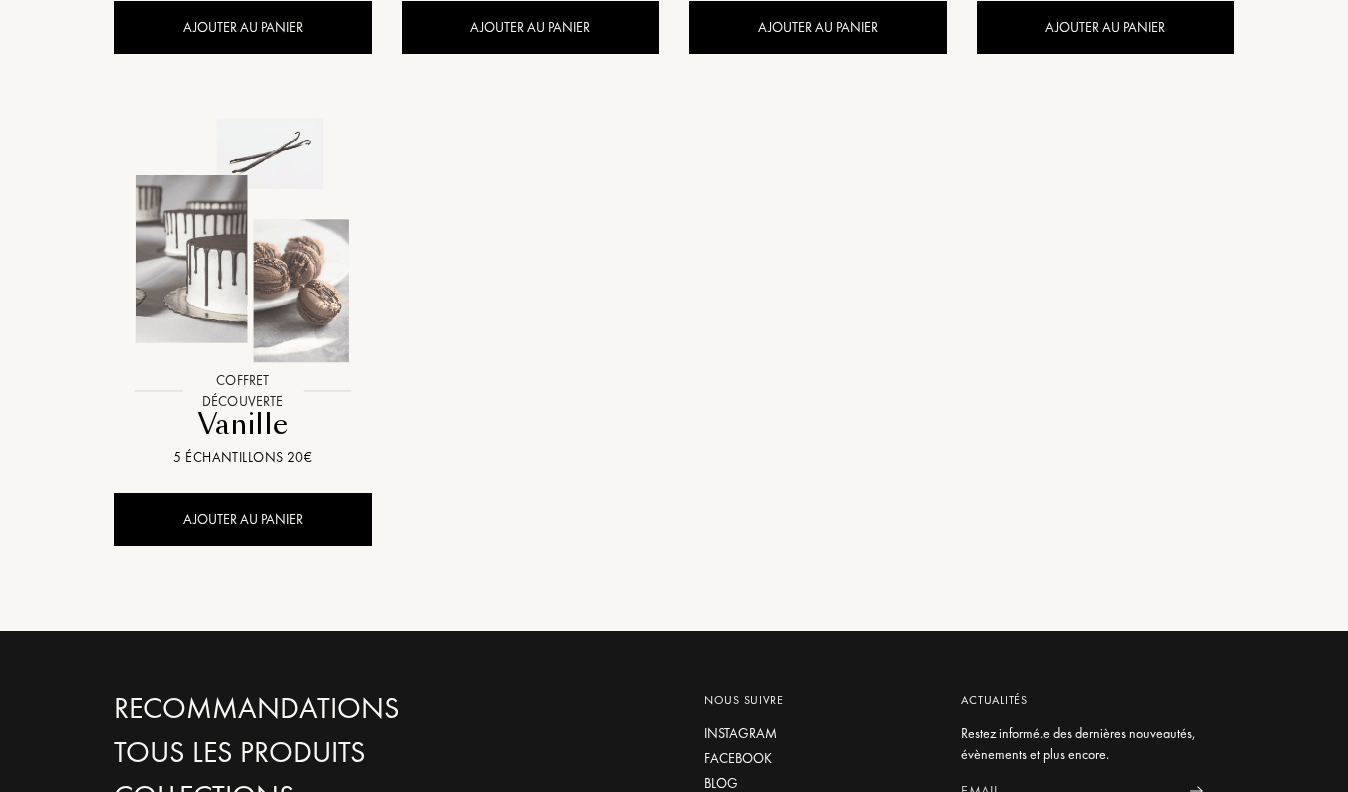 click at bounding box center [242, 240] 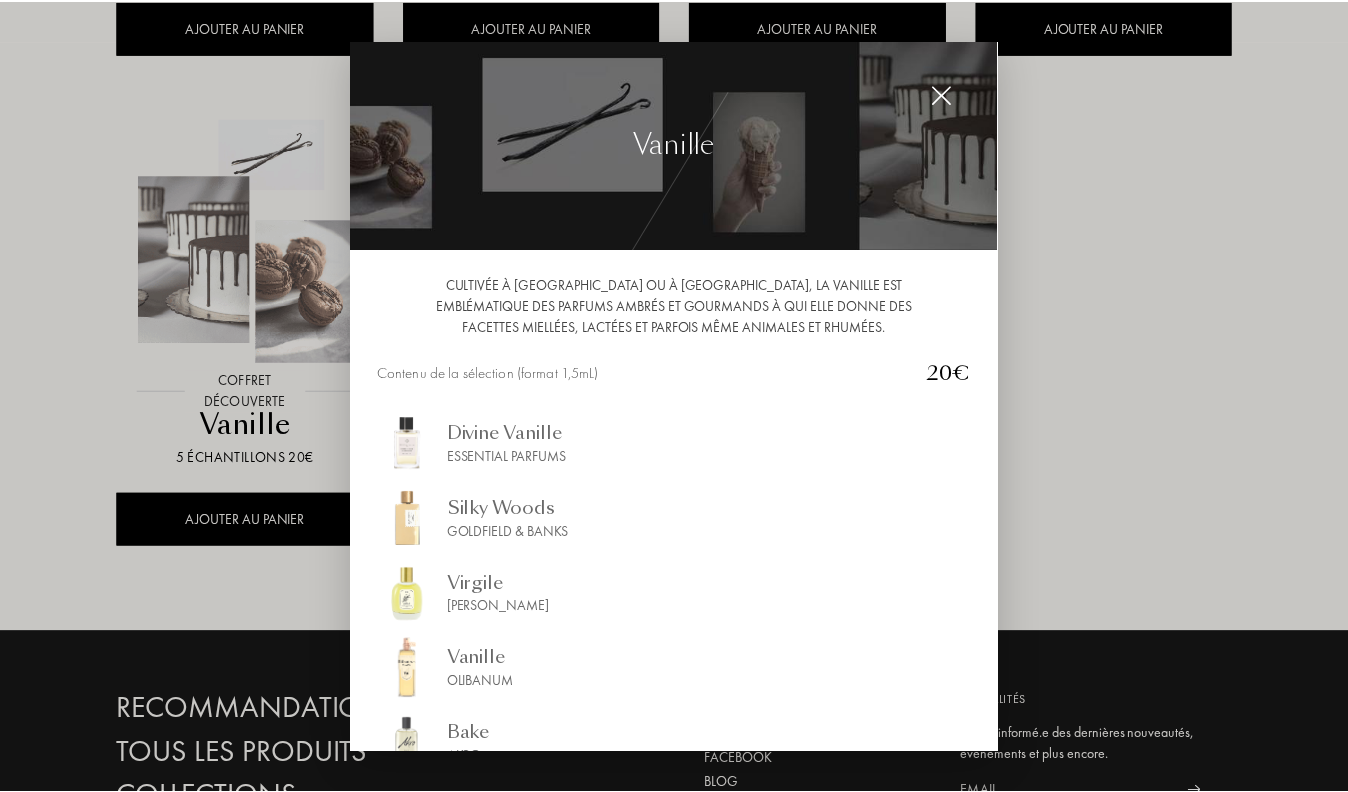 scroll, scrollTop: 2, scrollLeft: 0, axis: vertical 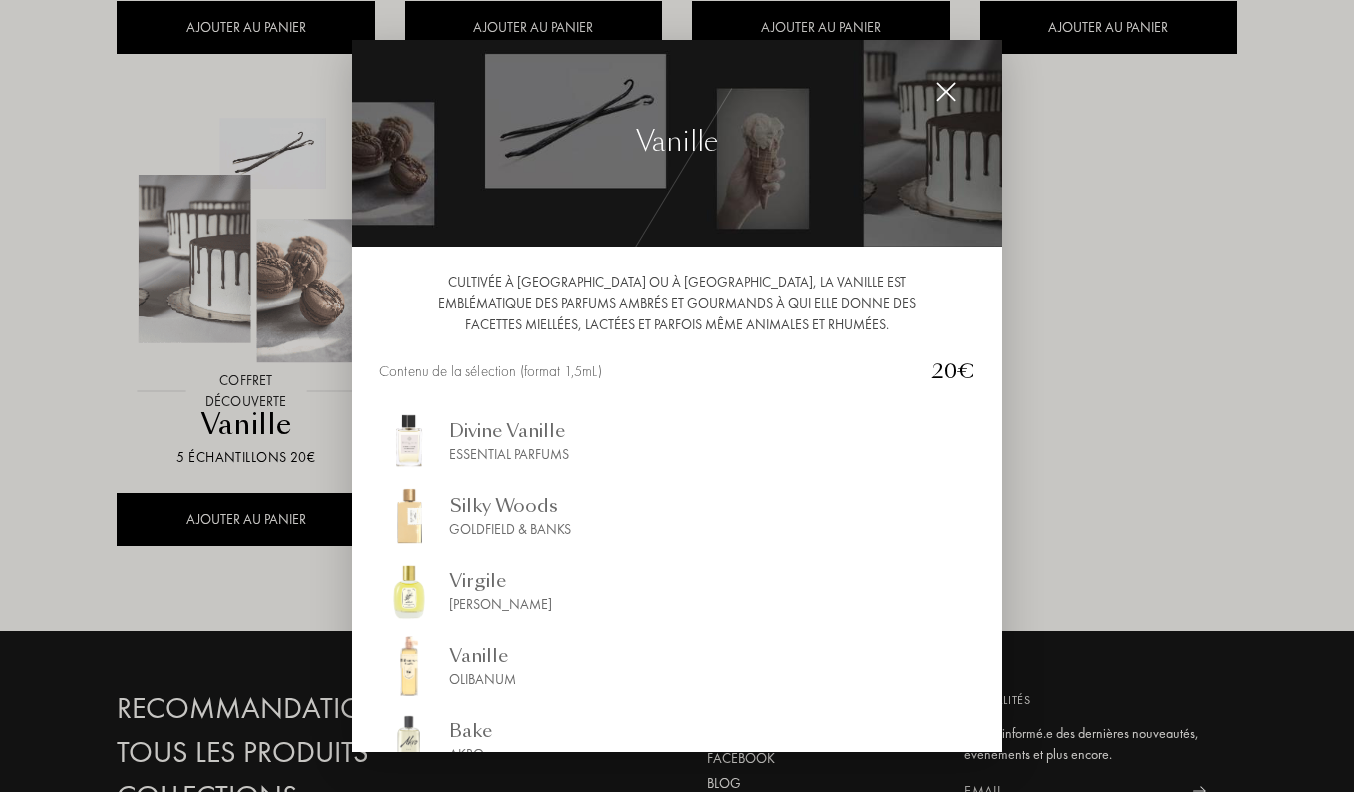 click at bounding box center (946, 92) 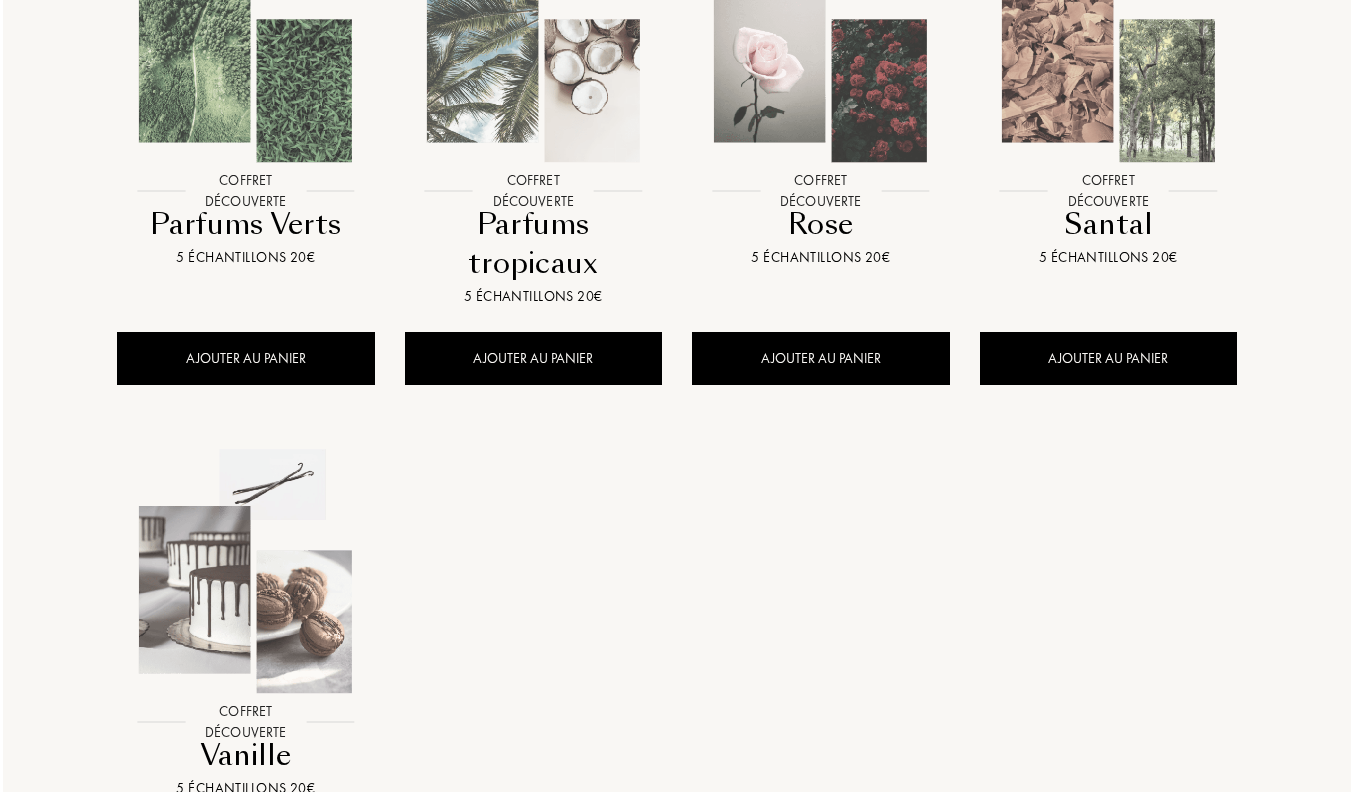 scroll, scrollTop: 968, scrollLeft: 0, axis: vertical 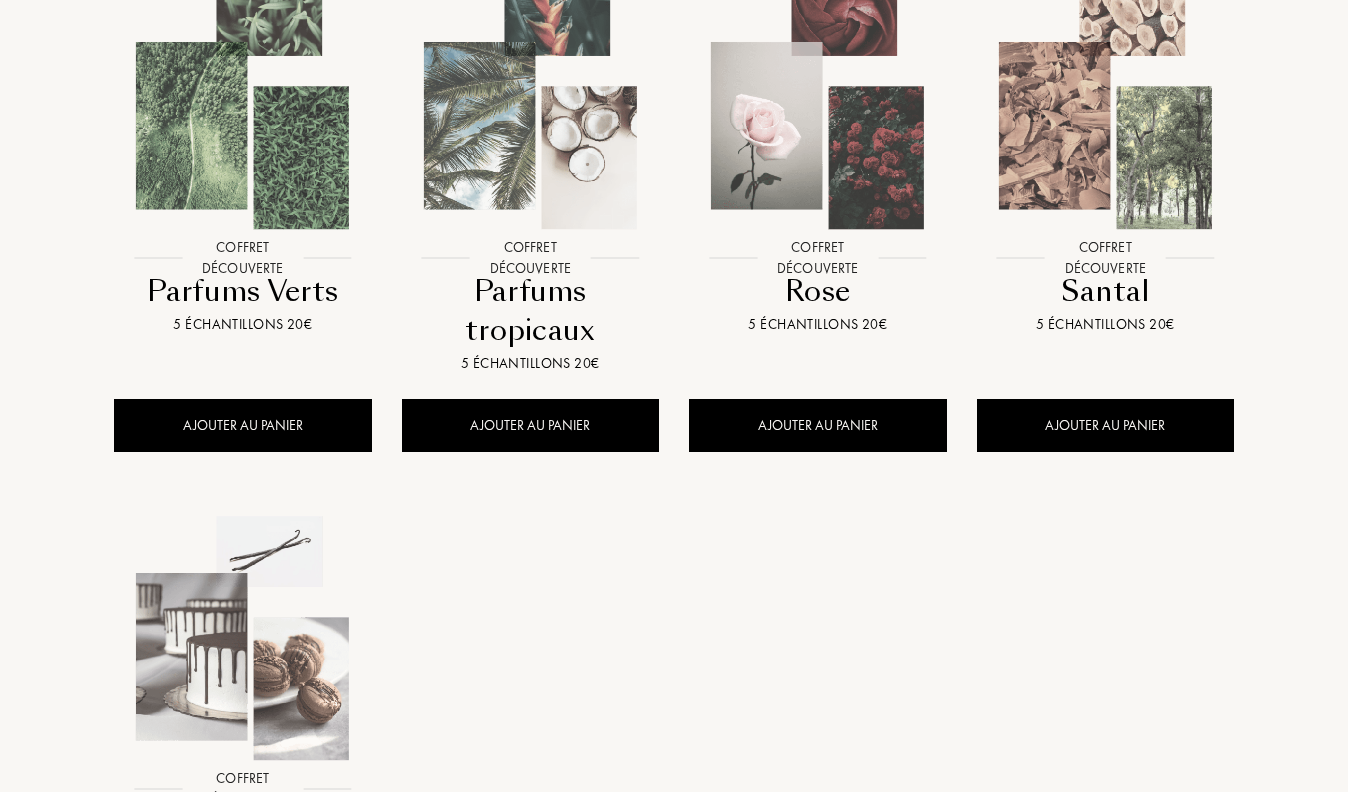 click at bounding box center (1105, 107) 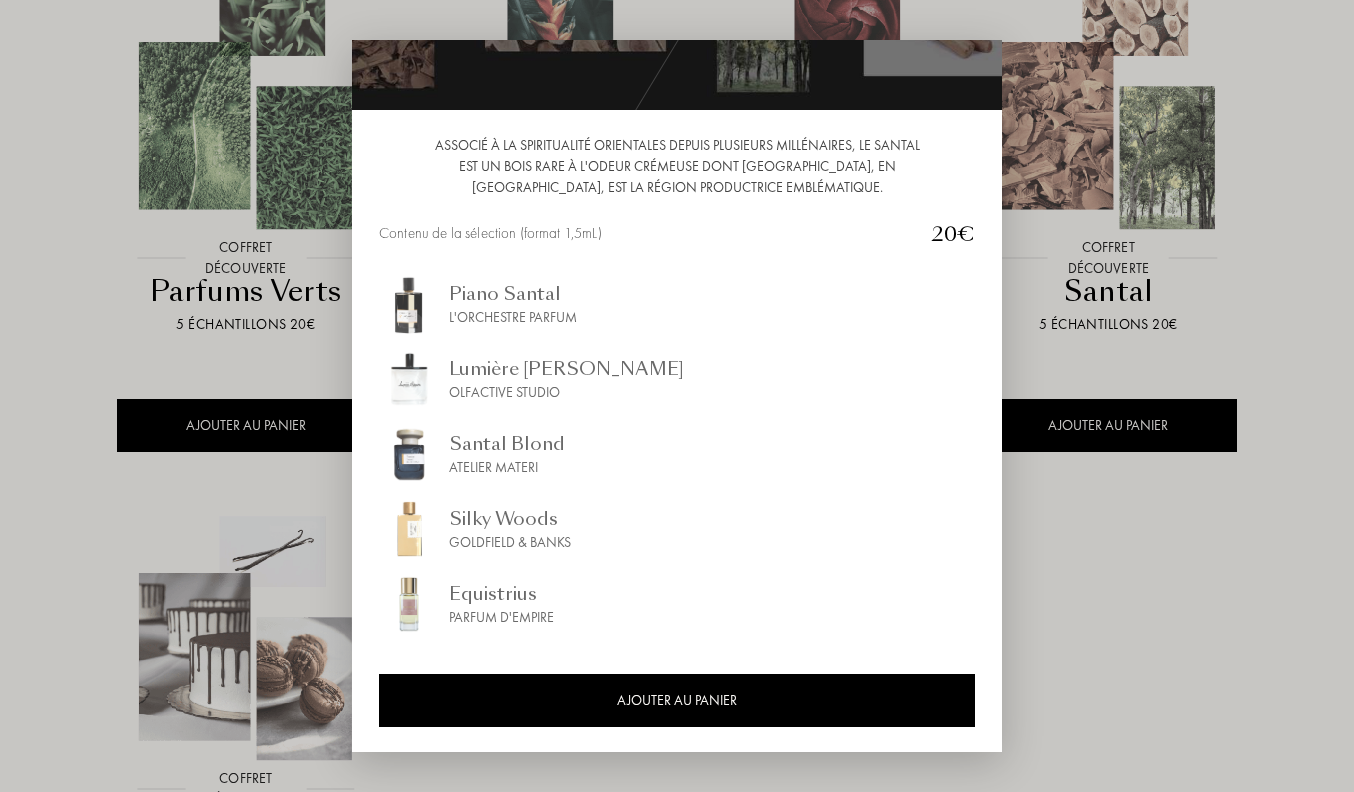scroll, scrollTop: 138, scrollLeft: 0, axis: vertical 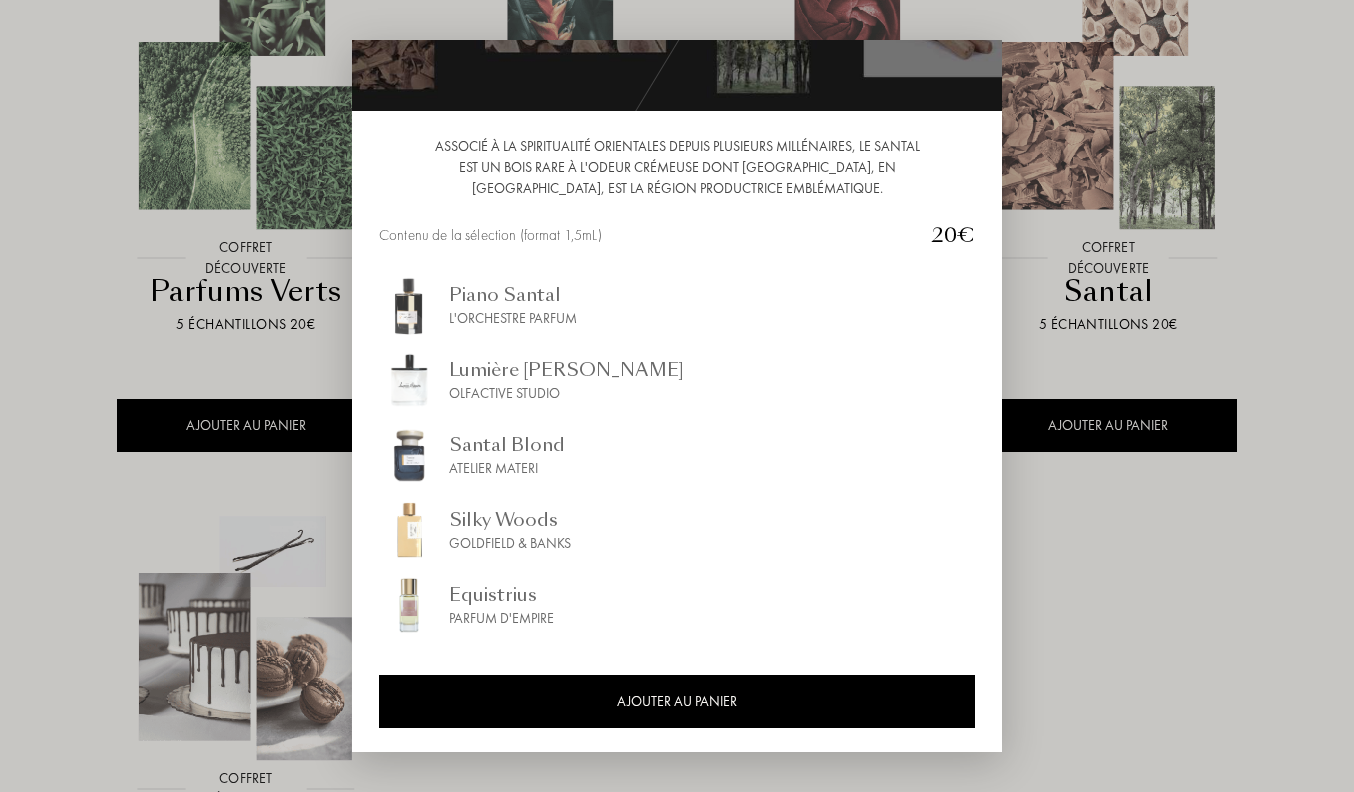 click at bounding box center (677, 396) 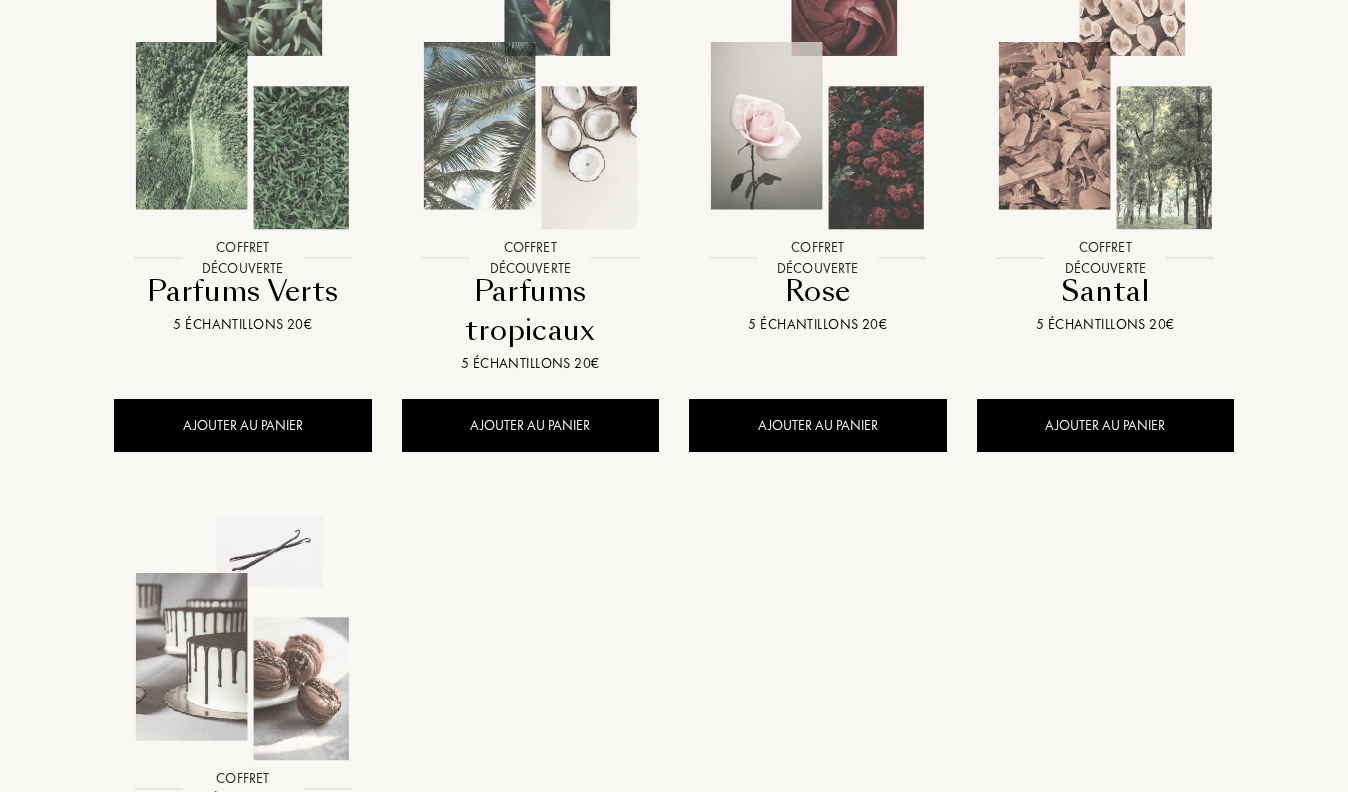 click at bounding box center (242, 107) 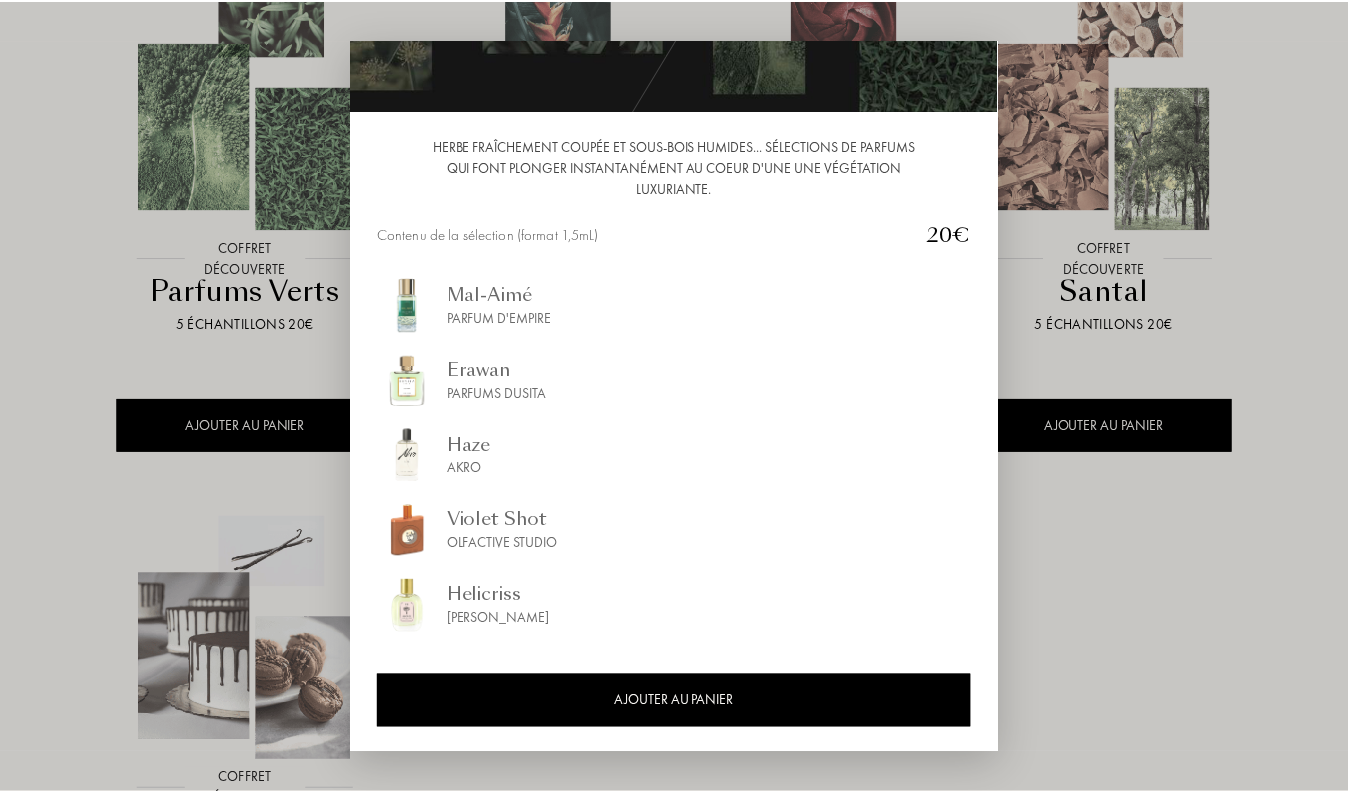 scroll, scrollTop: 139, scrollLeft: 0, axis: vertical 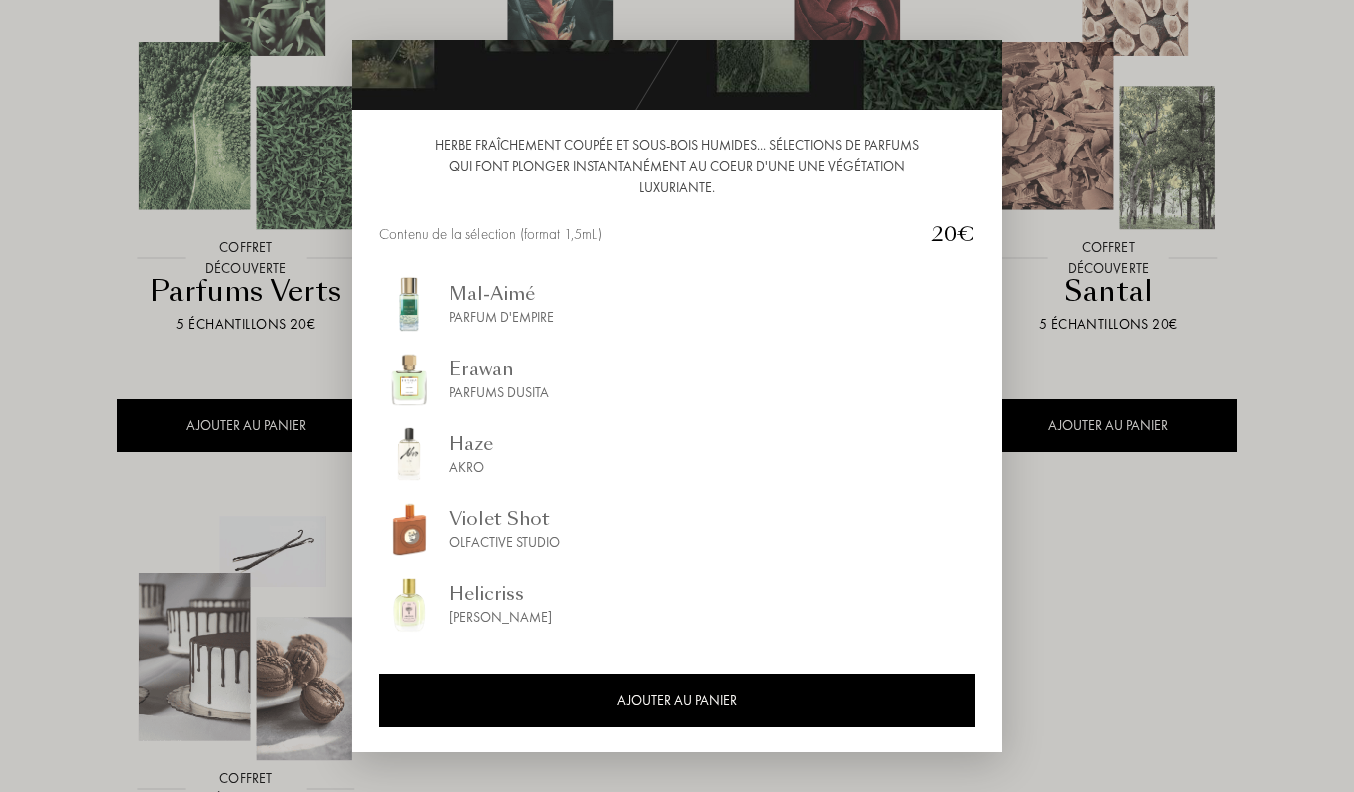 click at bounding box center (677, 396) 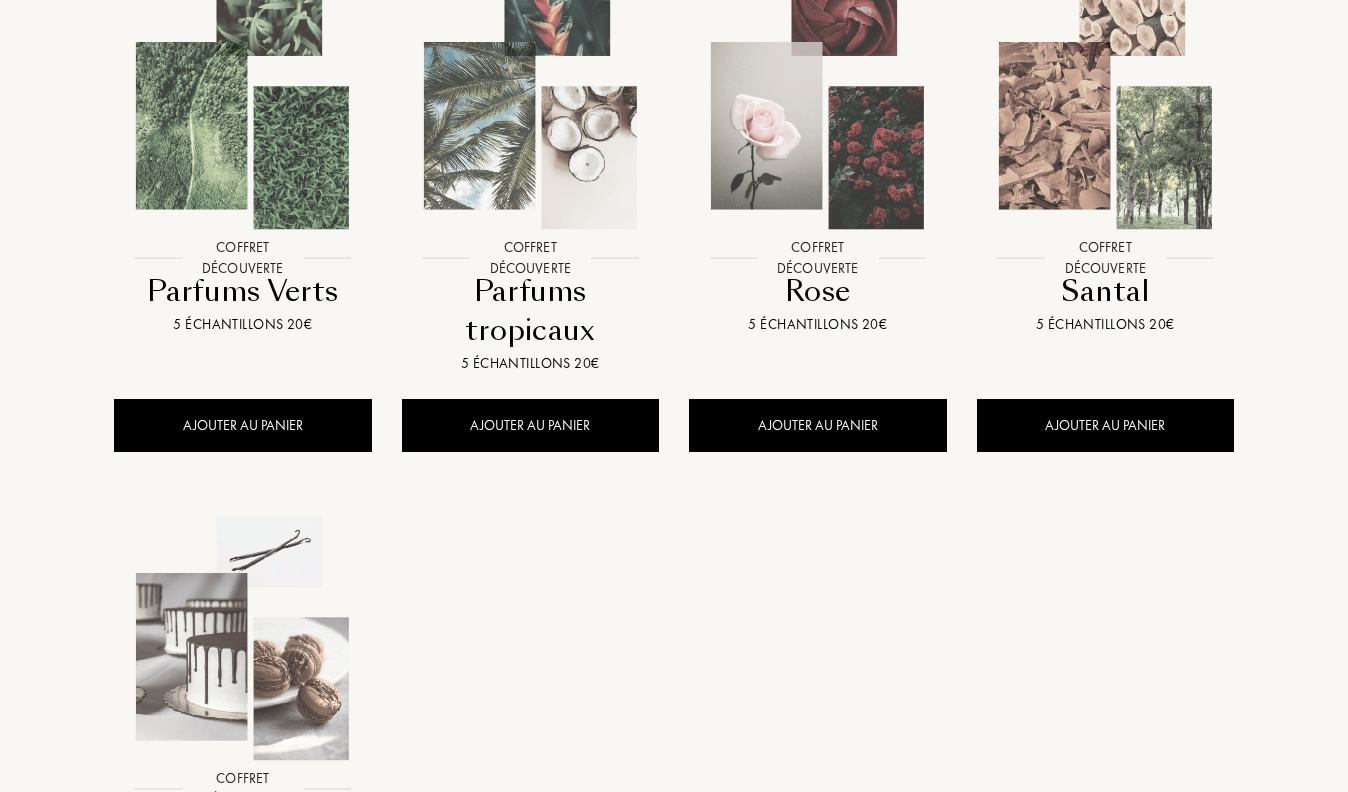 click at bounding box center [1105, 107] 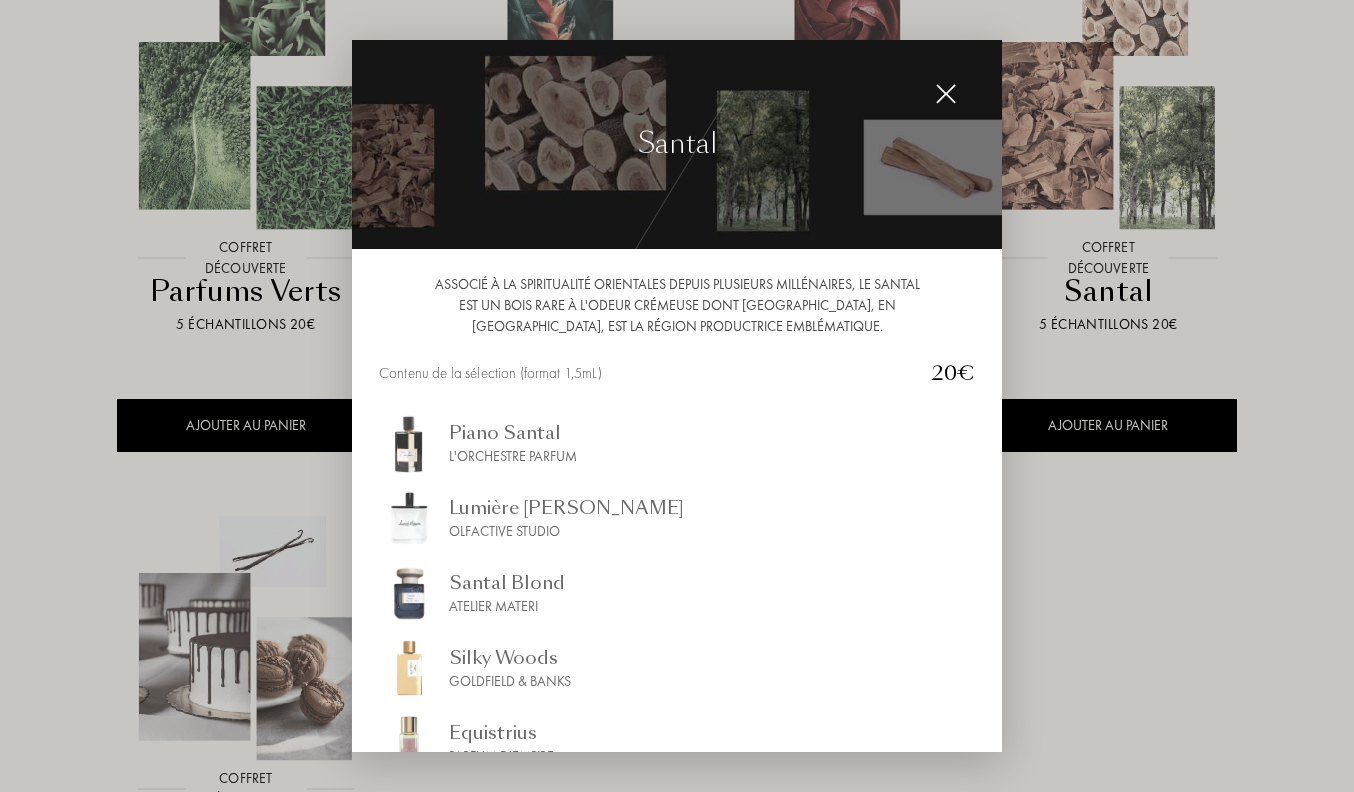click at bounding box center [946, 94] 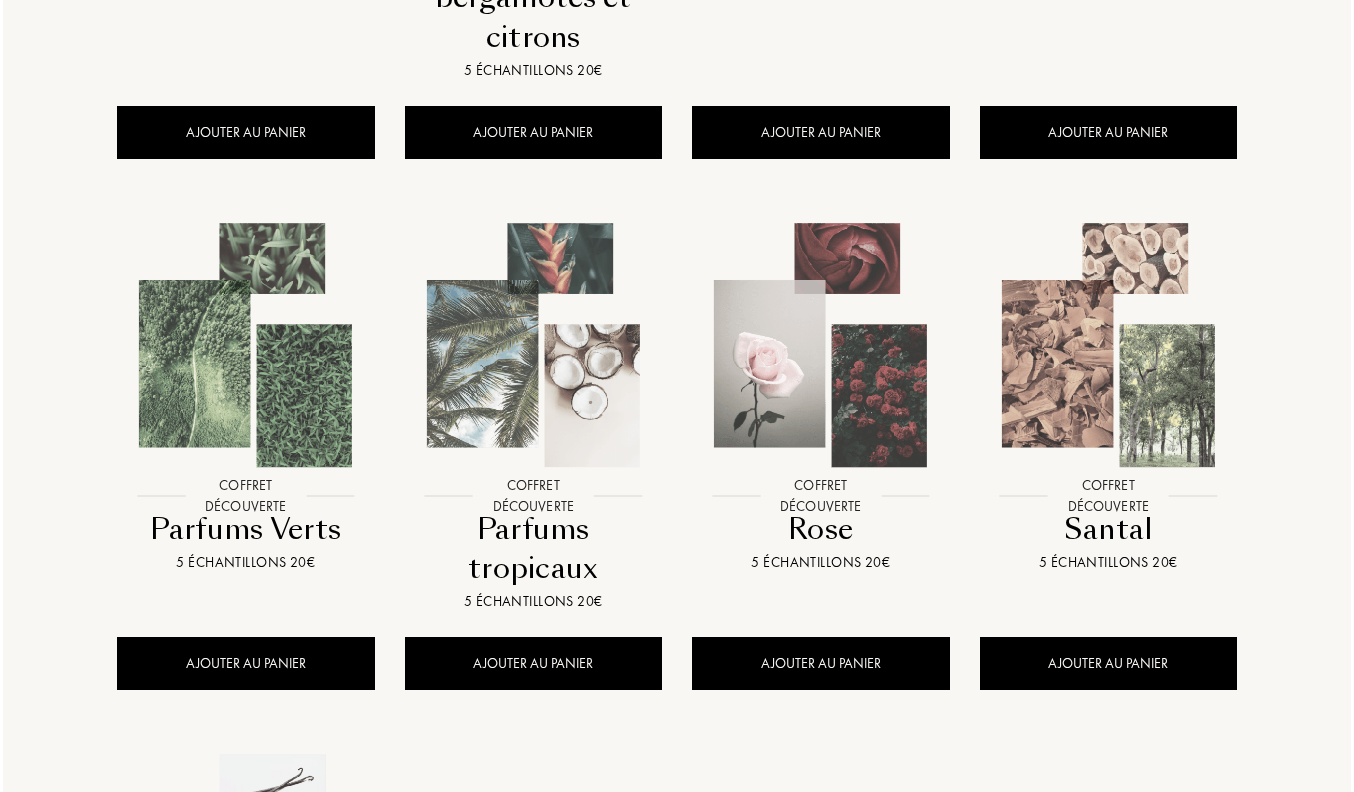 scroll, scrollTop: 727, scrollLeft: 0, axis: vertical 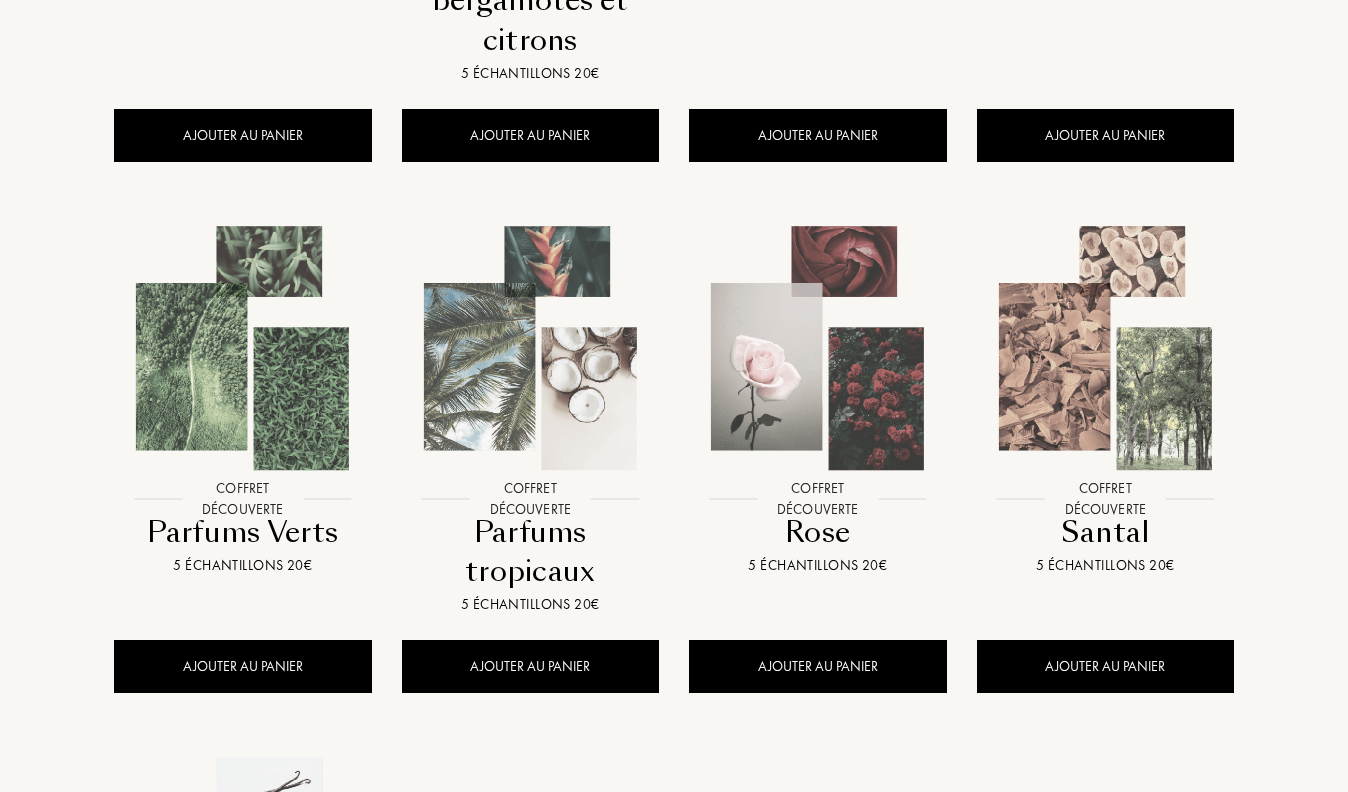 click at bounding box center [530, 348] 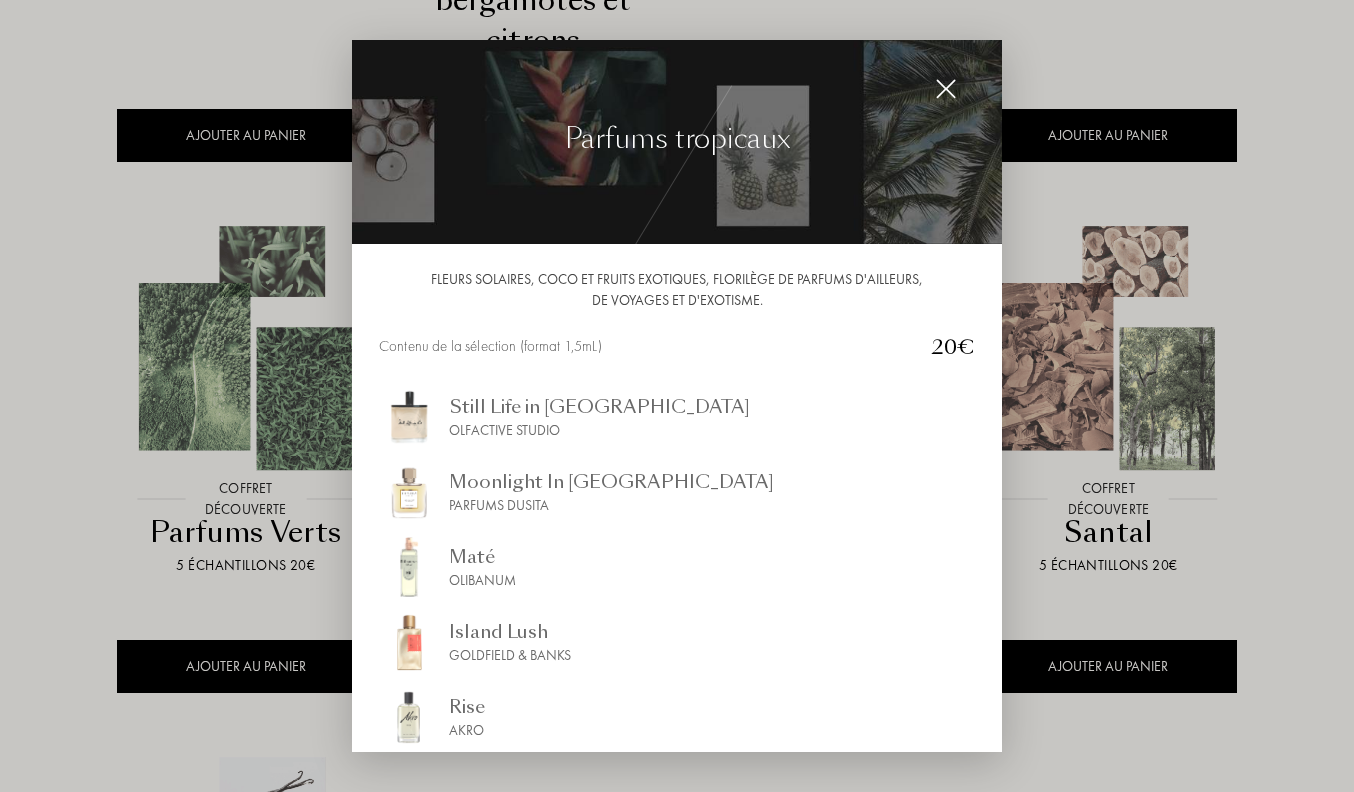 scroll, scrollTop: 0, scrollLeft: 0, axis: both 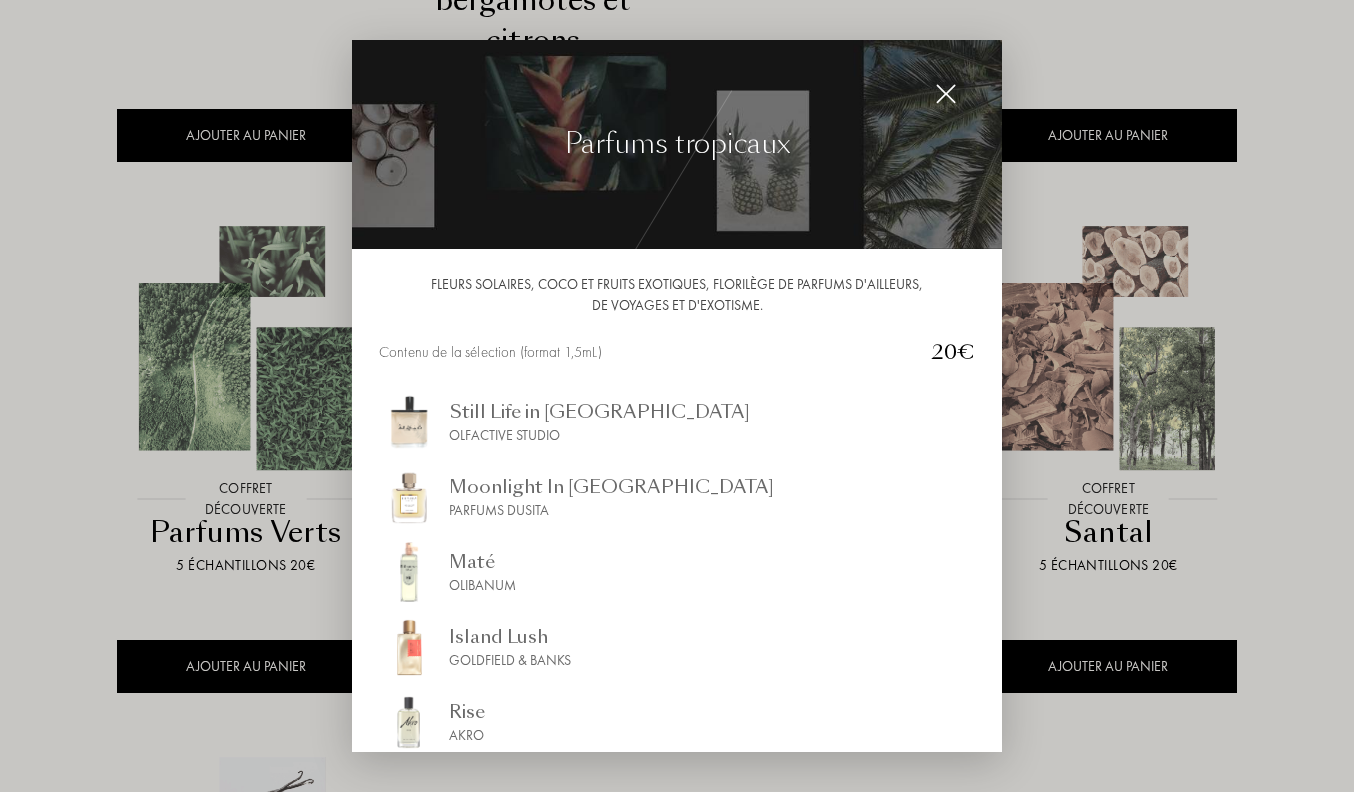click at bounding box center (946, 94) 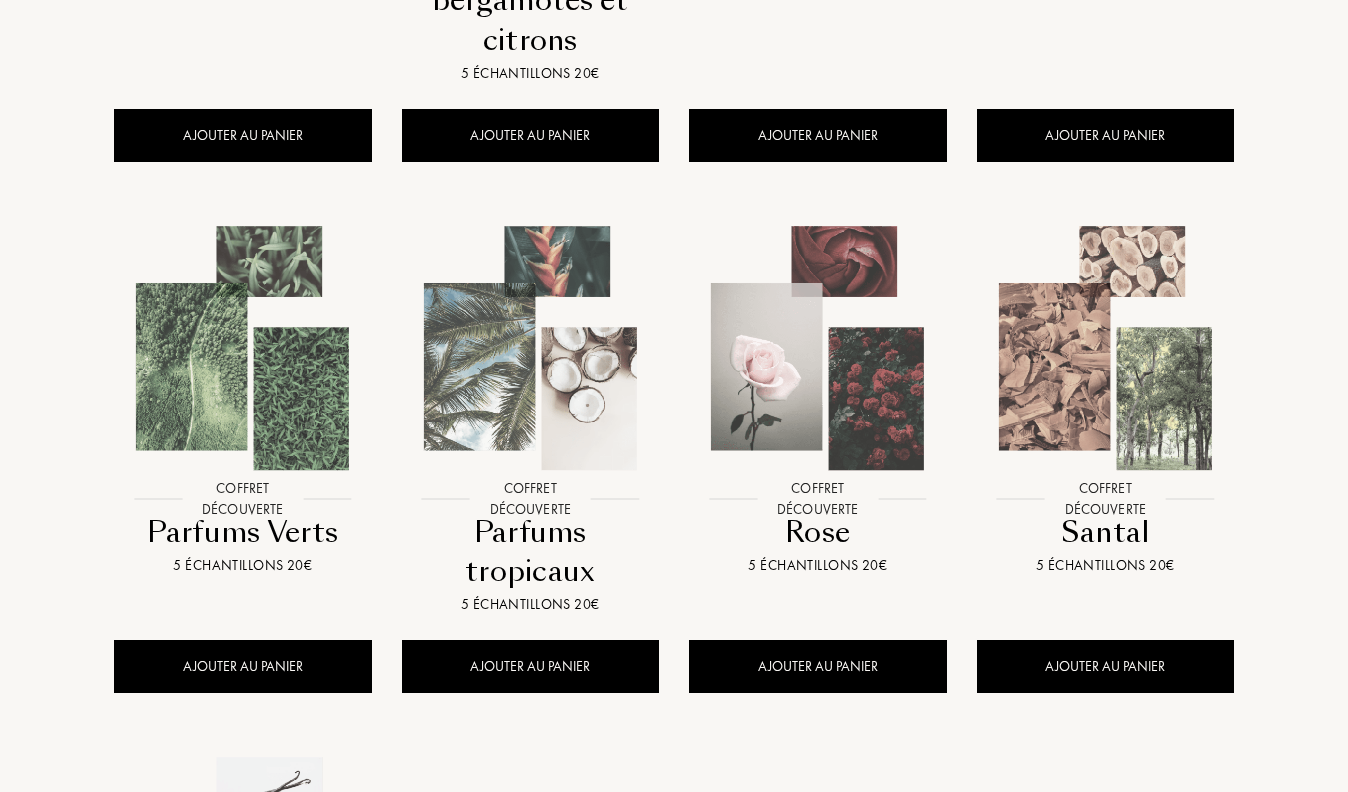 click at bounding box center [817, 348] 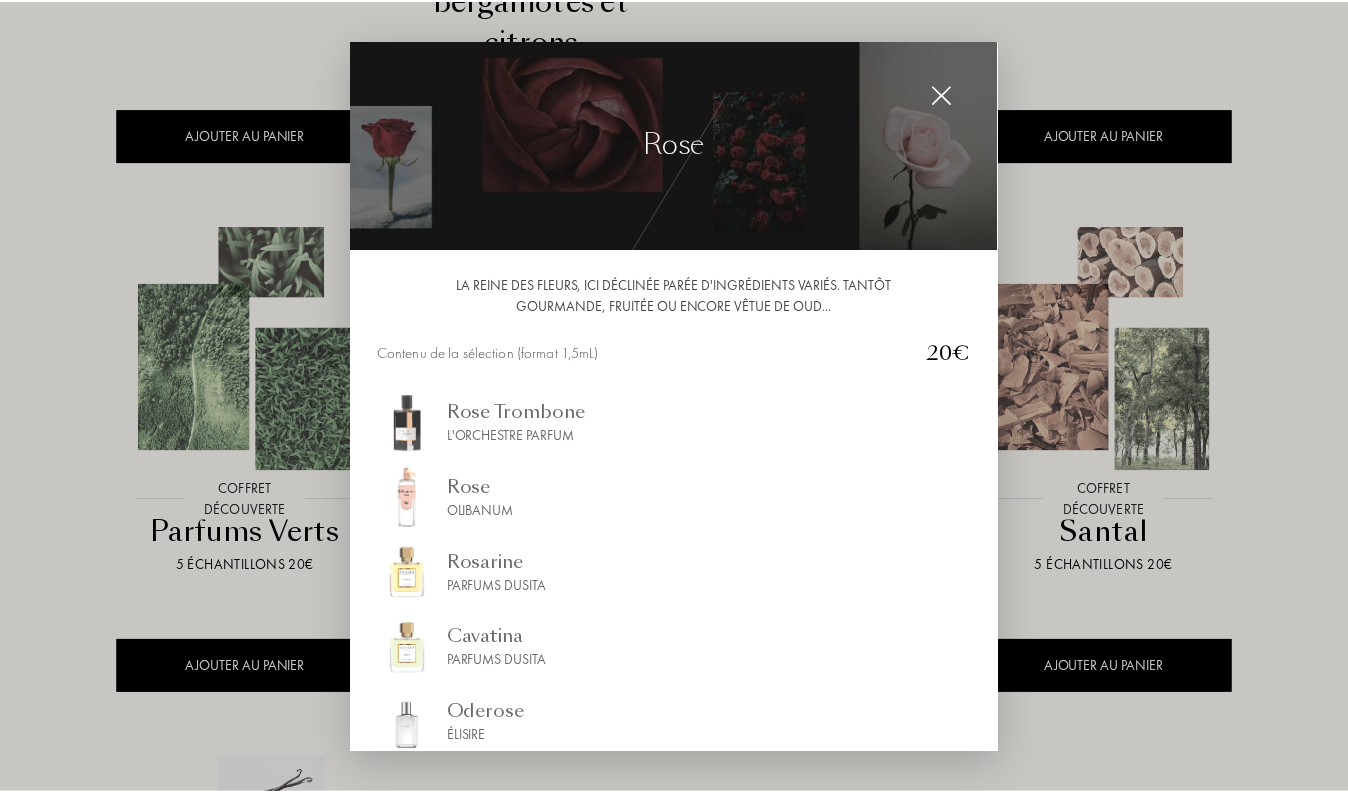 scroll, scrollTop: 1, scrollLeft: 0, axis: vertical 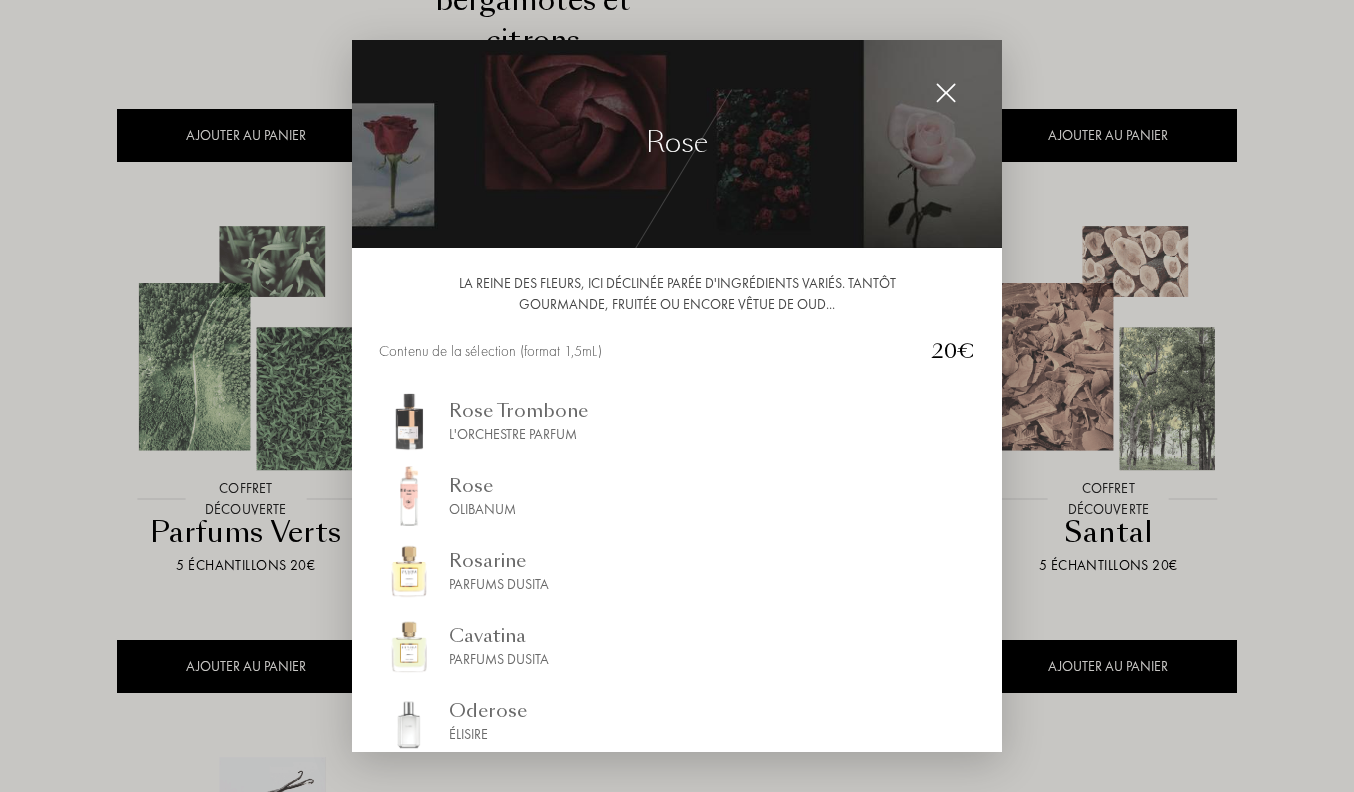 click at bounding box center (677, 143) 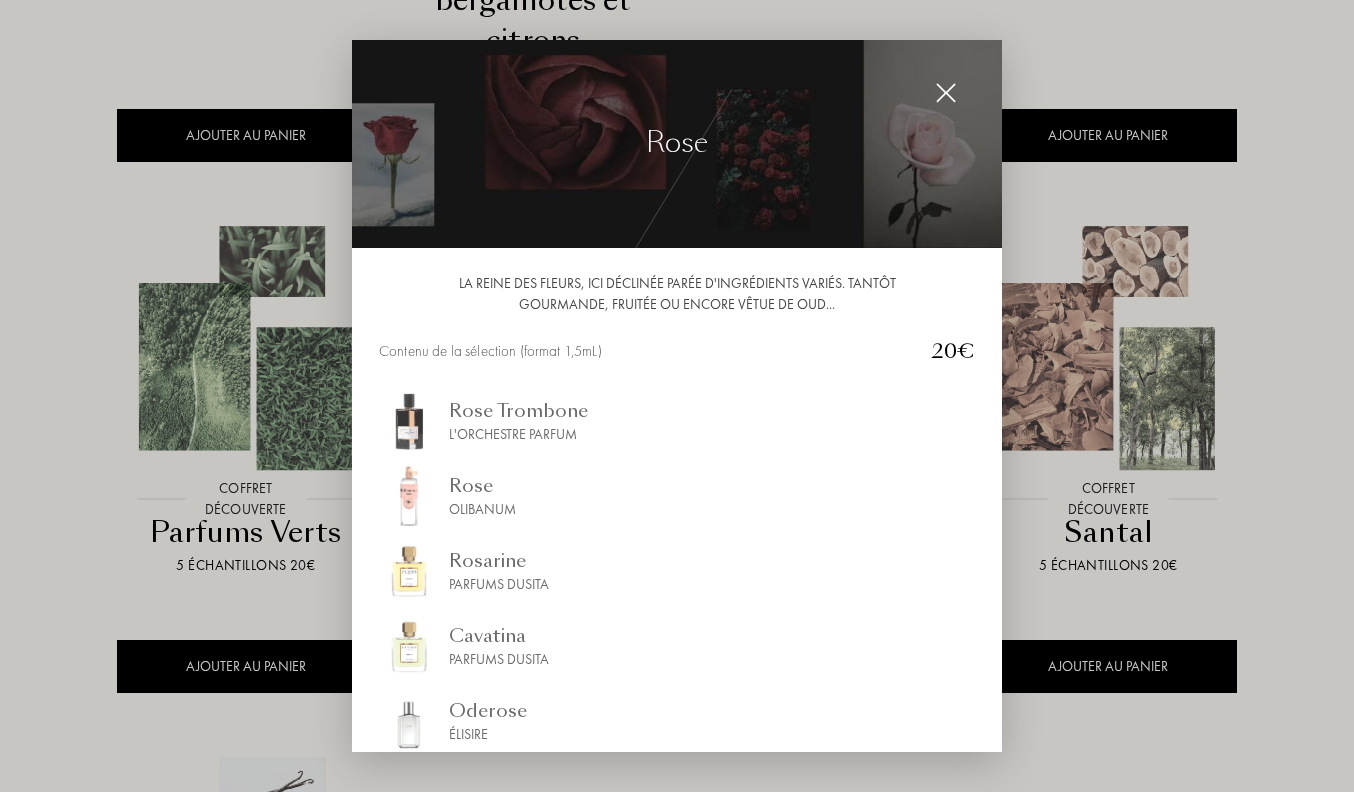 click at bounding box center [677, 143] 